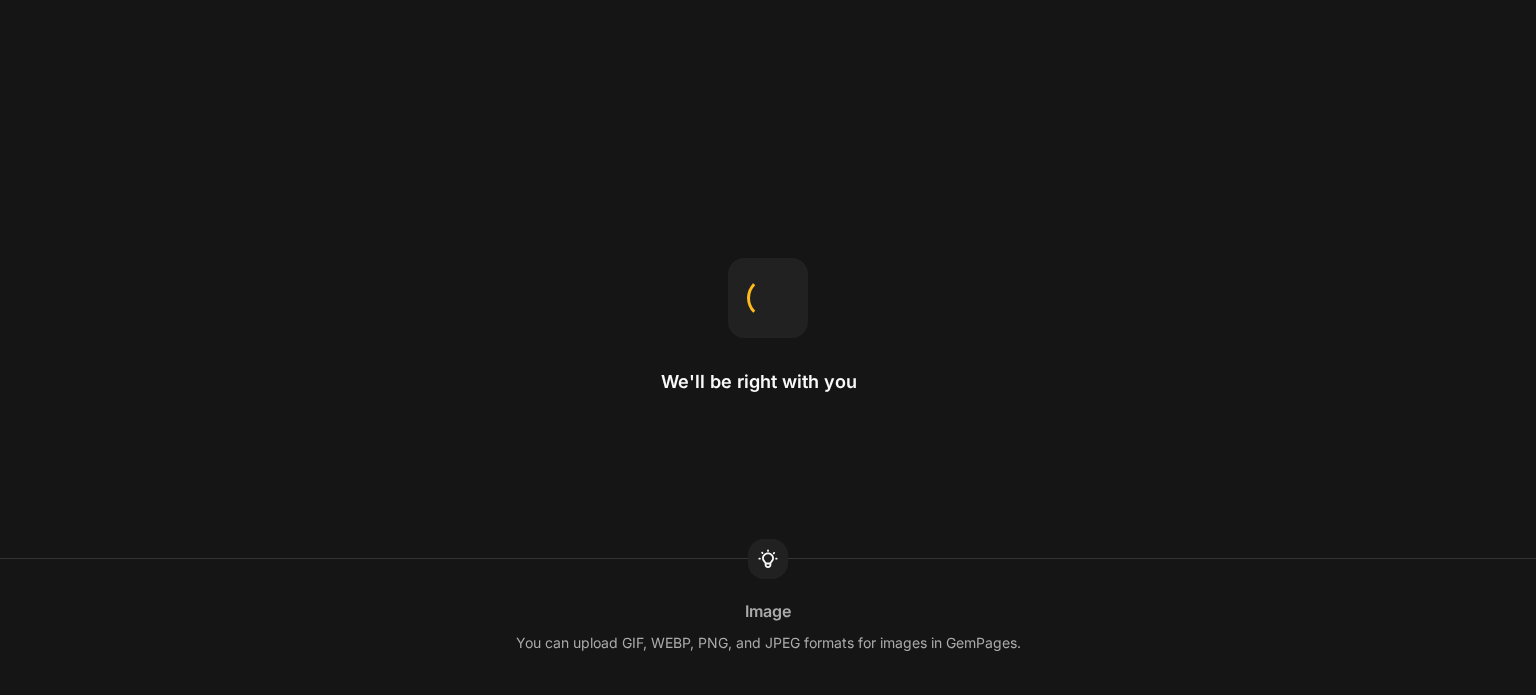 scroll, scrollTop: 0, scrollLeft: 0, axis: both 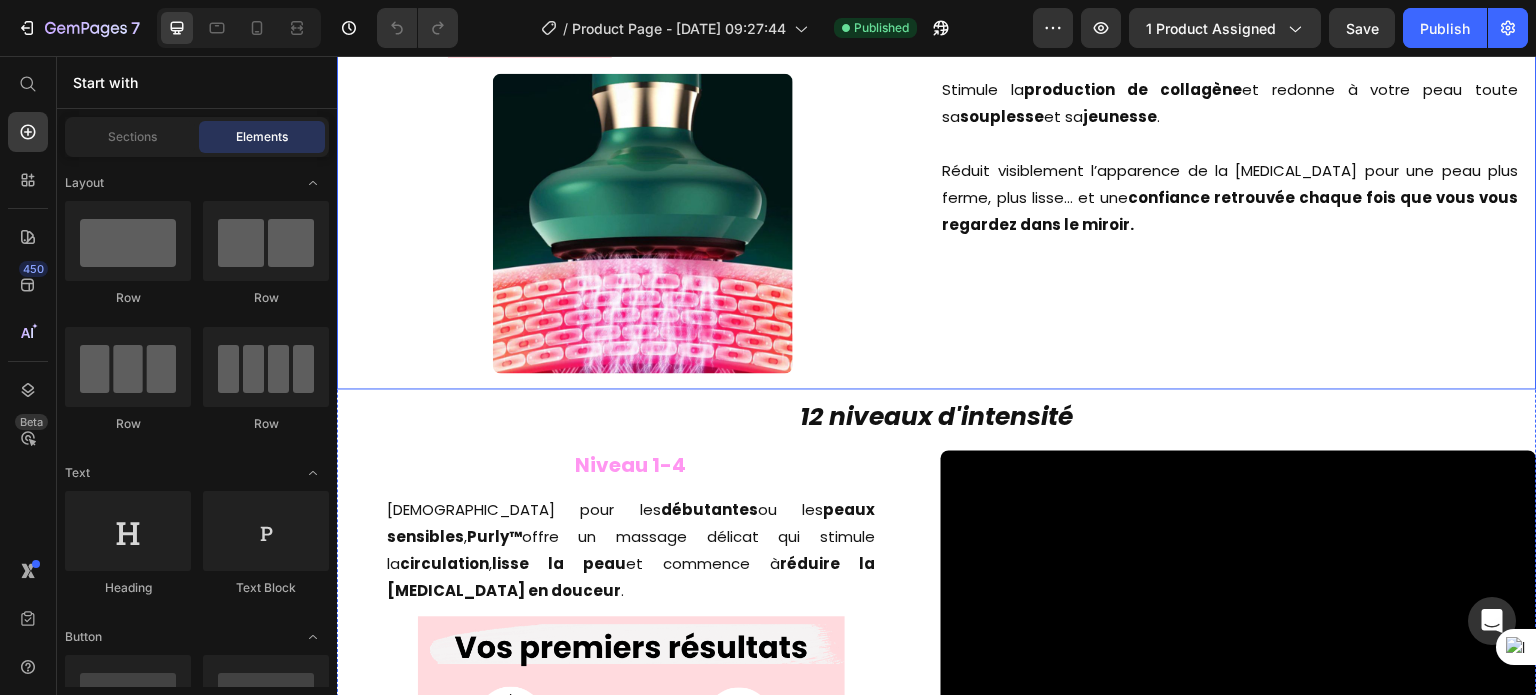 click on "Chaleur Thérapeutique" at bounding box center (731, 31) 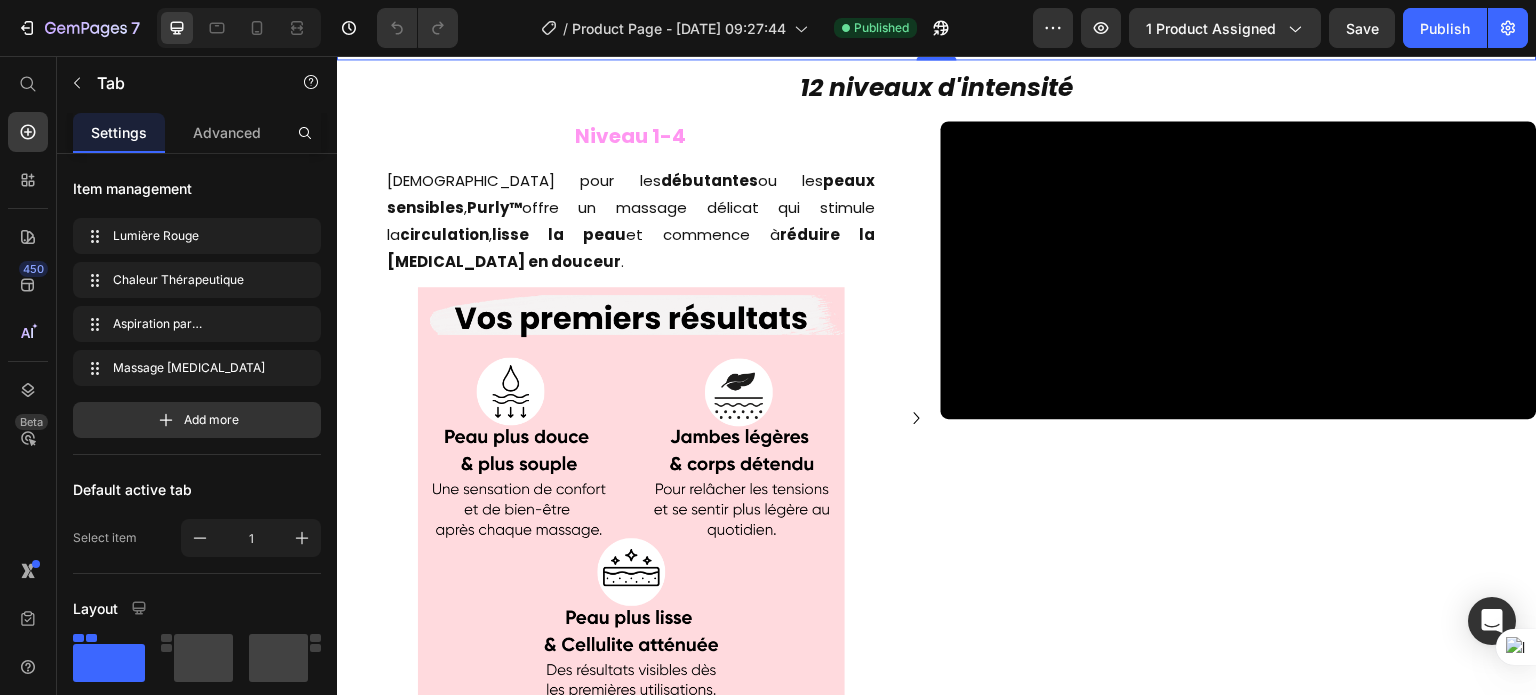 scroll, scrollTop: 2952, scrollLeft: 0, axis: vertical 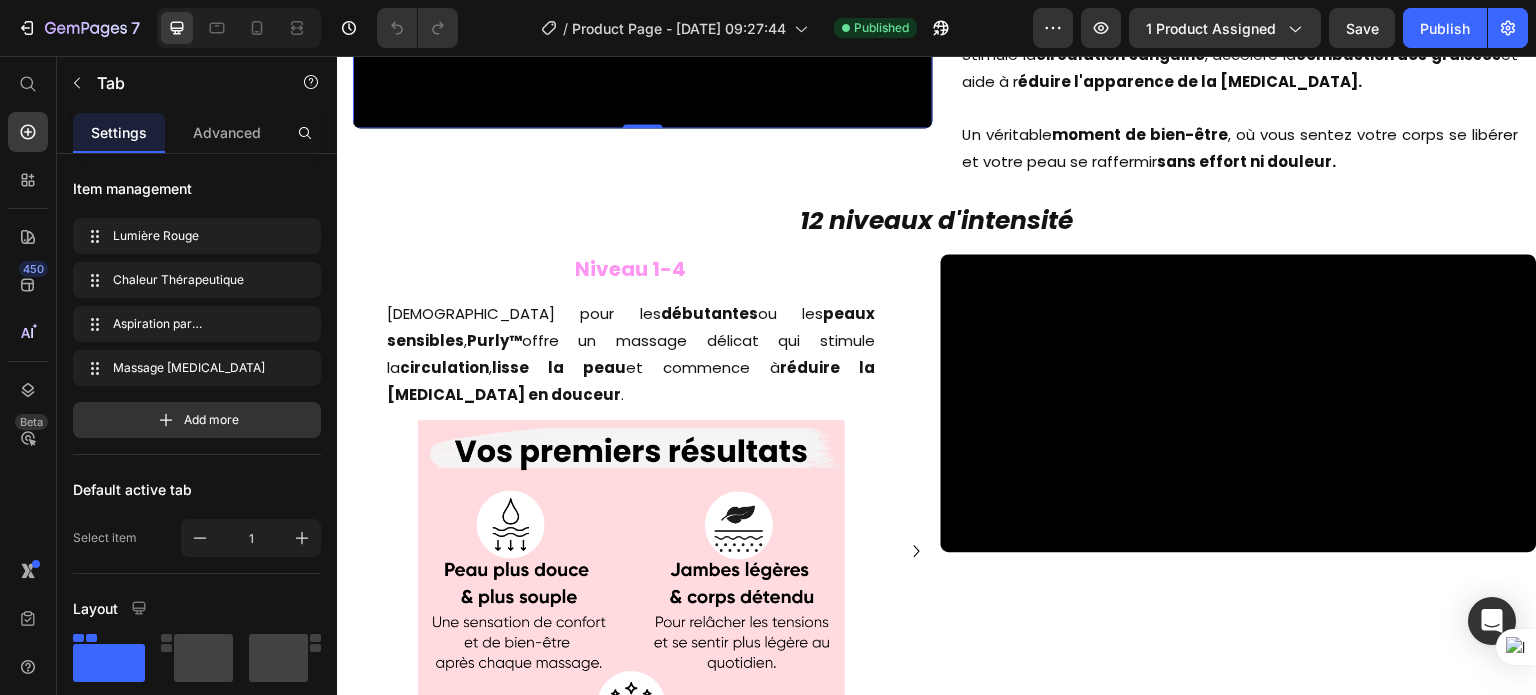 click at bounding box center (643, -17) 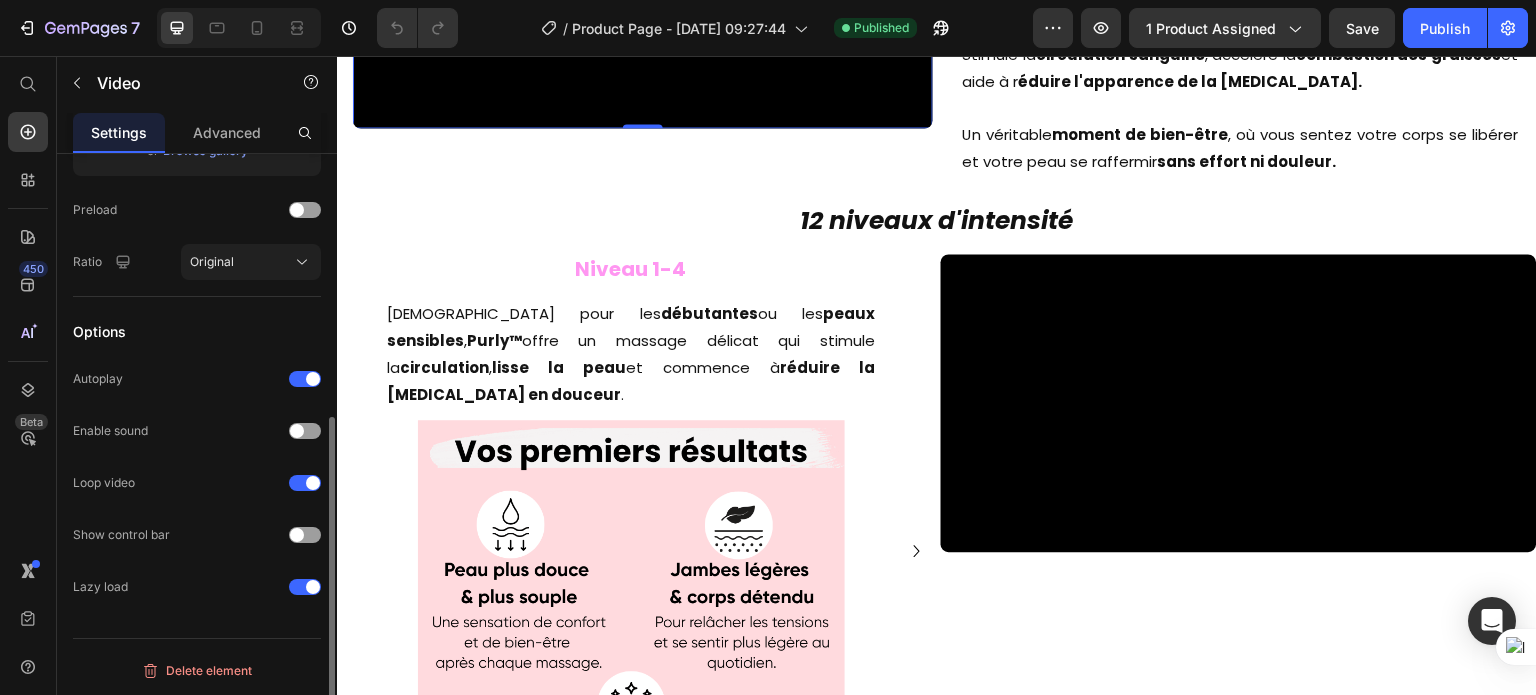 scroll, scrollTop: 531, scrollLeft: 0, axis: vertical 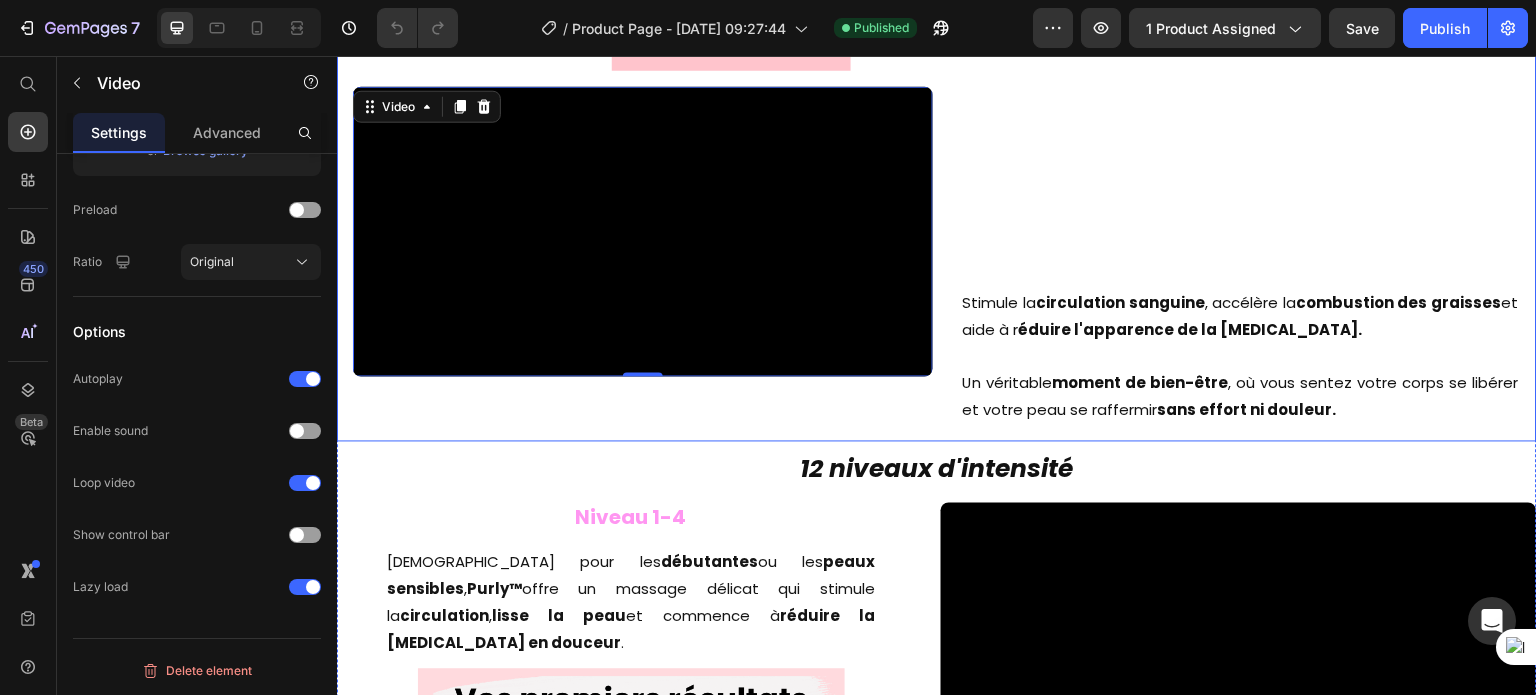 click on "Lumière Rouge" at bounding box center (530, 44) 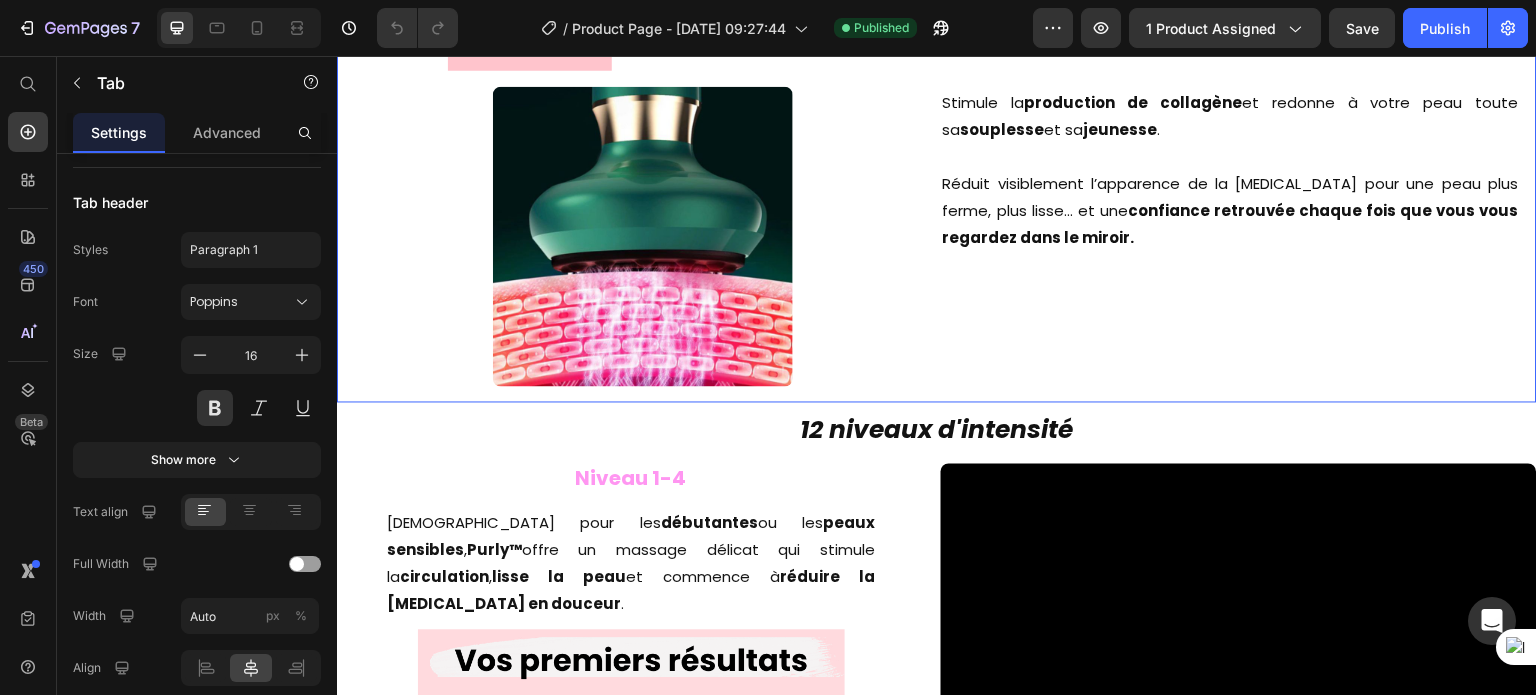 scroll, scrollTop: 0, scrollLeft: 0, axis: both 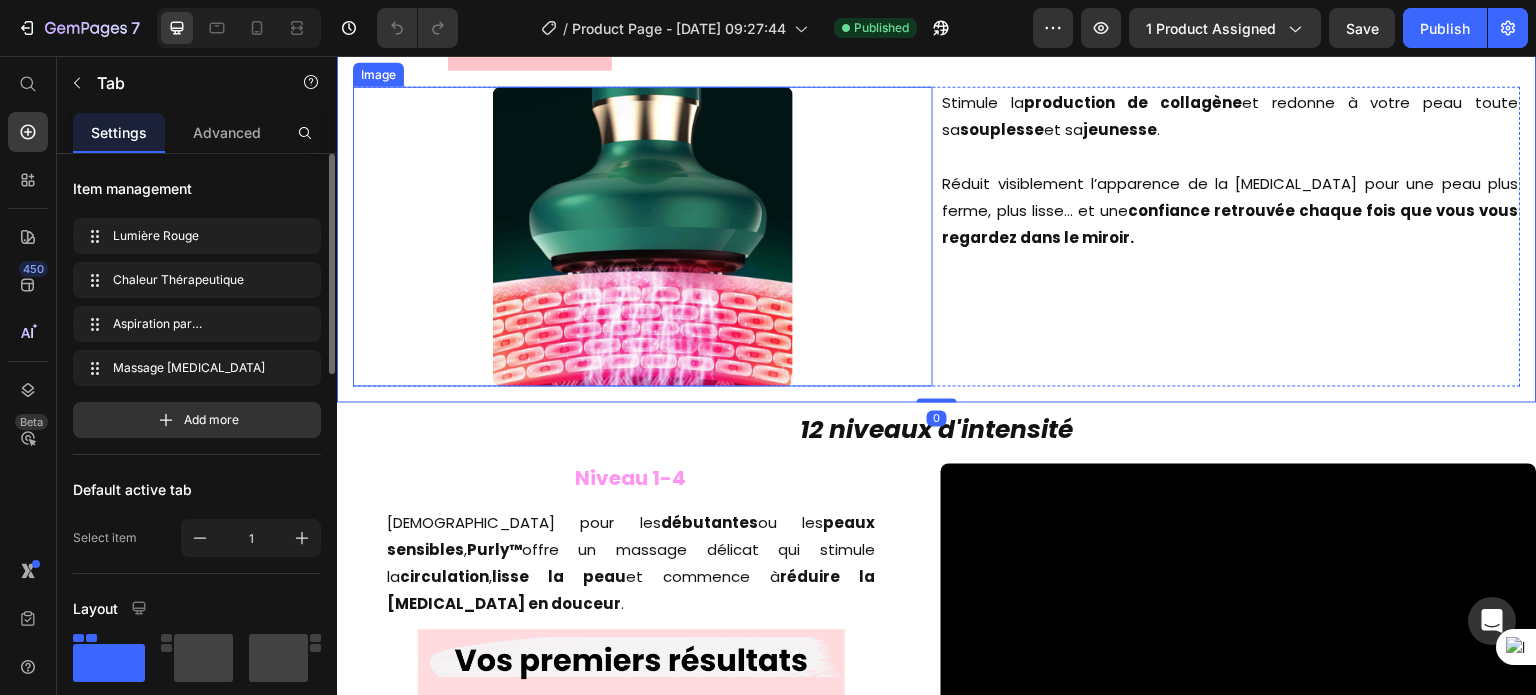 click at bounding box center [643, 236] 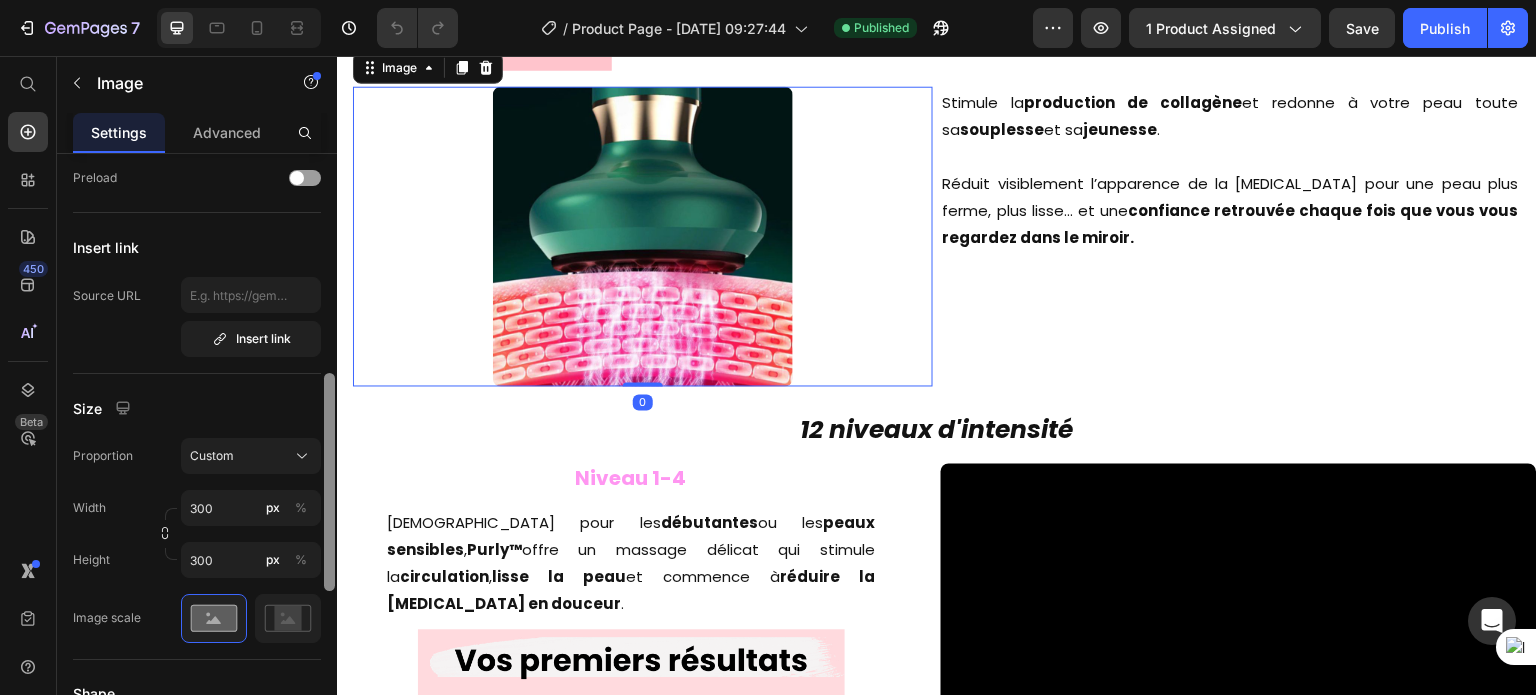 scroll, scrollTop: 413, scrollLeft: 0, axis: vertical 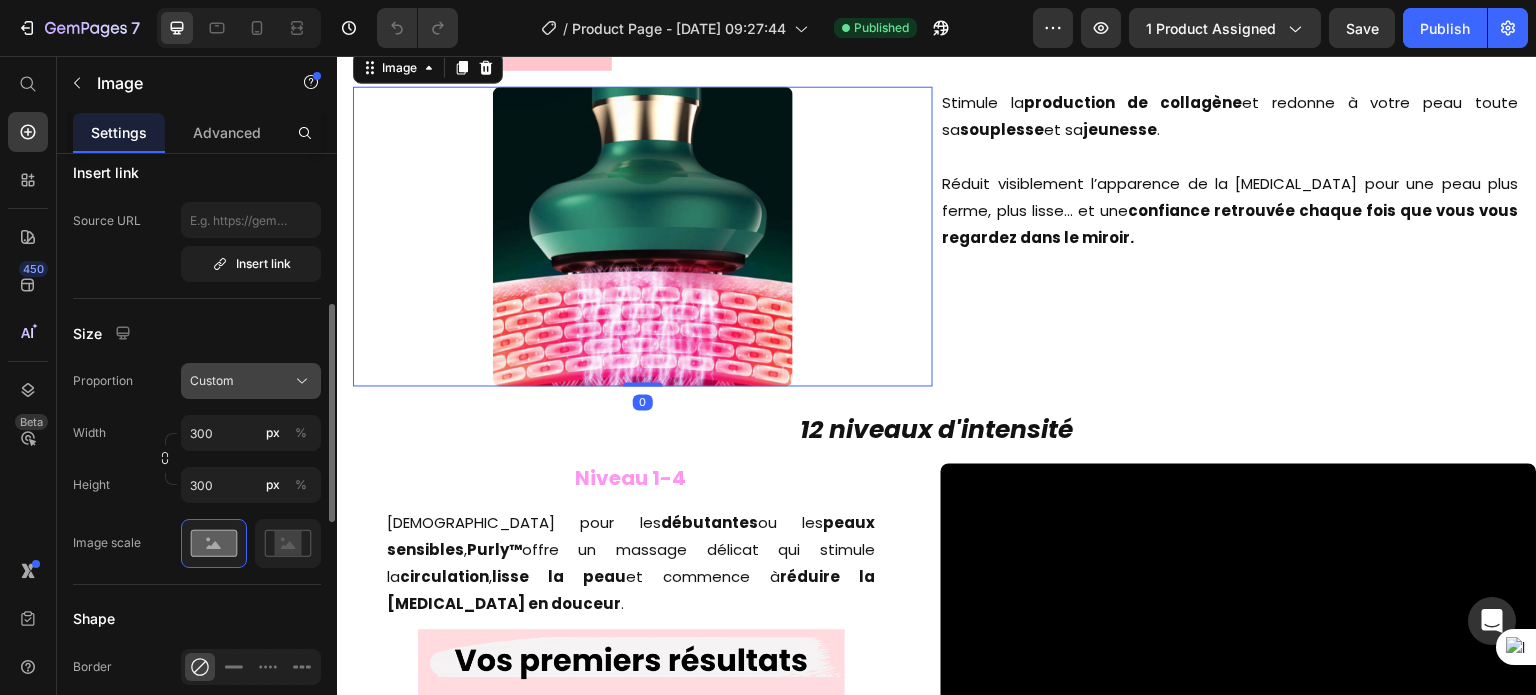 click on "Custom" at bounding box center (251, 381) 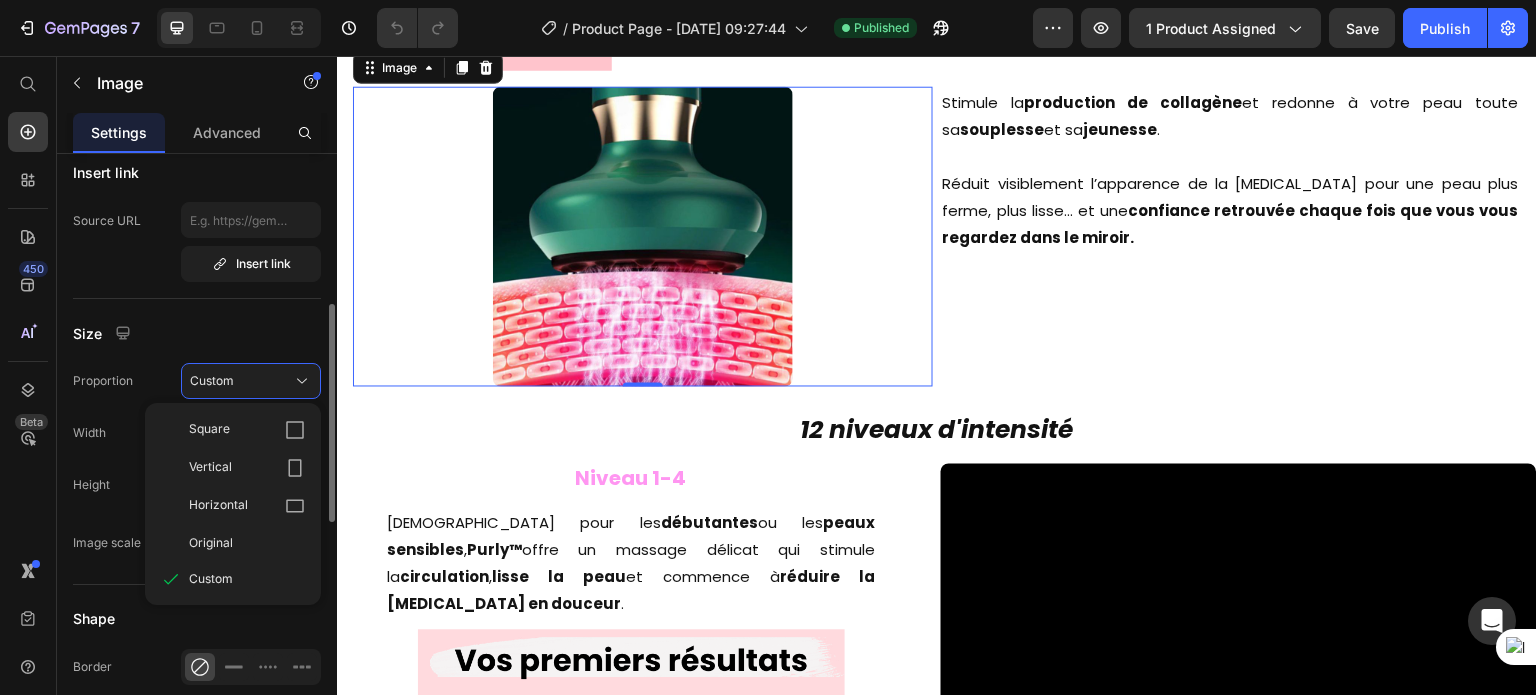 click on "Original" 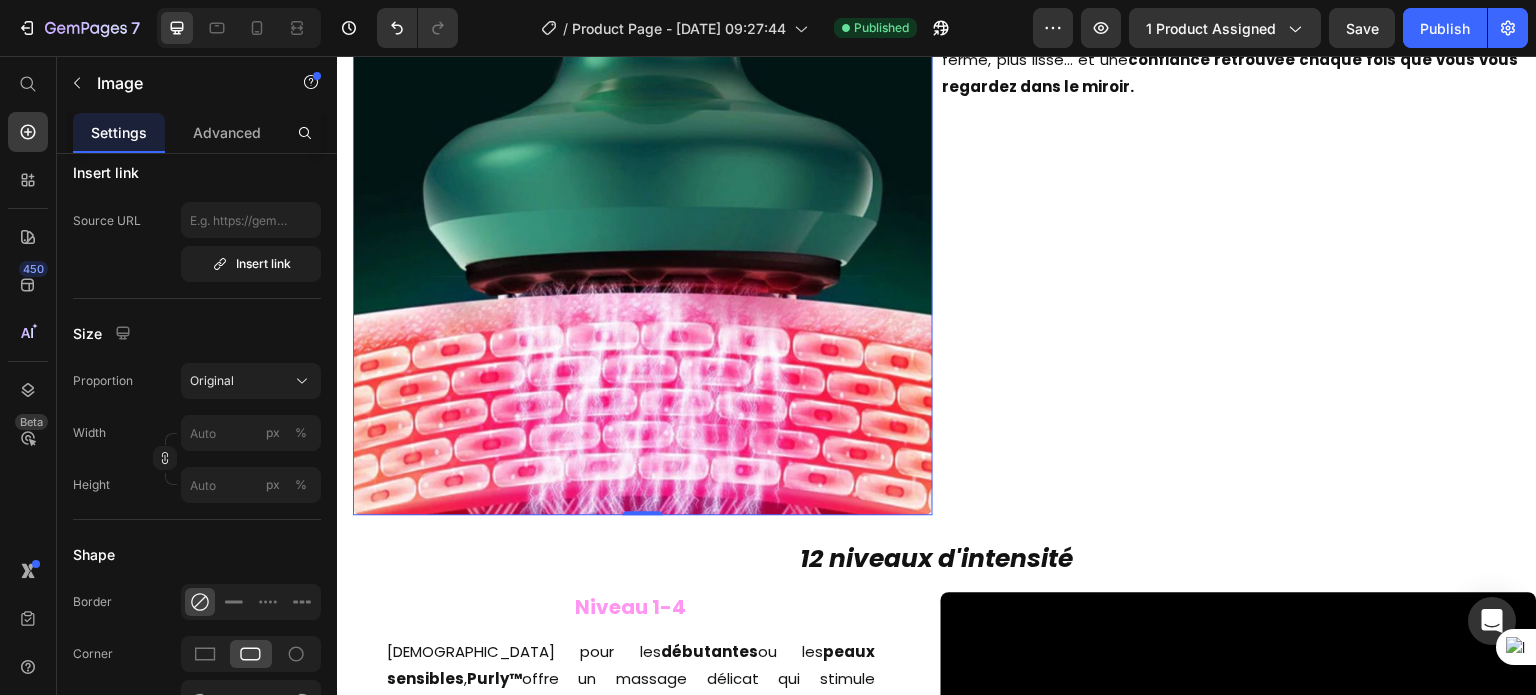 scroll, scrollTop: 2853, scrollLeft: 0, axis: vertical 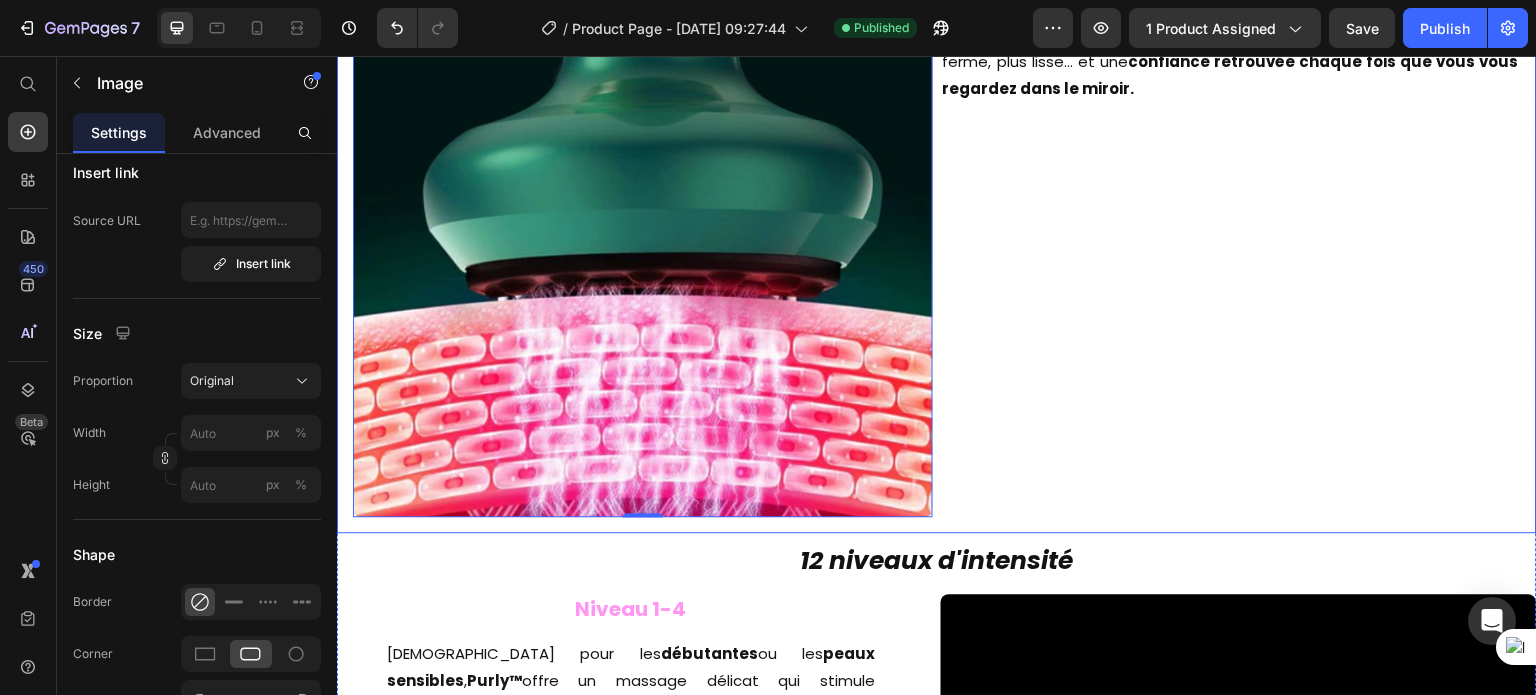 click on "Chaleur Thérapeutique" at bounding box center (731, -105) 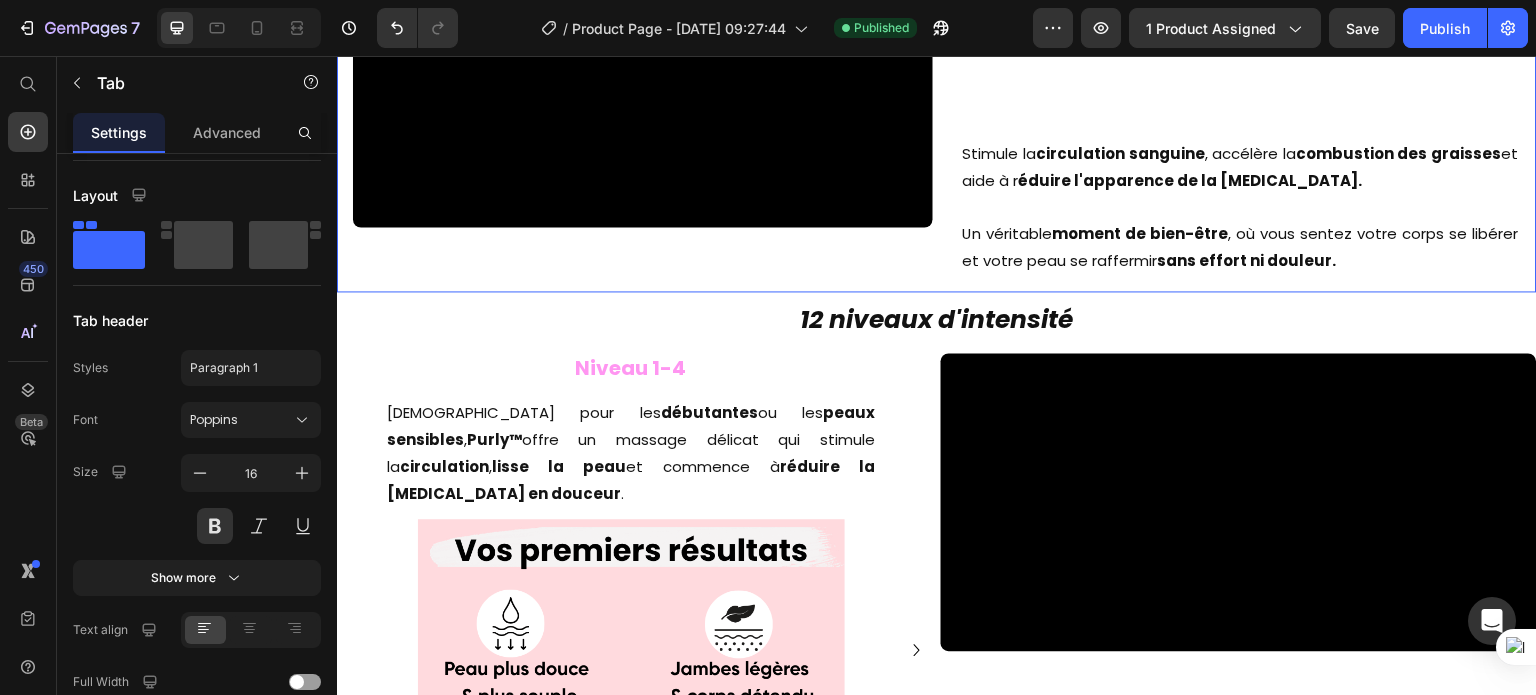 scroll, scrollTop: 0, scrollLeft: 0, axis: both 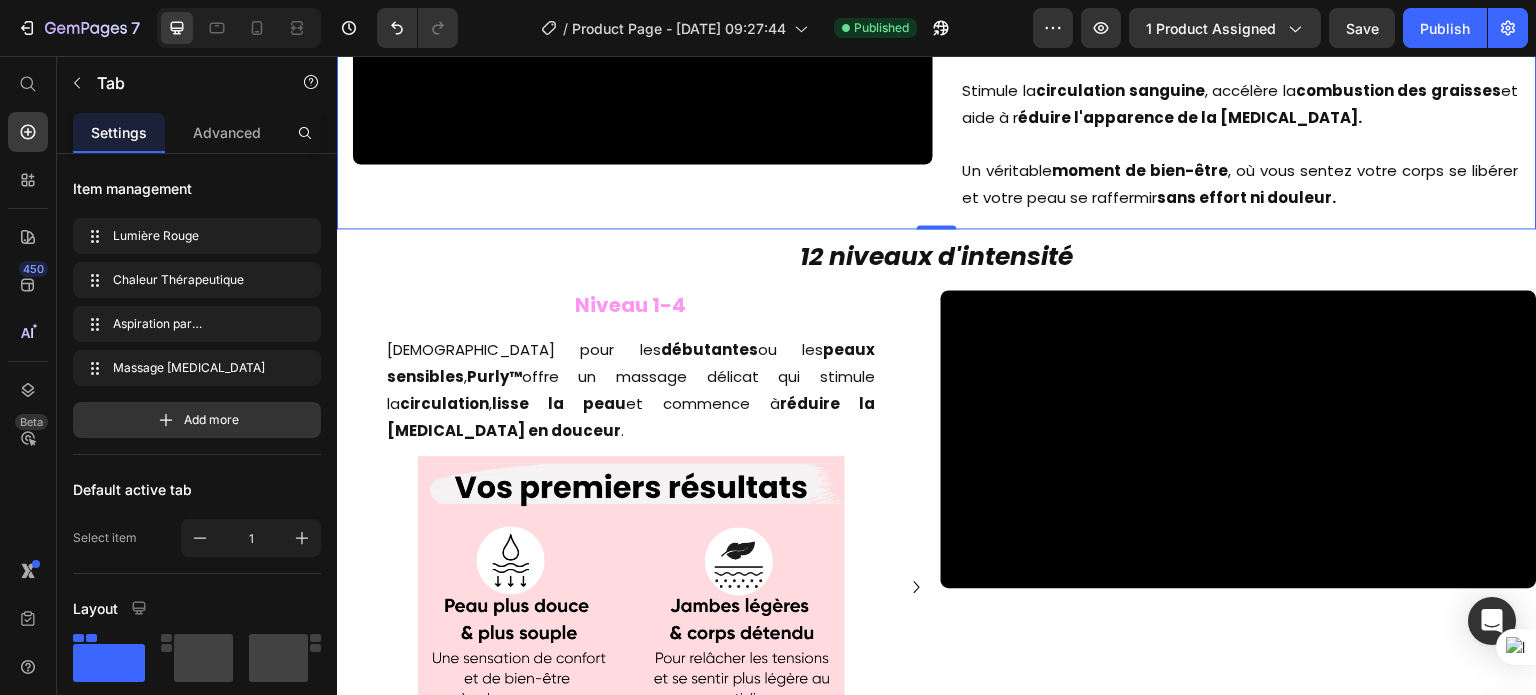 click on "Lumière Rouge" at bounding box center [530, -168] 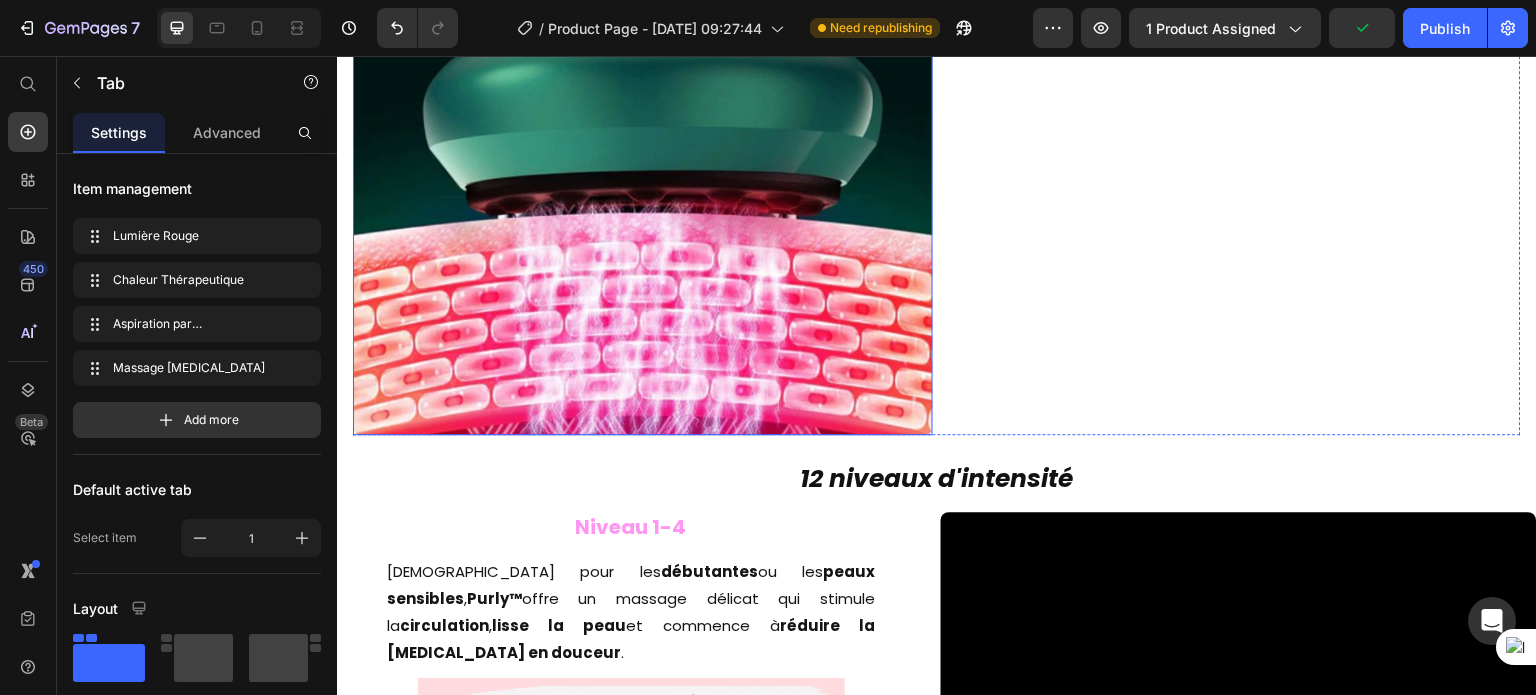 scroll, scrollTop: 2905, scrollLeft: 0, axis: vertical 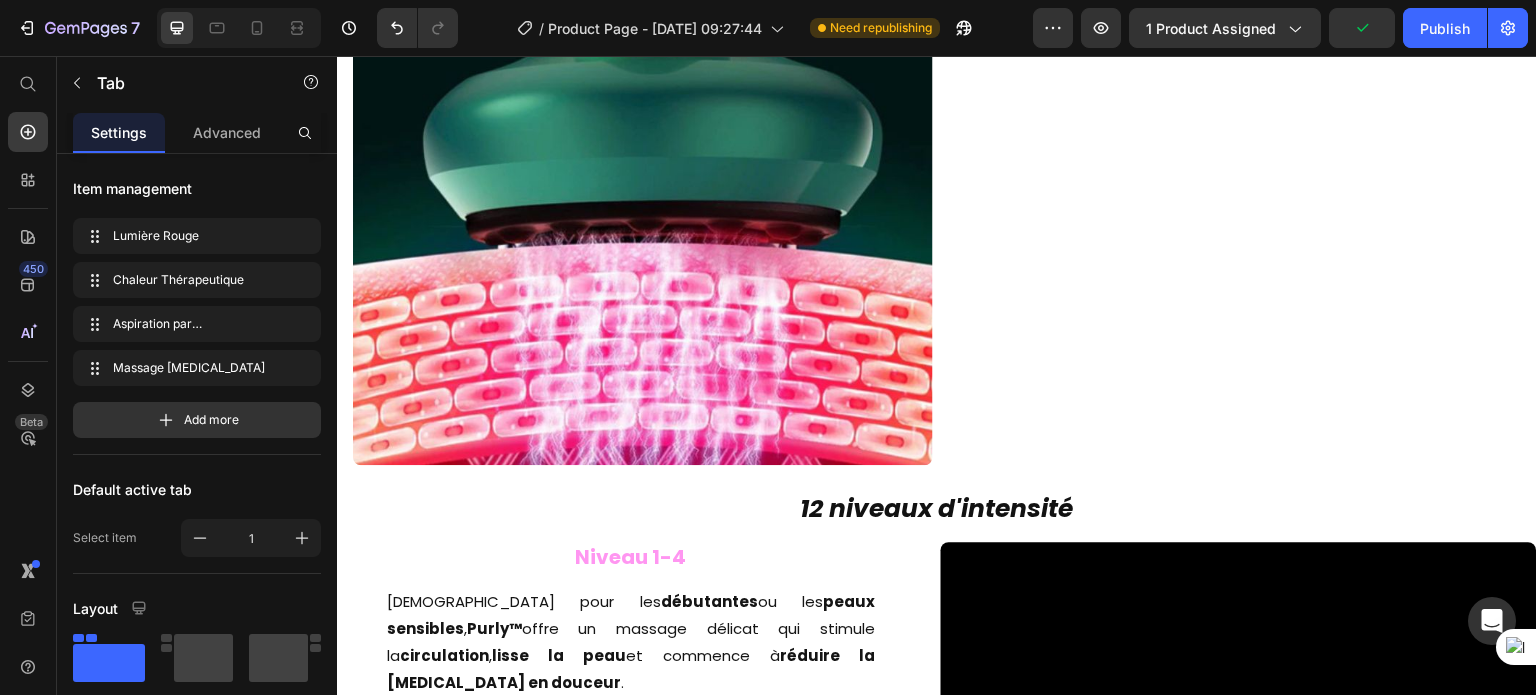 click on "Chaleur Thérapeutique" at bounding box center (731, -157) 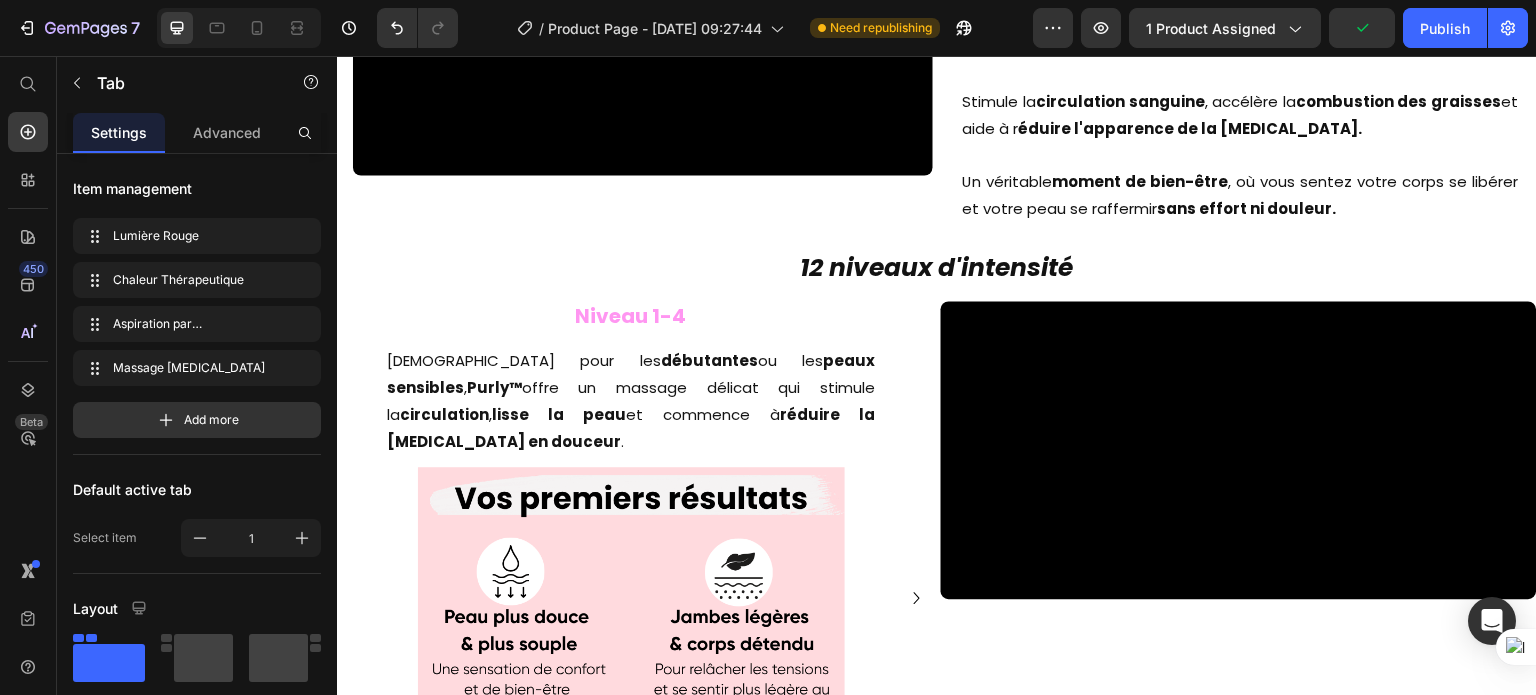 click on "Aspiration par [PERSON_NAME]" at bounding box center (1004, -157) 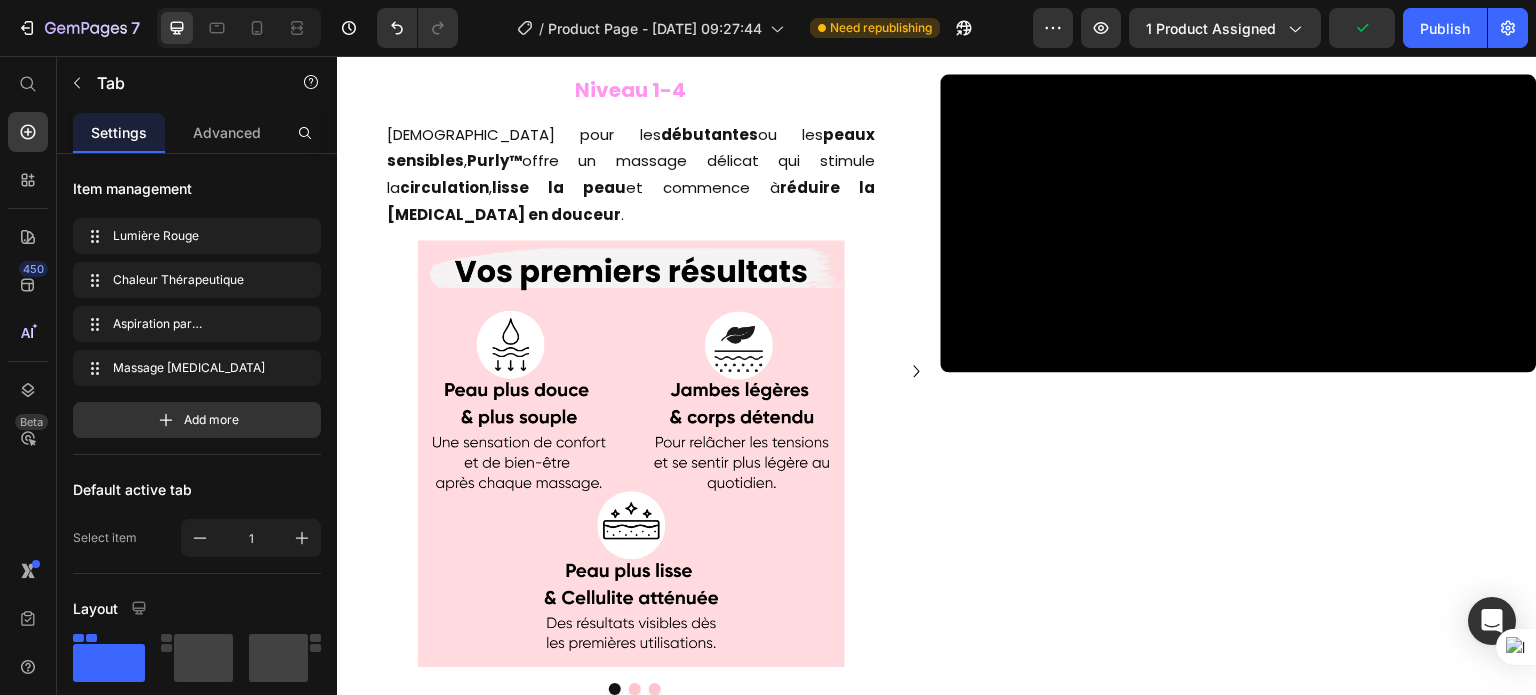 click at bounding box center (643, -115) 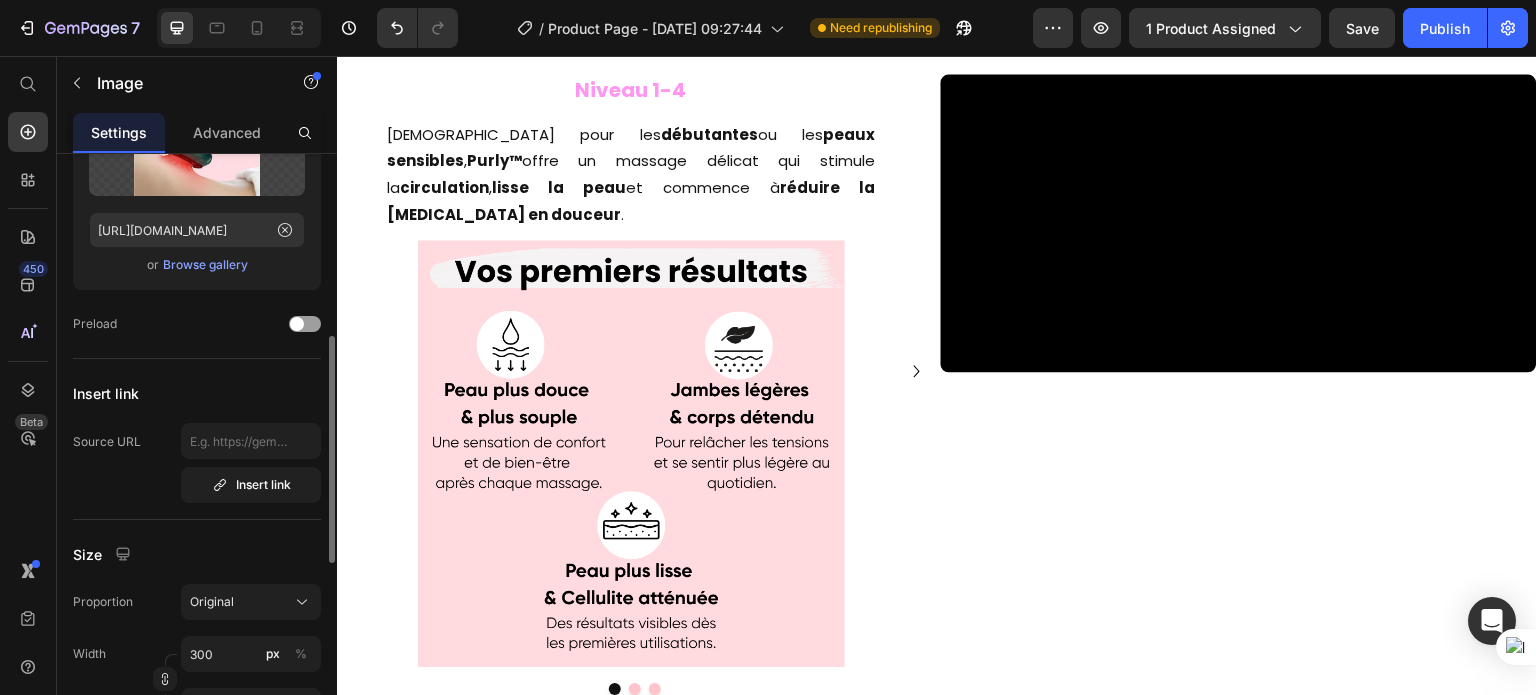 scroll, scrollTop: 274, scrollLeft: 0, axis: vertical 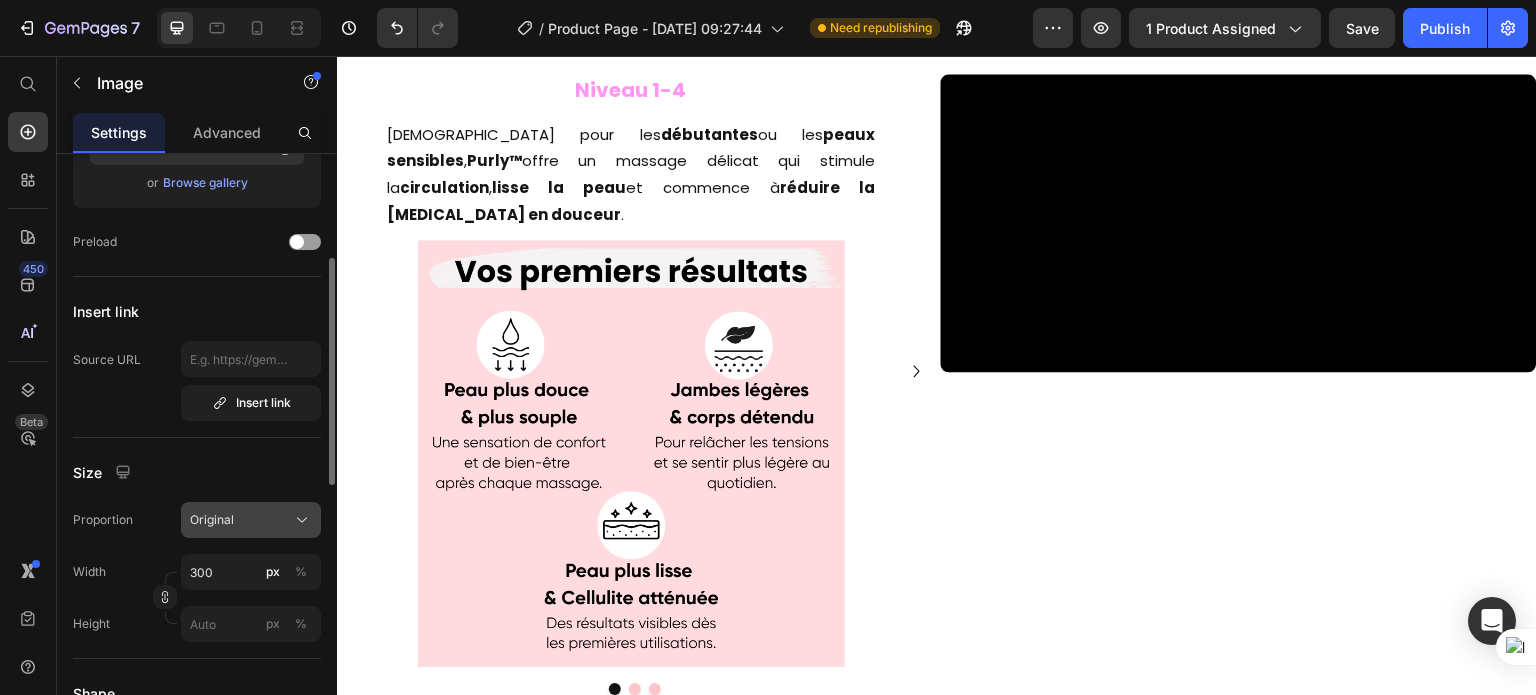 click on "Original" at bounding box center [251, 520] 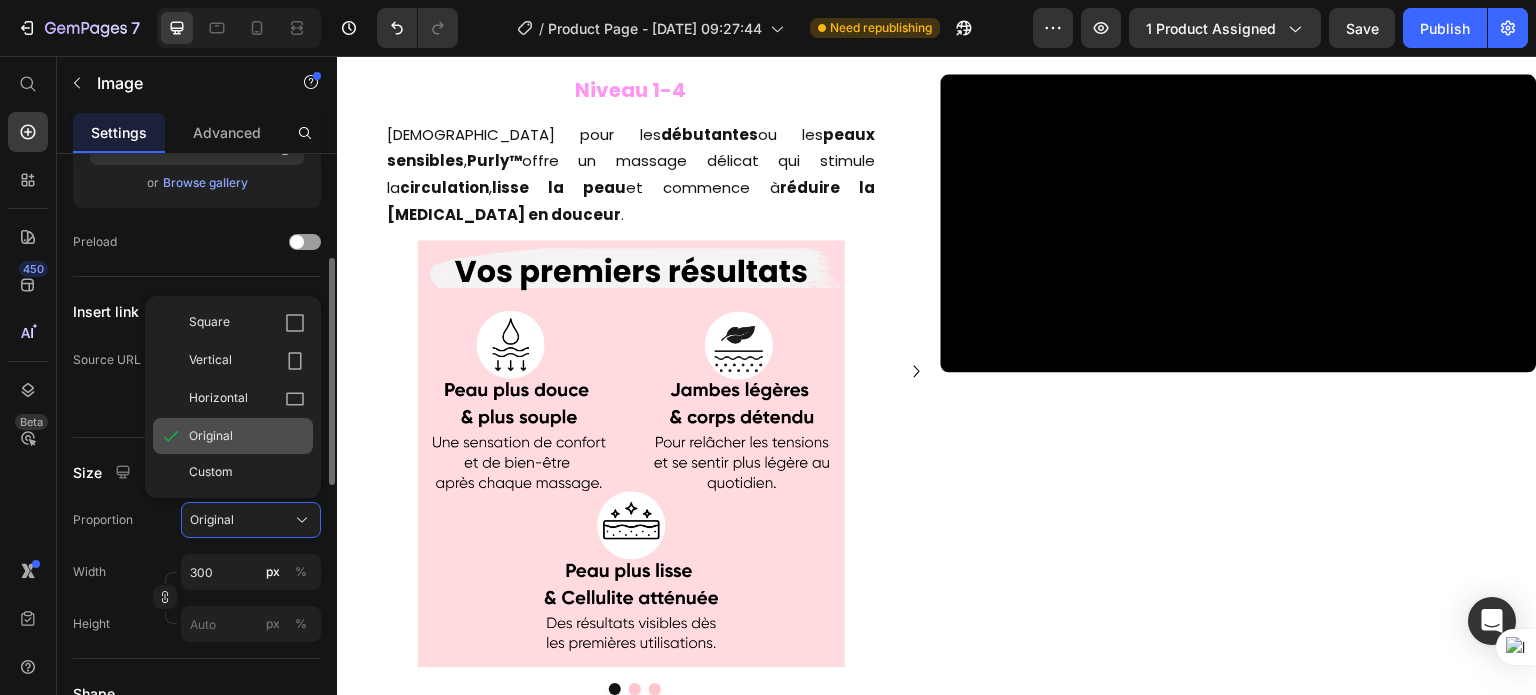 click on "Original" 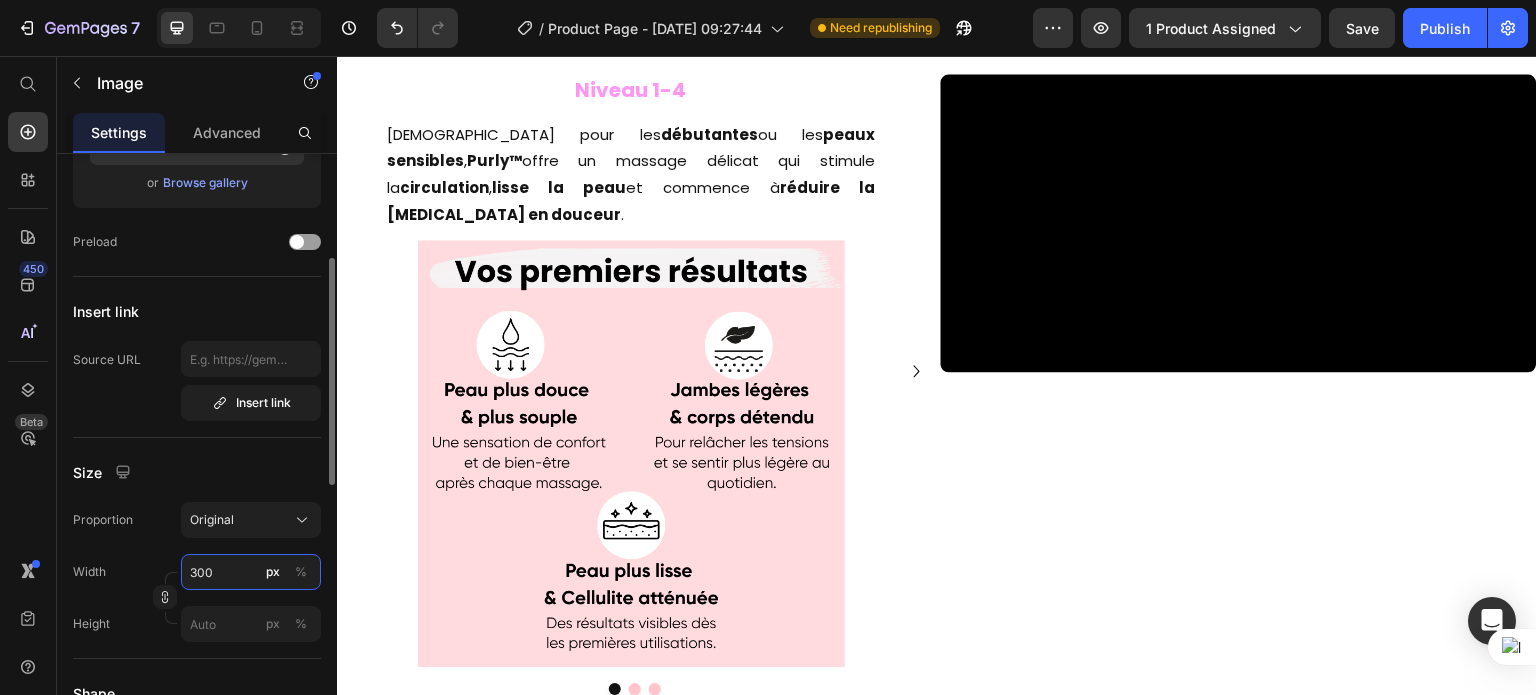 click on "300" at bounding box center [251, 572] 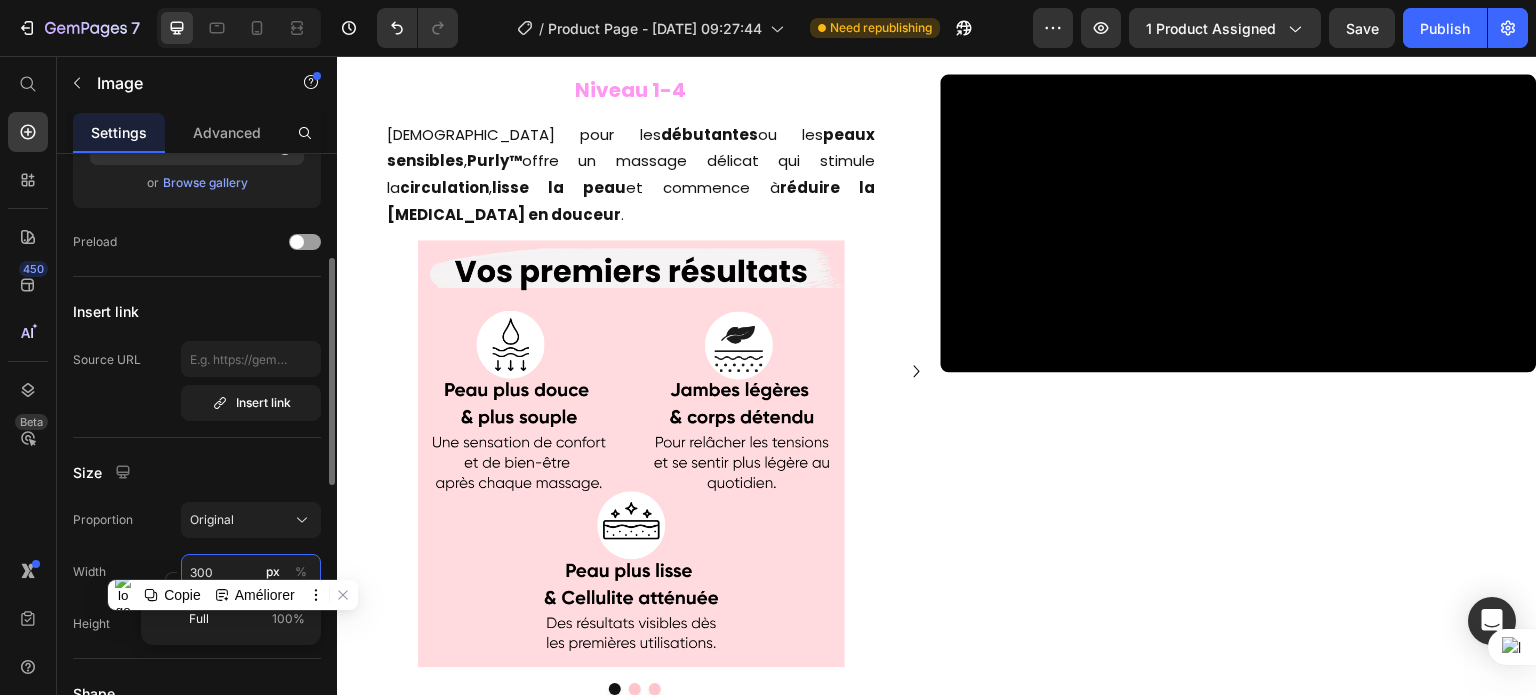 type 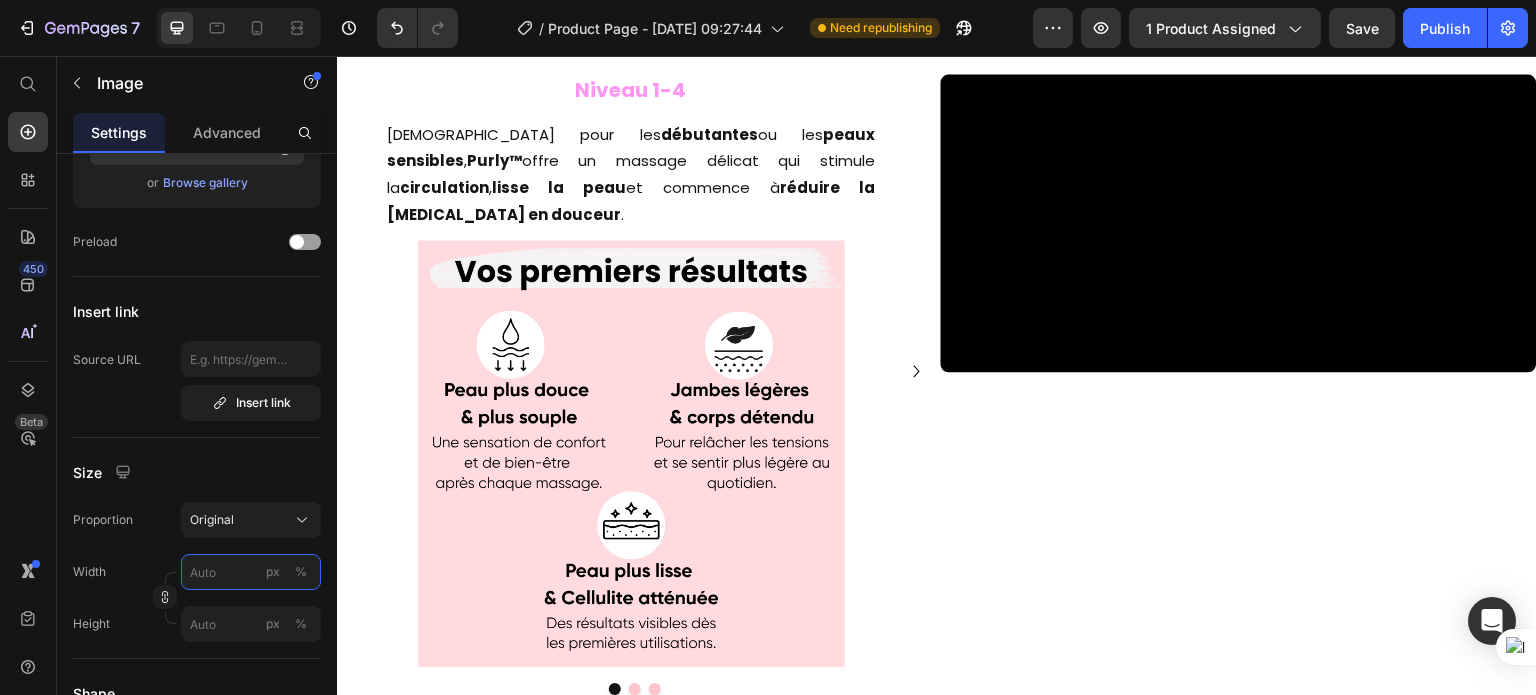 scroll, scrollTop: 3072, scrollLeft: 0, axis: vertical 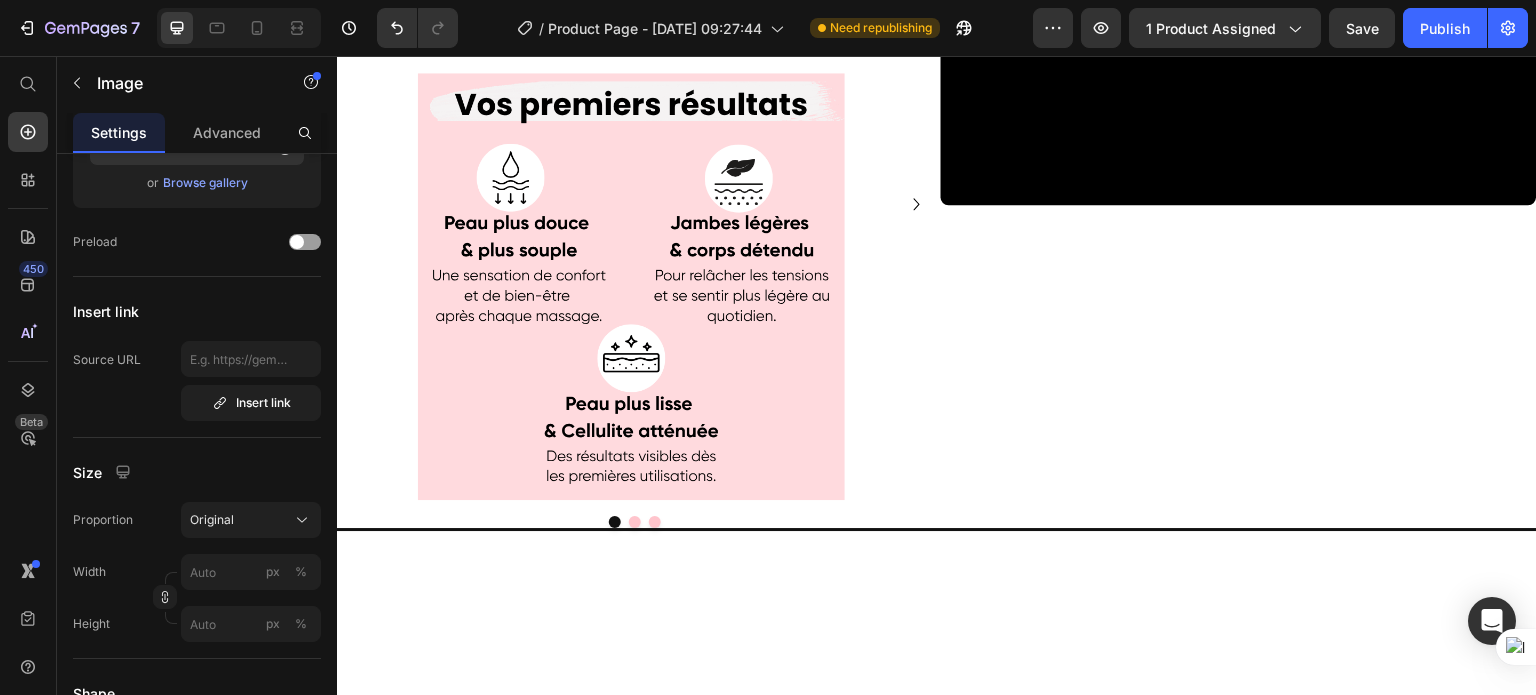 click on "Active le  drainage lymphatique  et aide à lisser la peau en profondeur. Une sensation de  légèreté immédiate , un corps plus sculpté, et cette petite fierté de voir votre silhouette se transformer  jour après jour . Text Block" at bounding box center [1231, -226] 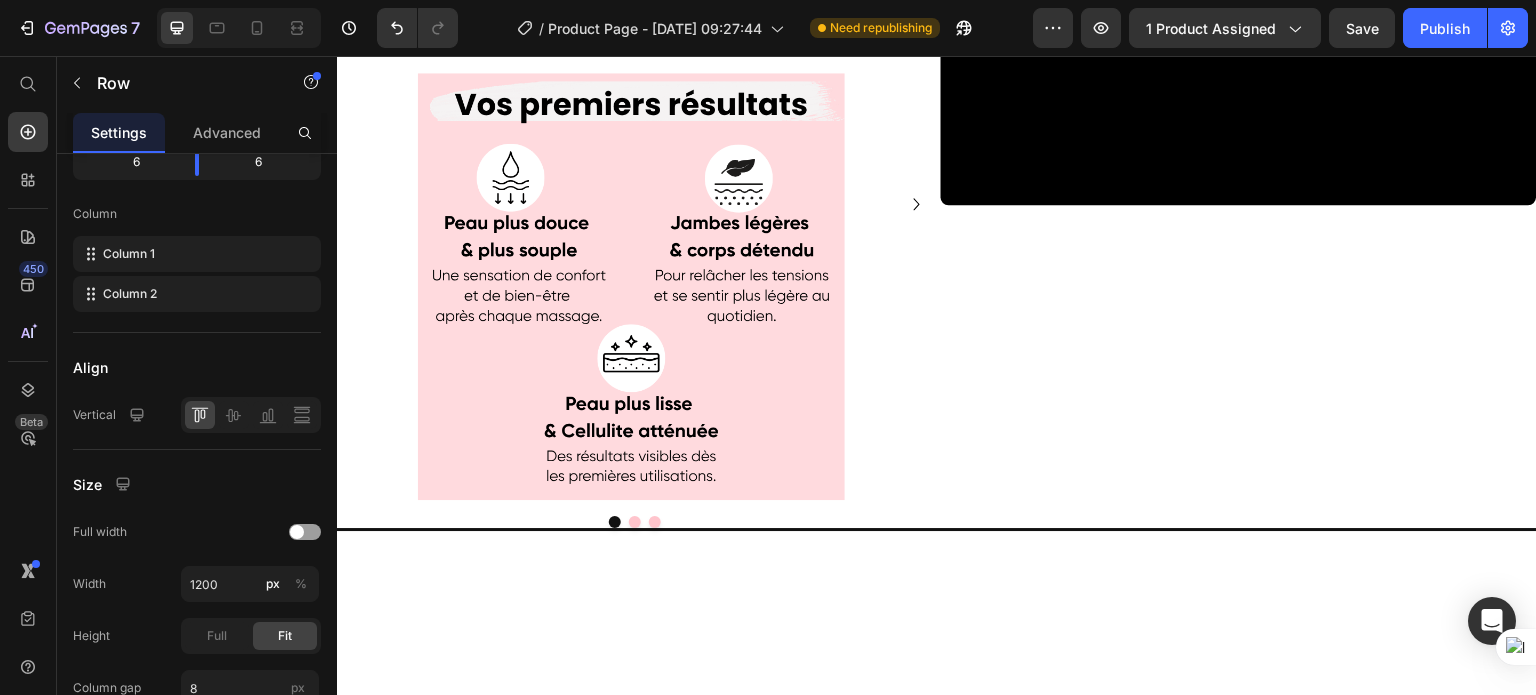 scroll, scrollTop: 0, scrollLeft: 0, axis: both 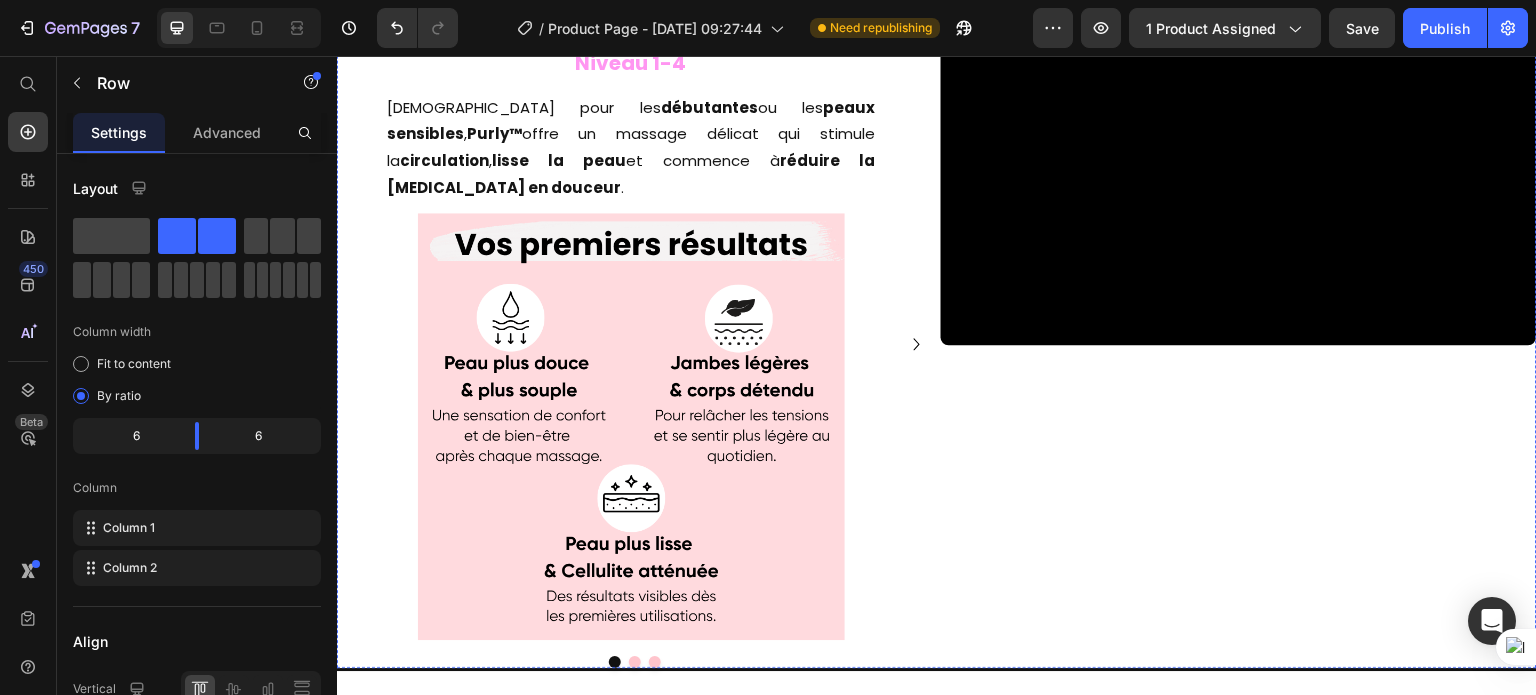 click on "Massage [MEDICAL_DATA]" at bounding box center (1291, -184) 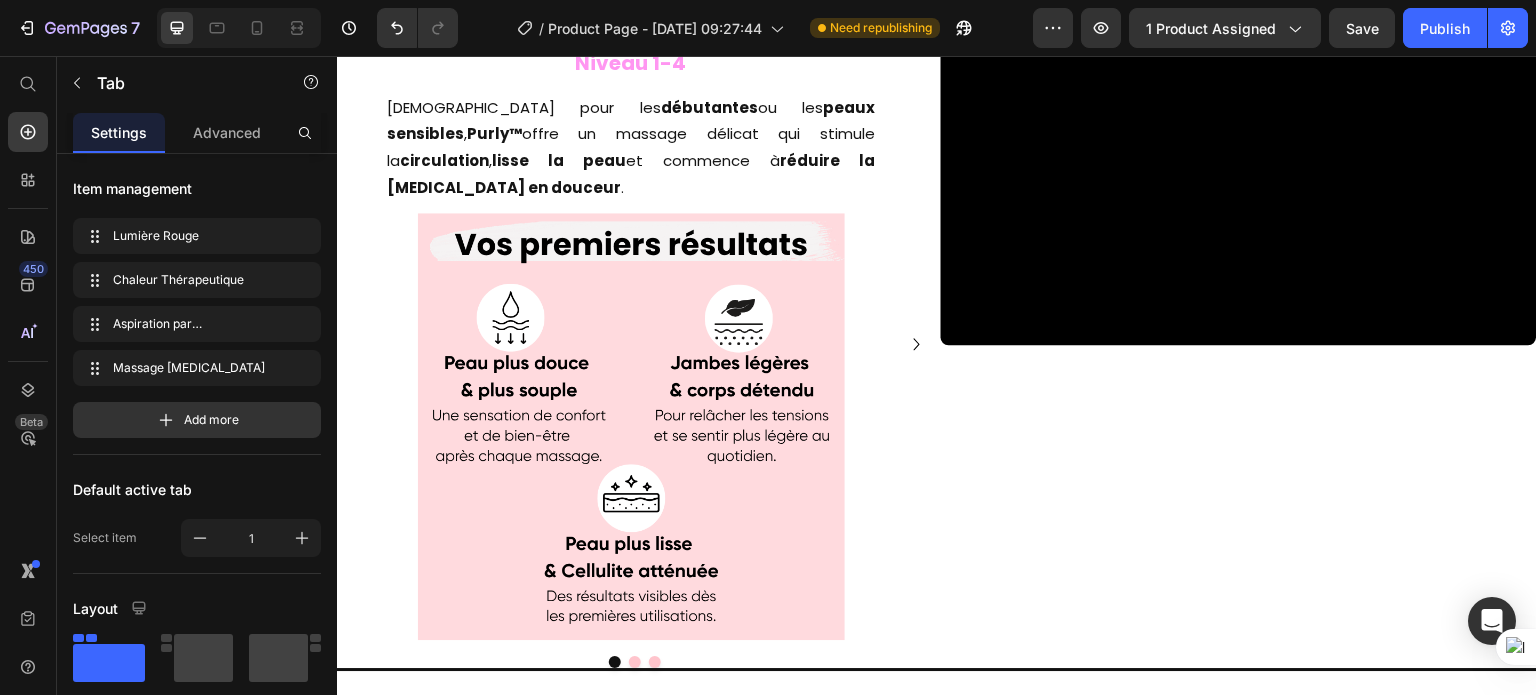 click at bounding box center [643, -142] 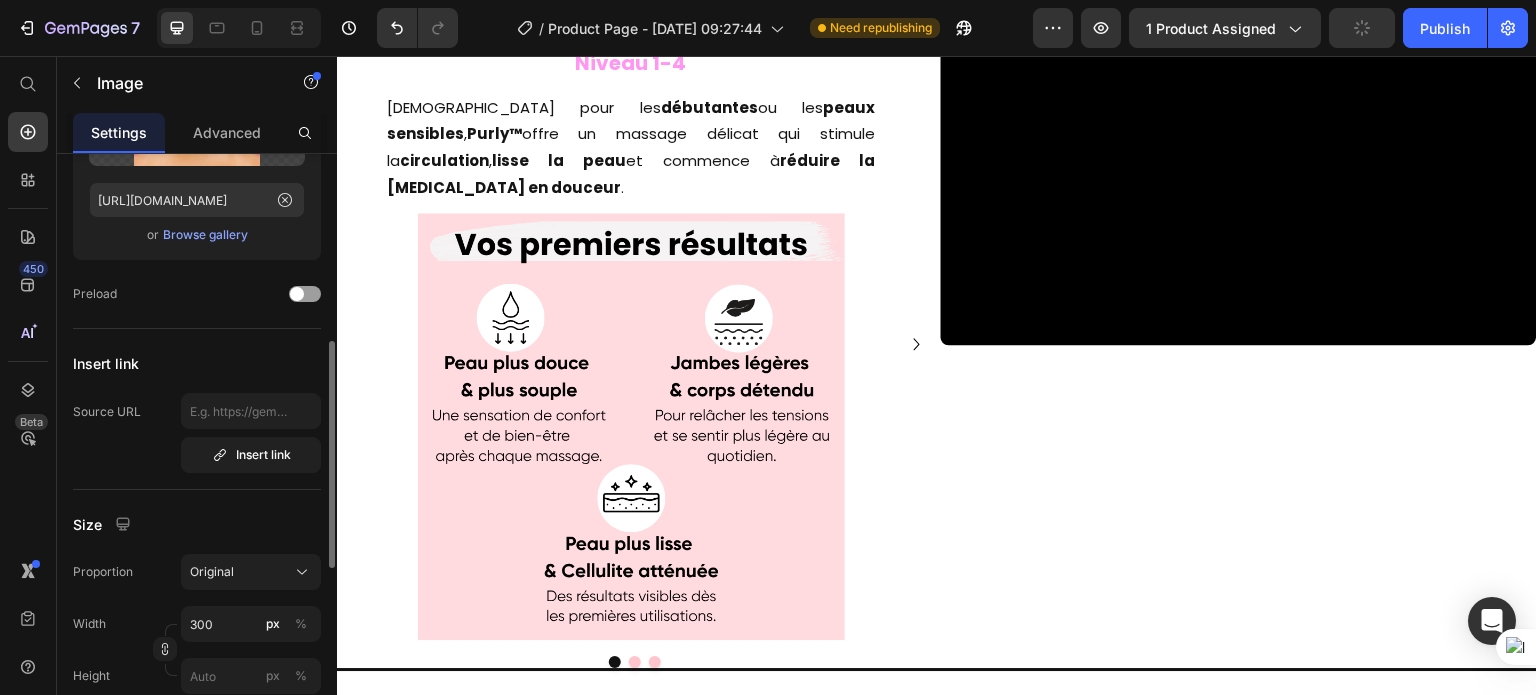 scroll, scrollTop: 297, scrollLeft: 0, axis: vertical 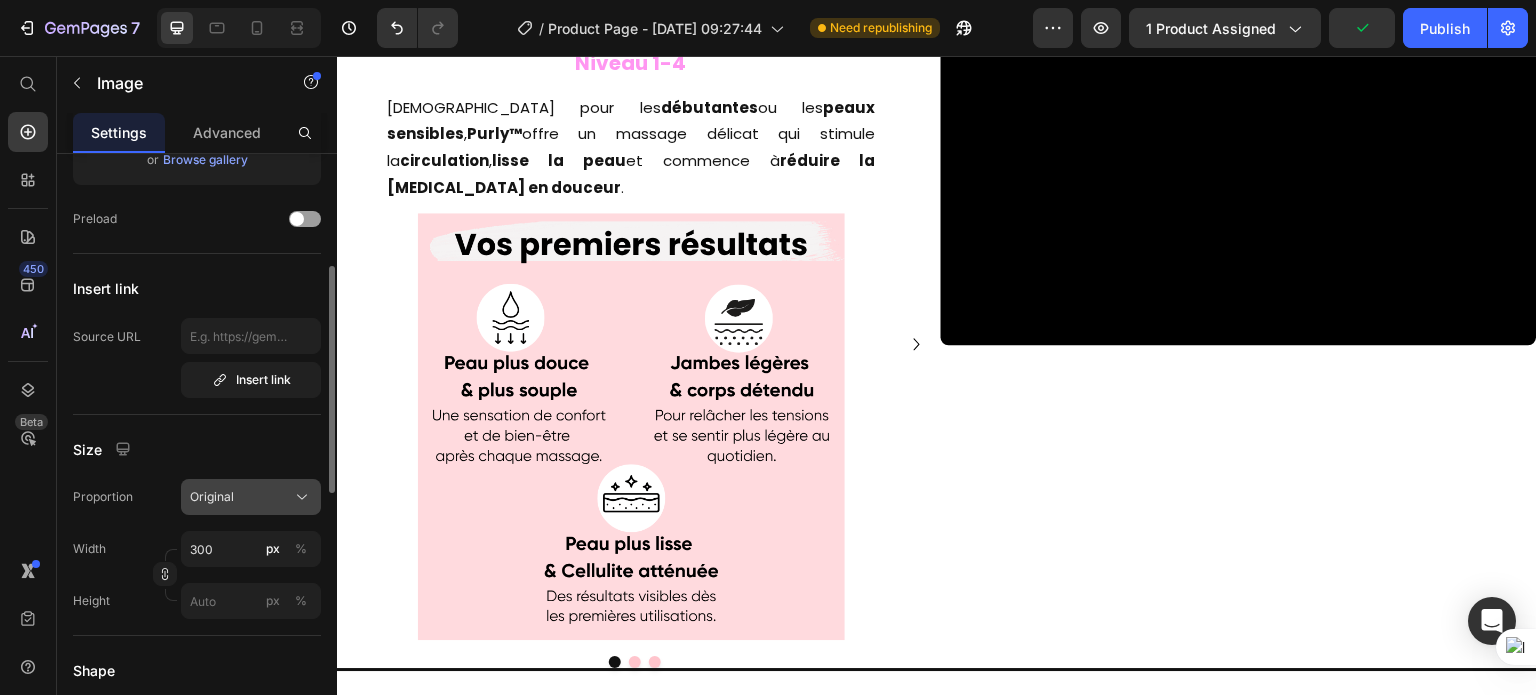 click on "Original" at bounding box center [251, 497] 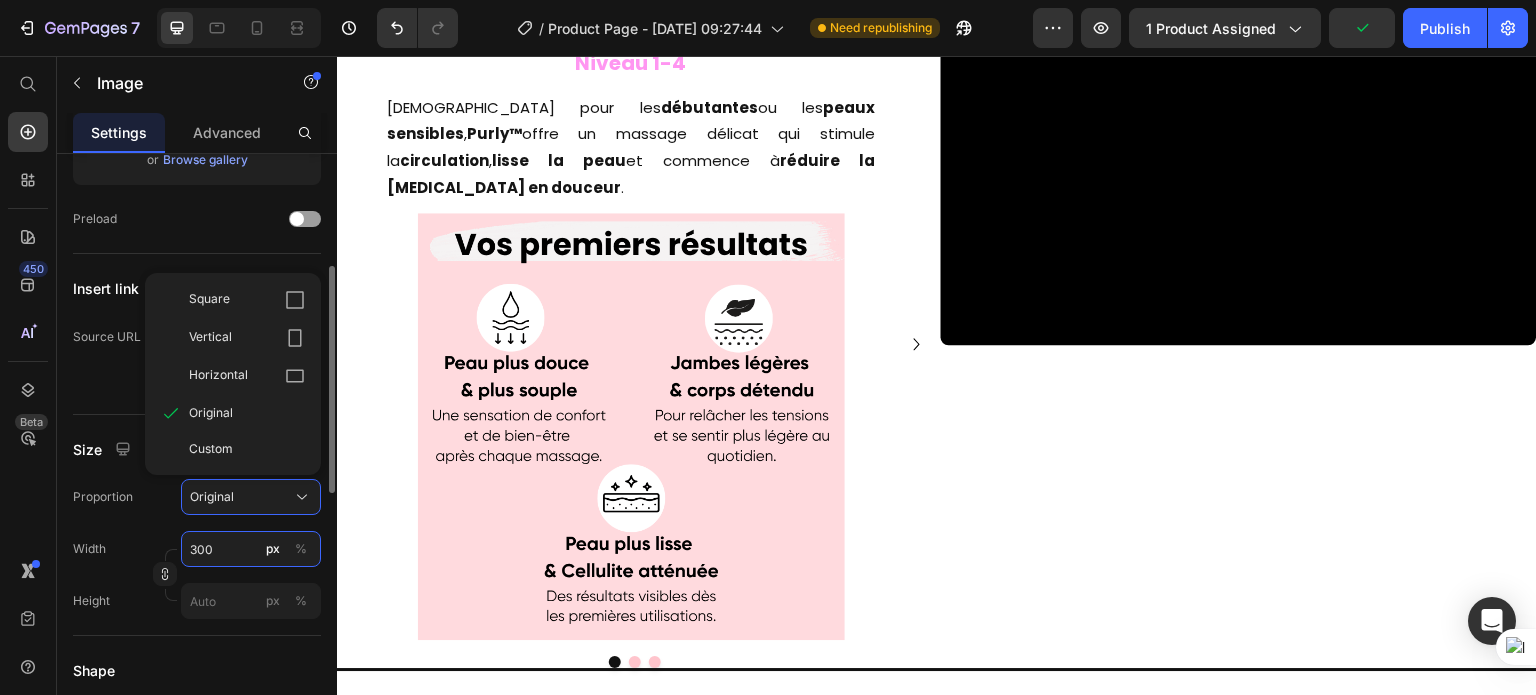 click on "300" at bounding box center [251, 549] 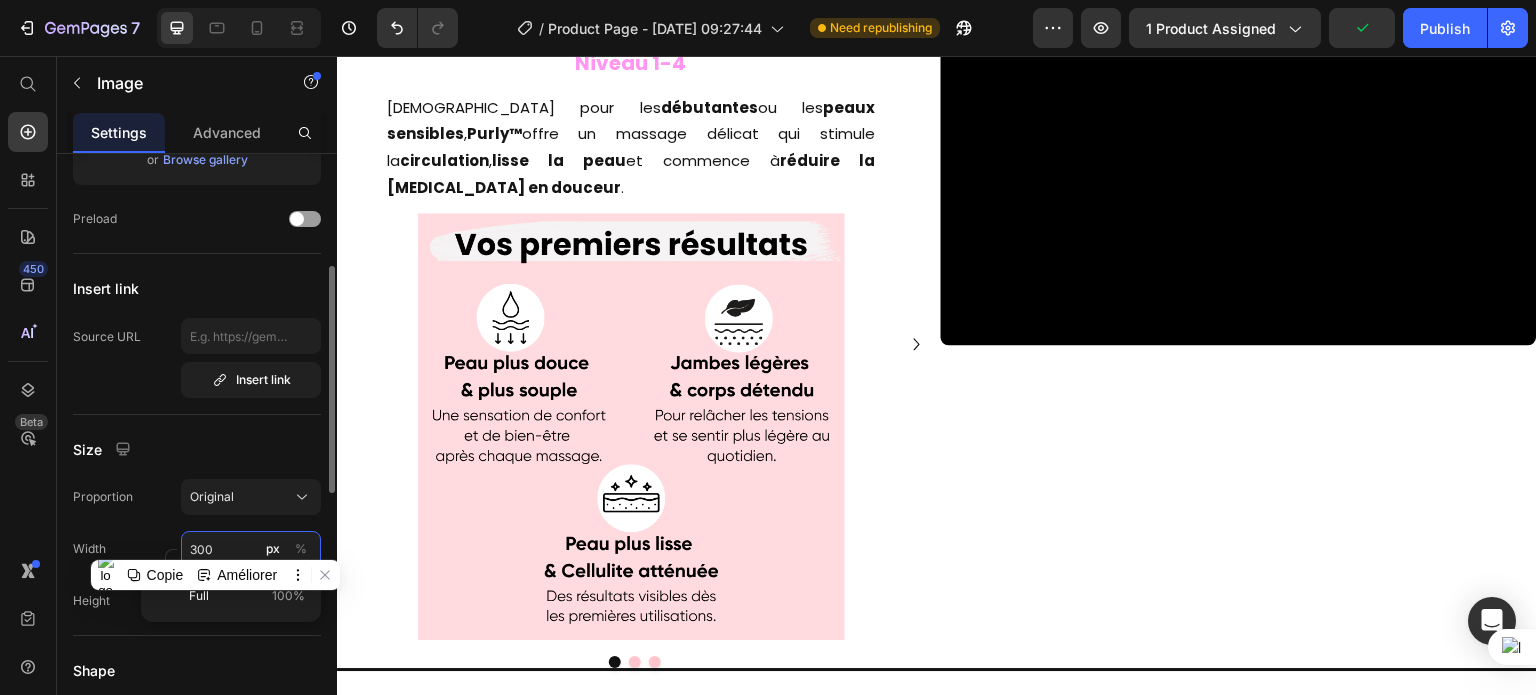 type 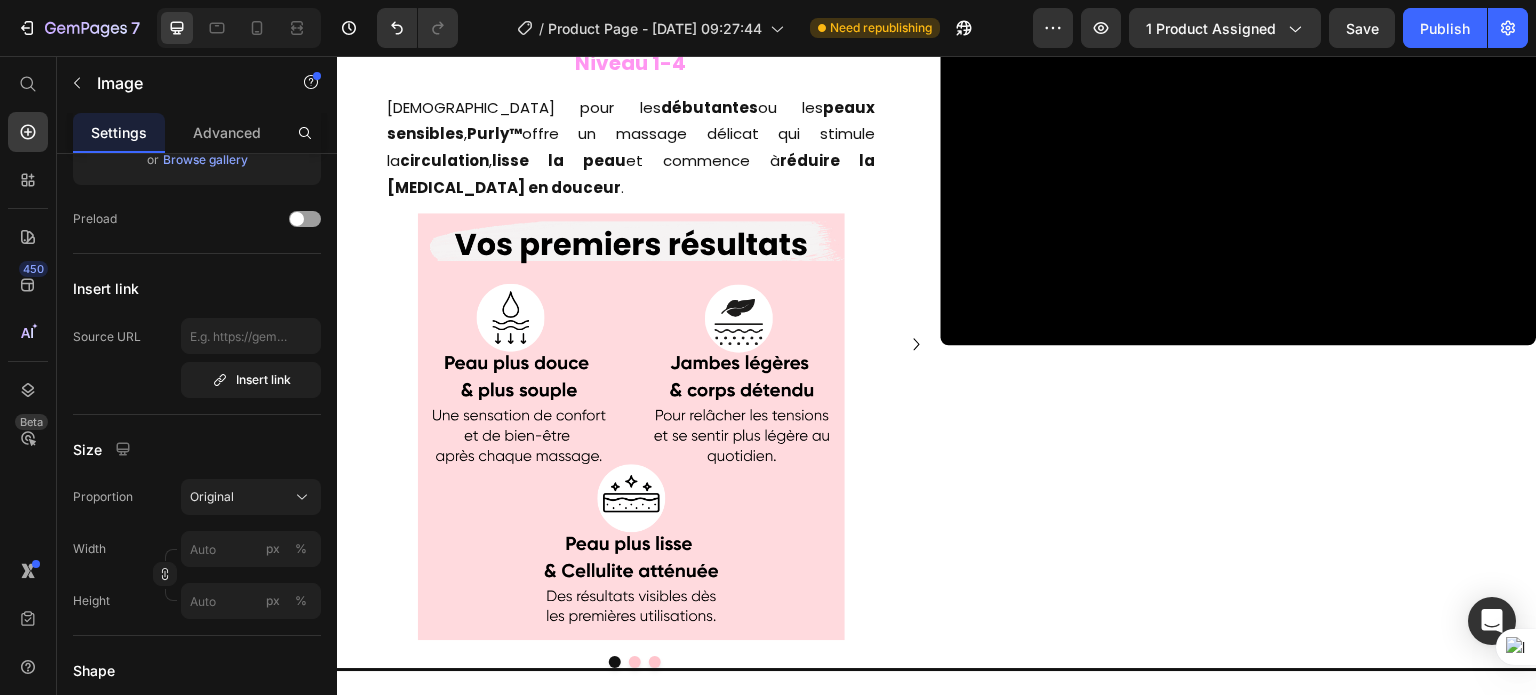 click on "Élimine les  toxines , améliore la  texture de la peau  et affine les contours. Une peau plus  saine , plus  éclatante , et ce  plaisir simple de se sentir belle et bien dans son corps. Text Block" at bounding box center [1231, -86] 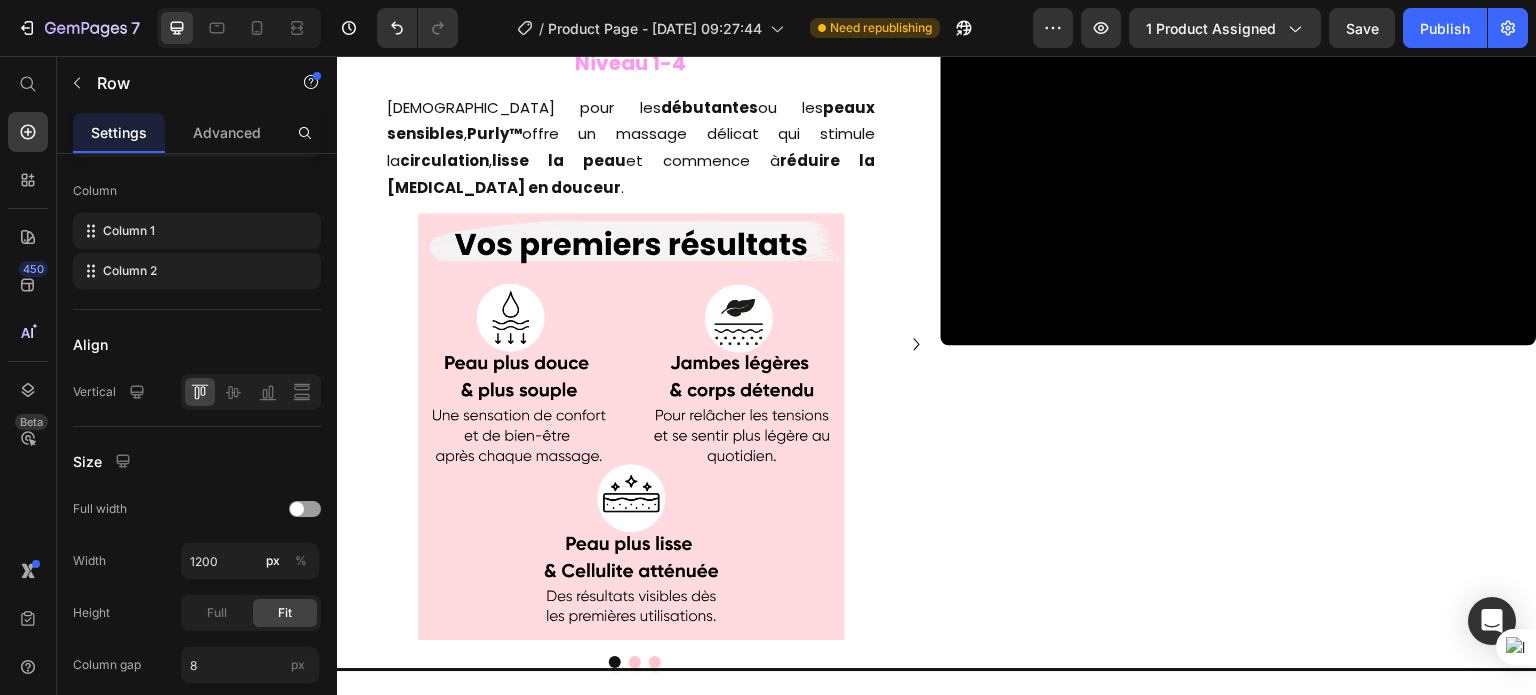scroll, scrollTop: 0, scrollLeft: 0, axis: both 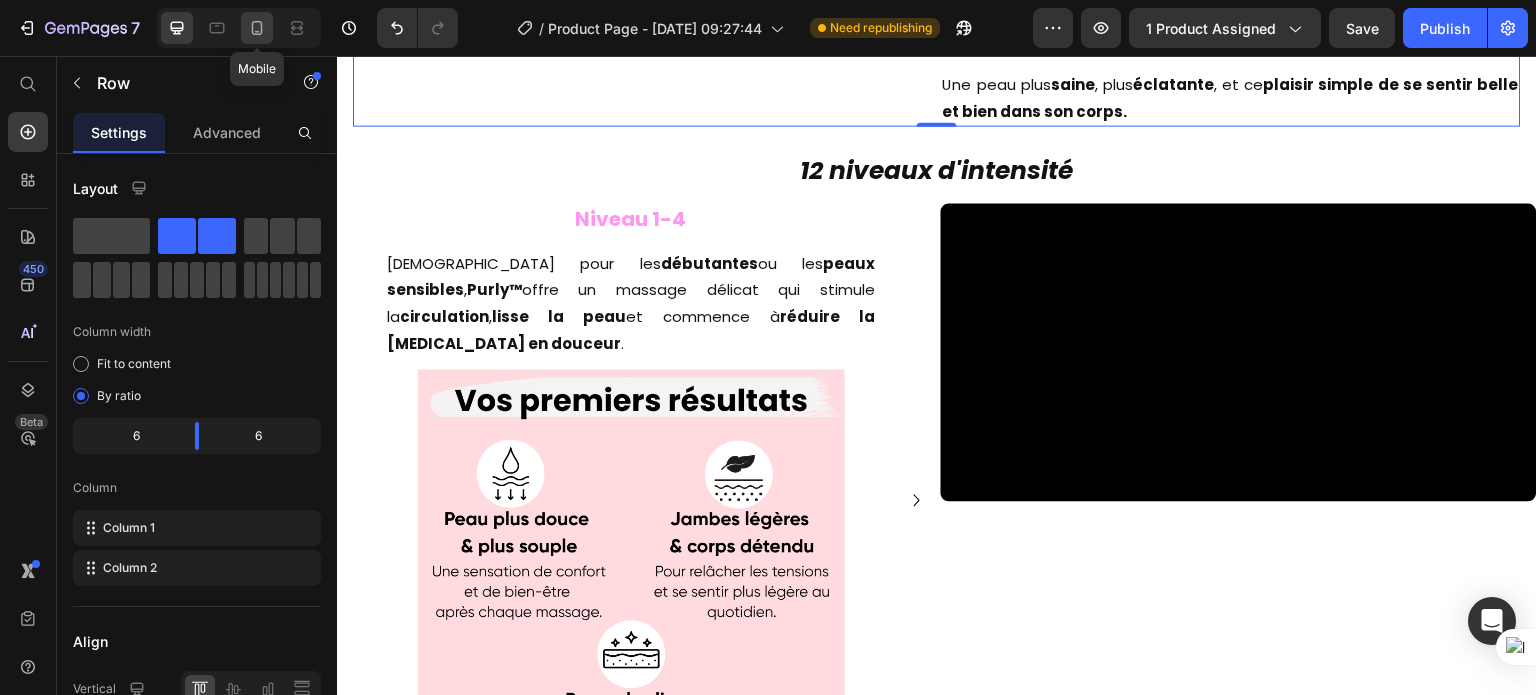 click 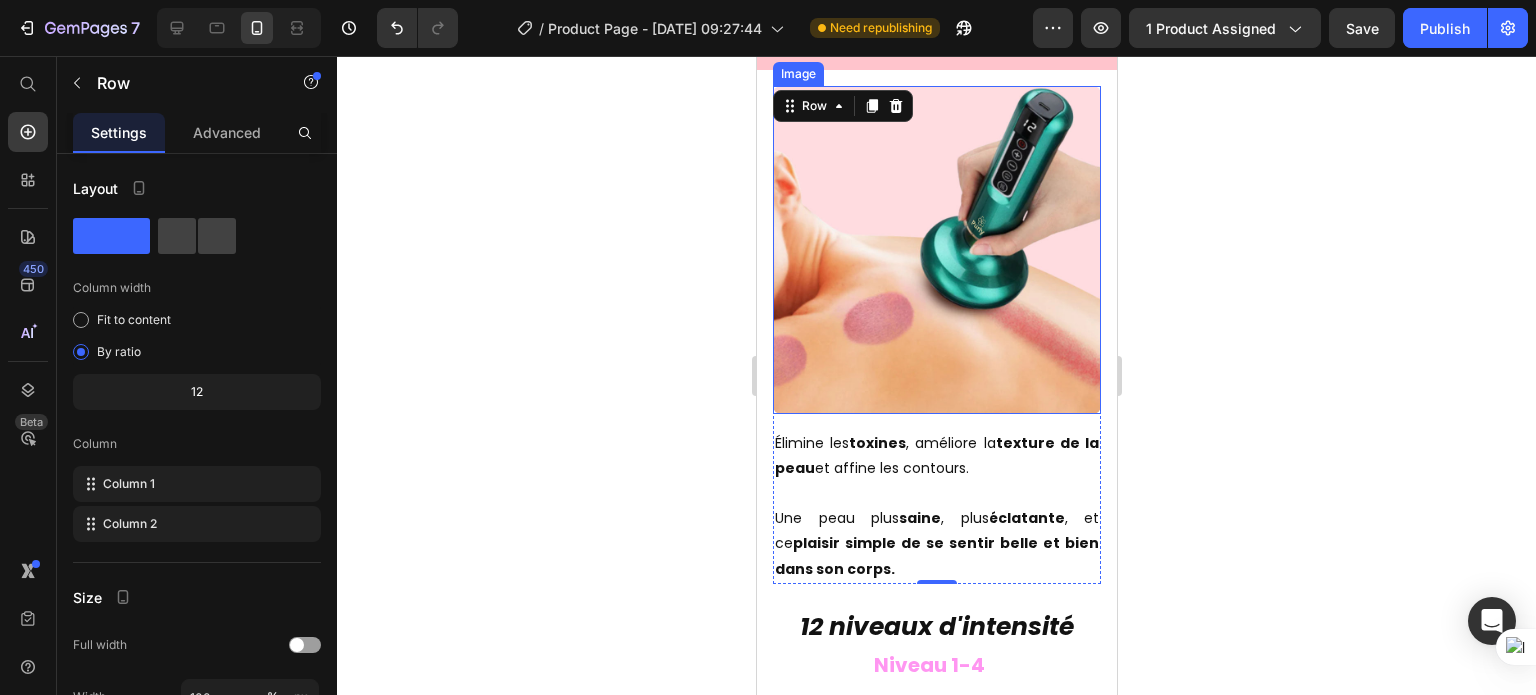 scroll, scrollTop: 3662, scrollLeft: 0, axis: vertical 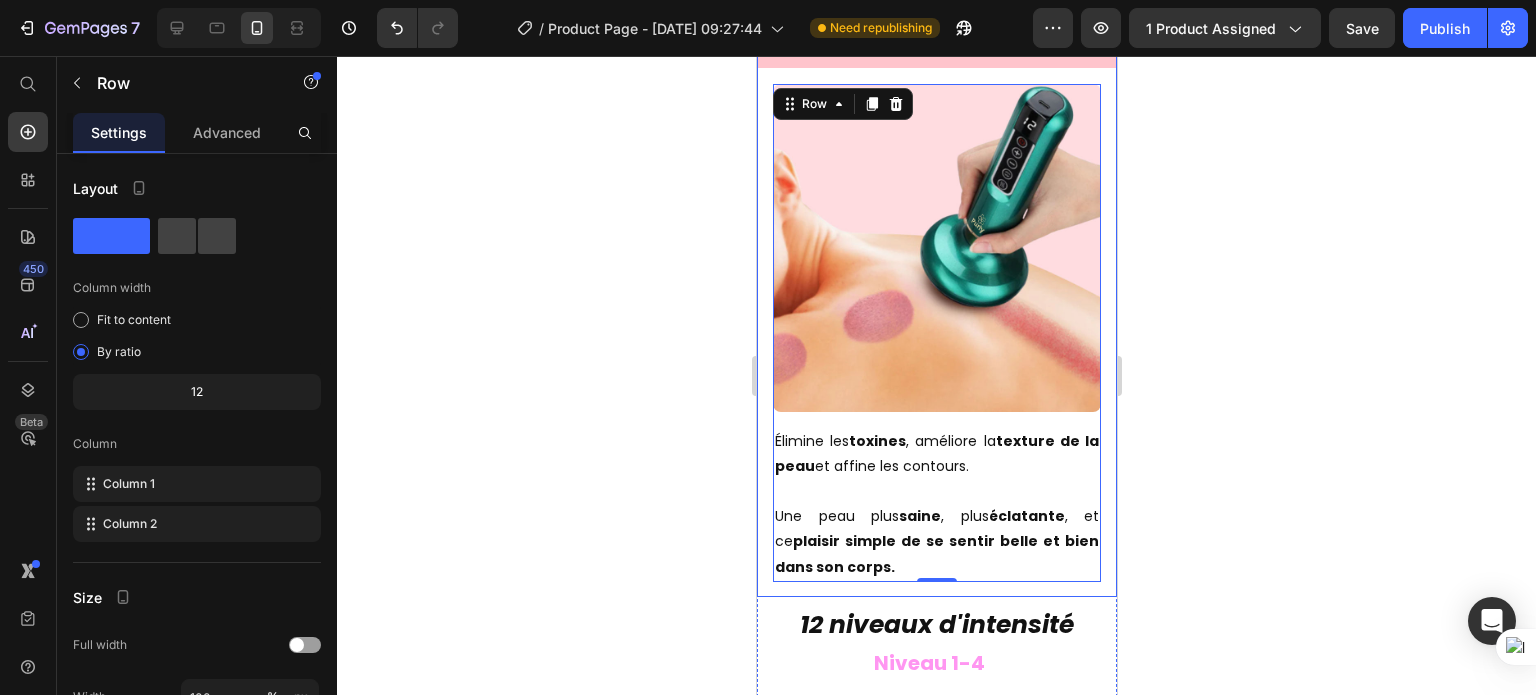 click on "Lumière Rouge" at bounding box center (836, -41) 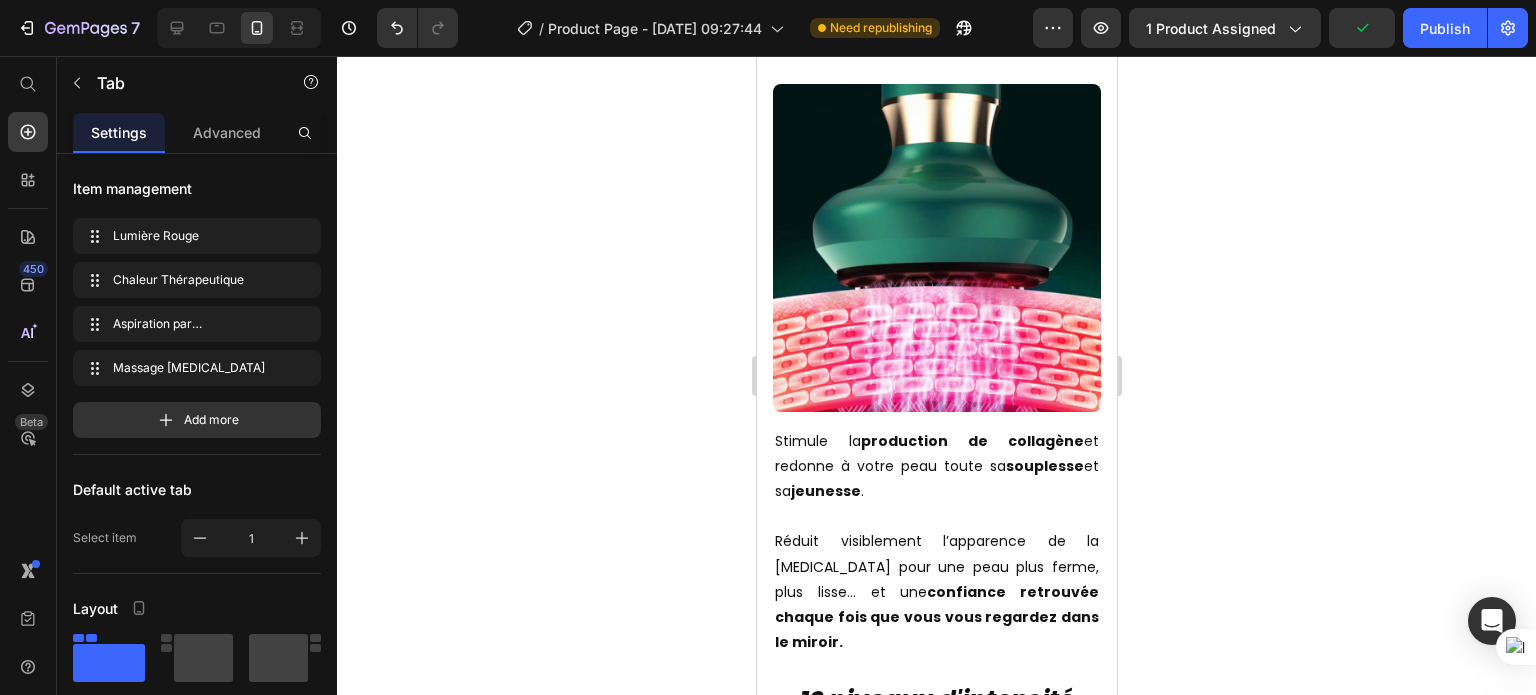 click on "Chaleur Thérapeutique" at bounding box center (1016, -41) 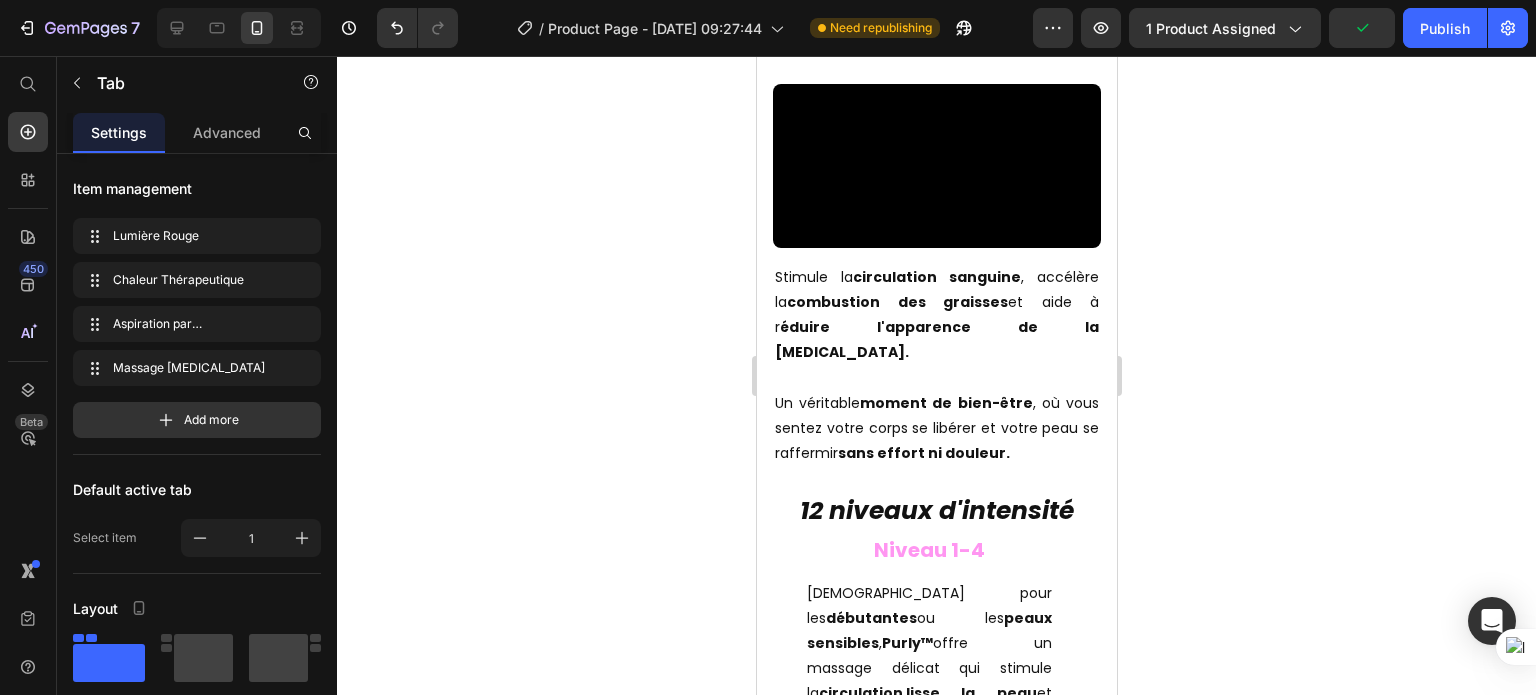click on "Aspiration par [PERSON_NAME]" at bounding box center [936, 2] 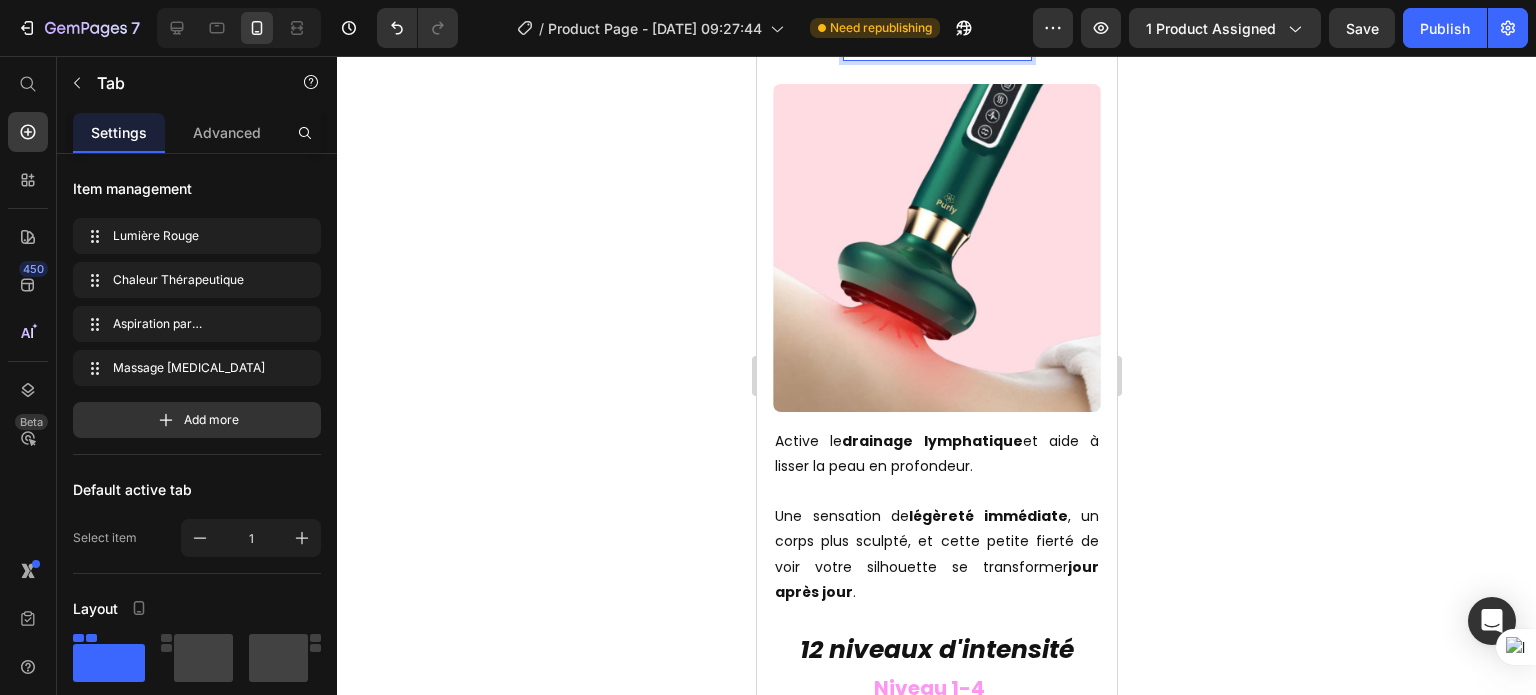 click on "Massage [MEDICAL_DATA]" at bounding box center (936, 46) 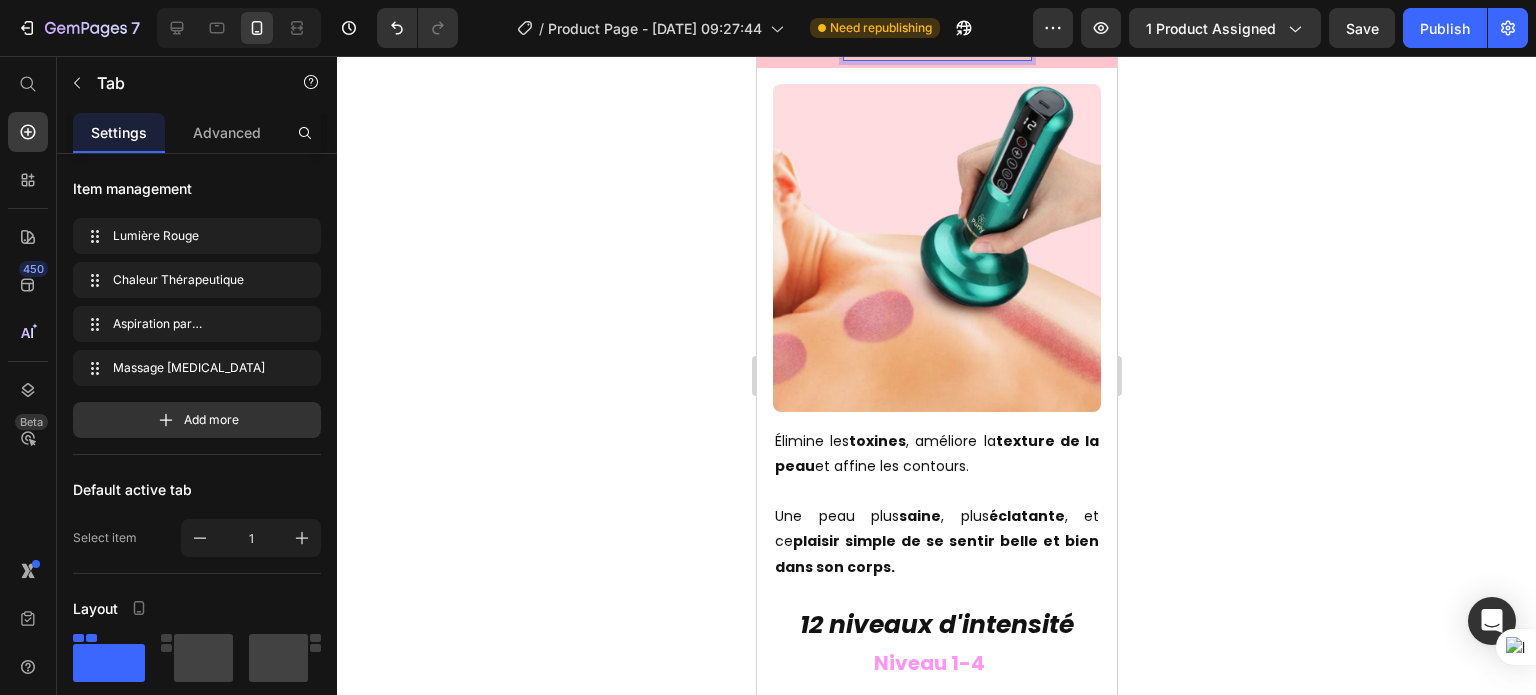 click on "Lumière Rouge" at bounding box center (836, -41) 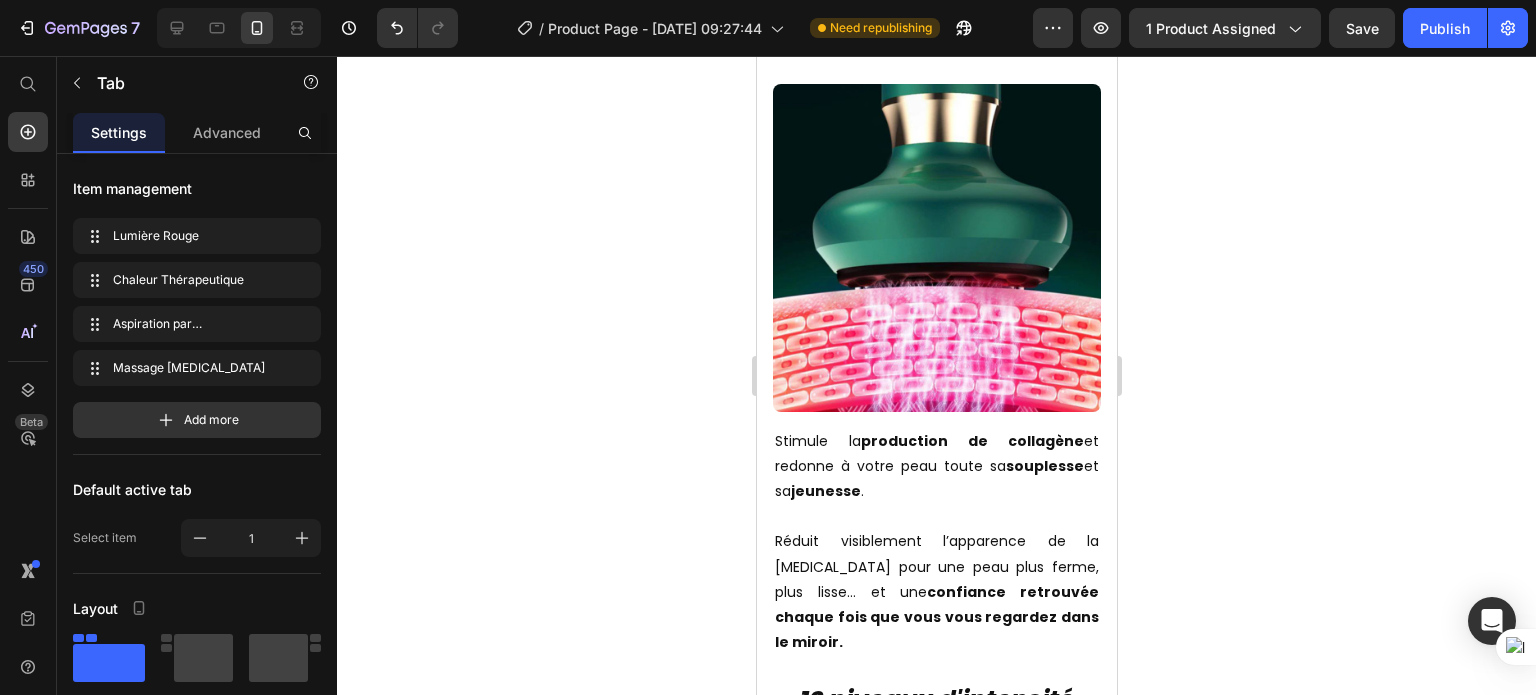 click on "Aspiration par [PERSON_NAME]" at bounding box center [936, 2] 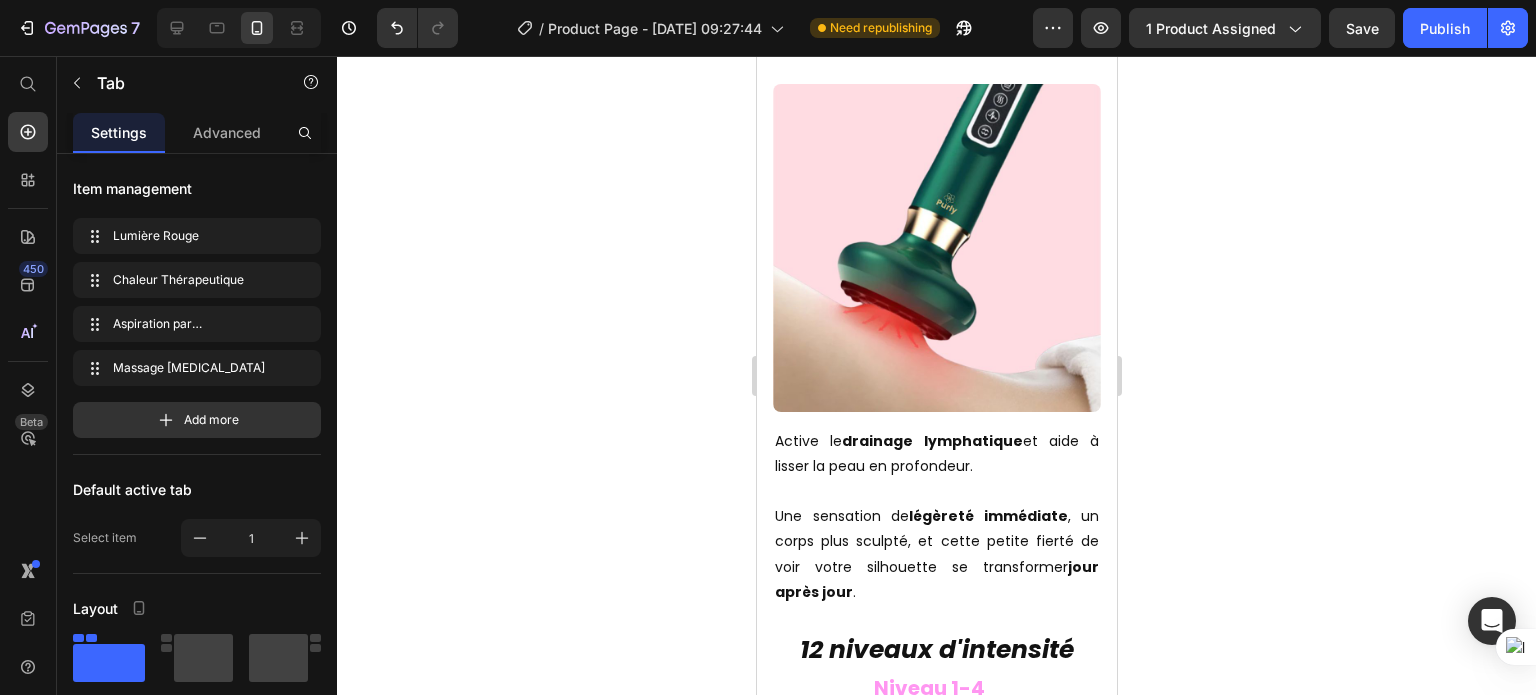 click on "Massage [MEDICAL_DATA]" at bounding box center [936, 46] 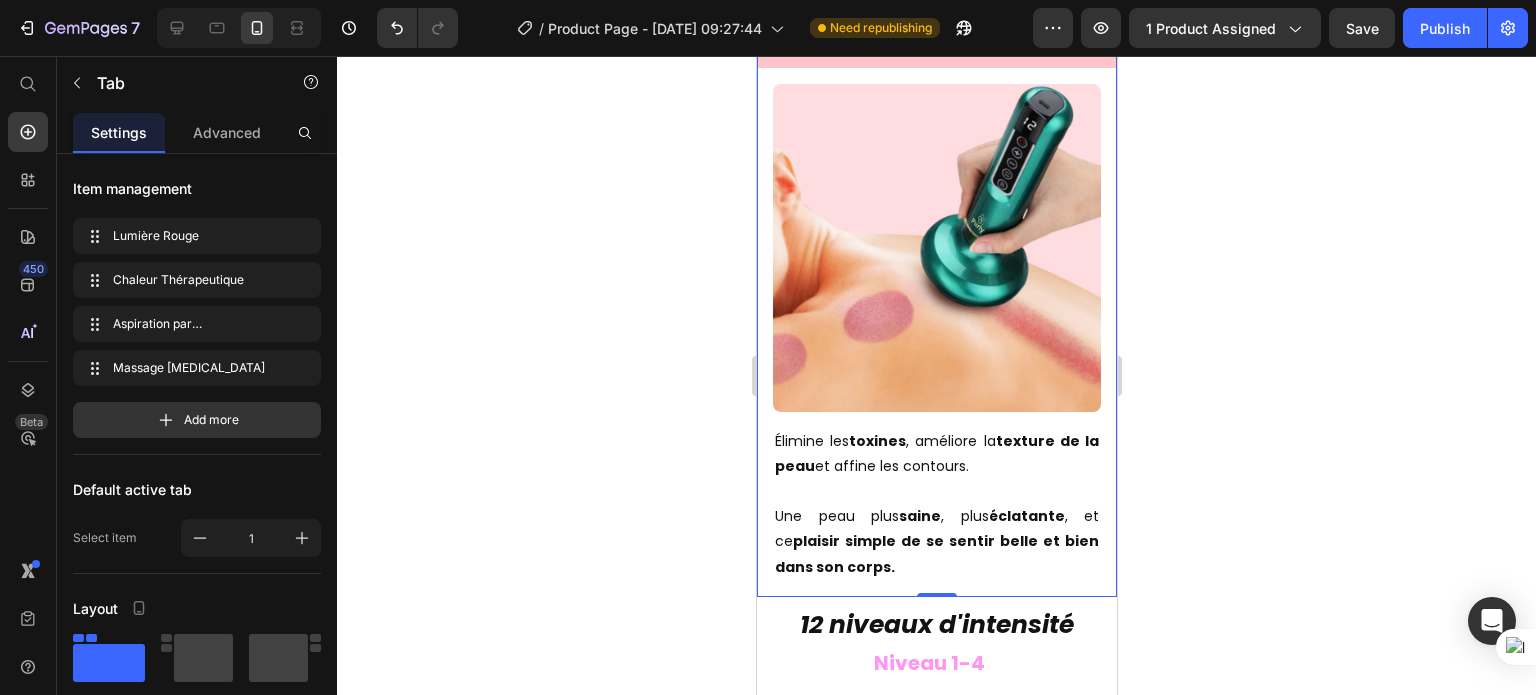 click on "Chaleur Thérapeutique" at bounding box center (1016, -41) 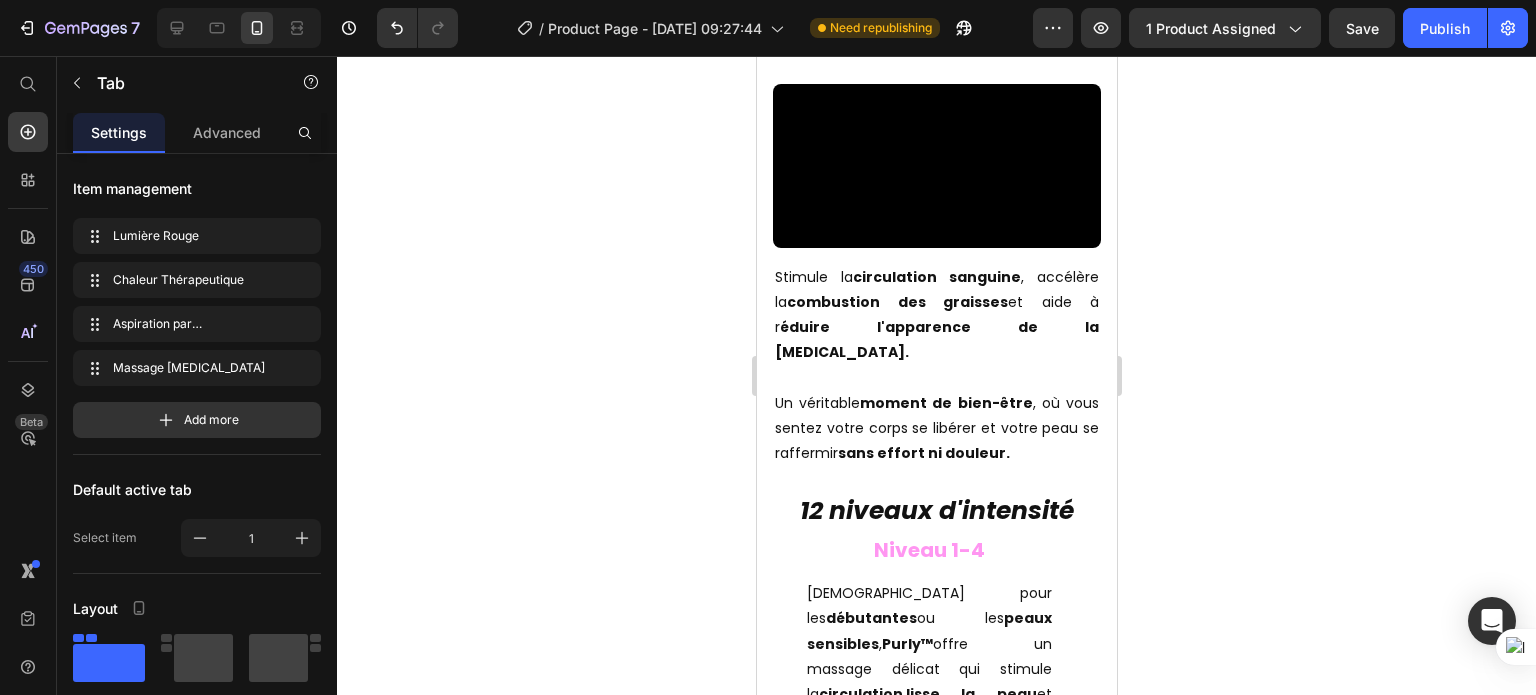 click on "Lumière Rouge" at bounding box center (836, -41) 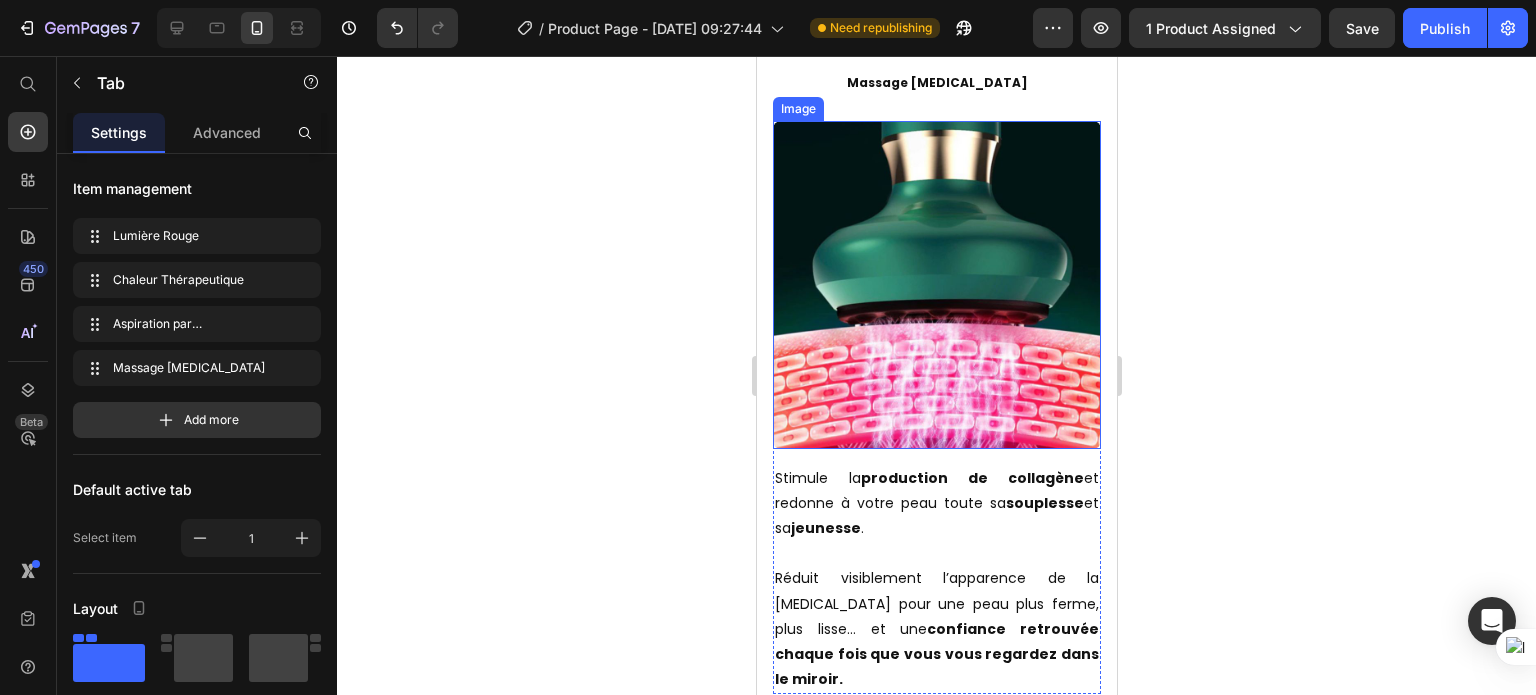 scroll, scrollTop: 3606, scrollLeft: 0, axis: vertical 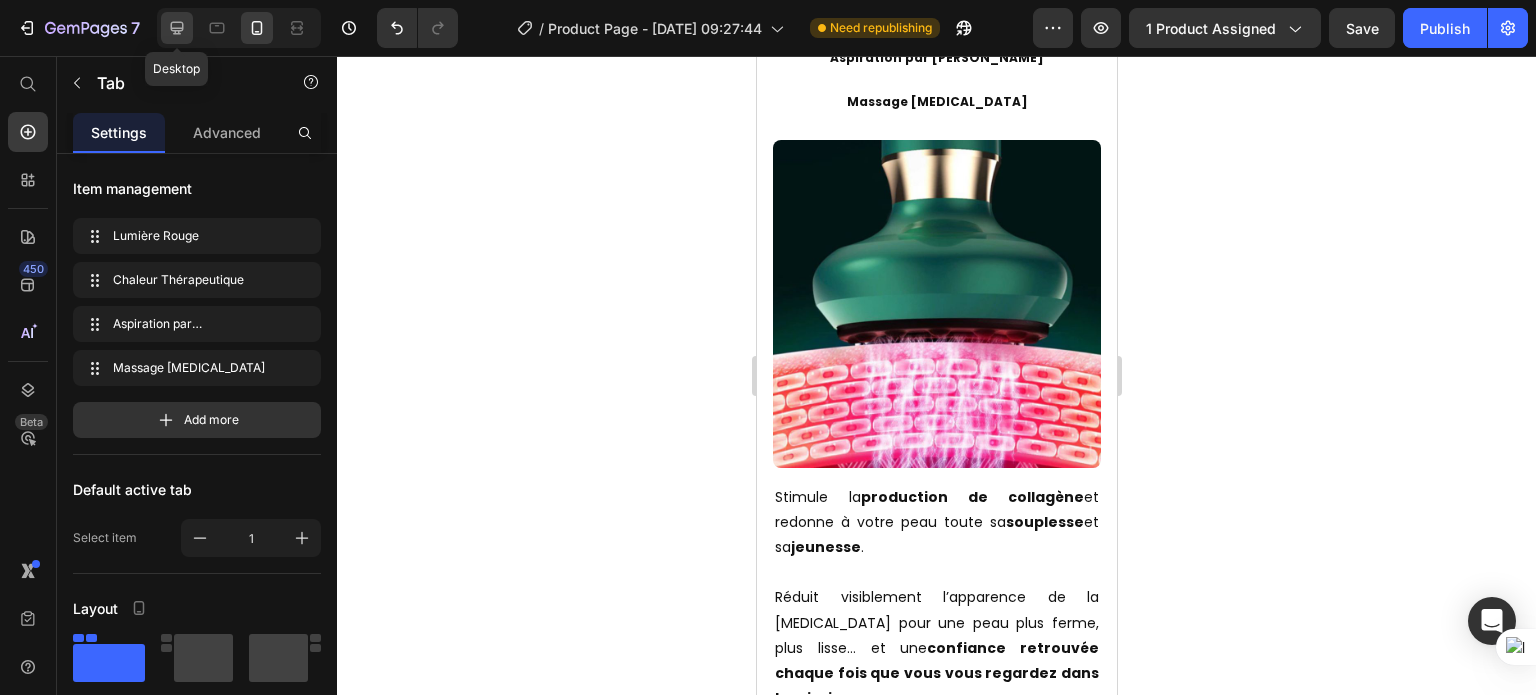 drag, startPoint x: 166, startPoint y: 34, endPoint x: 60, endPoint y: 144, distance: 152.76125 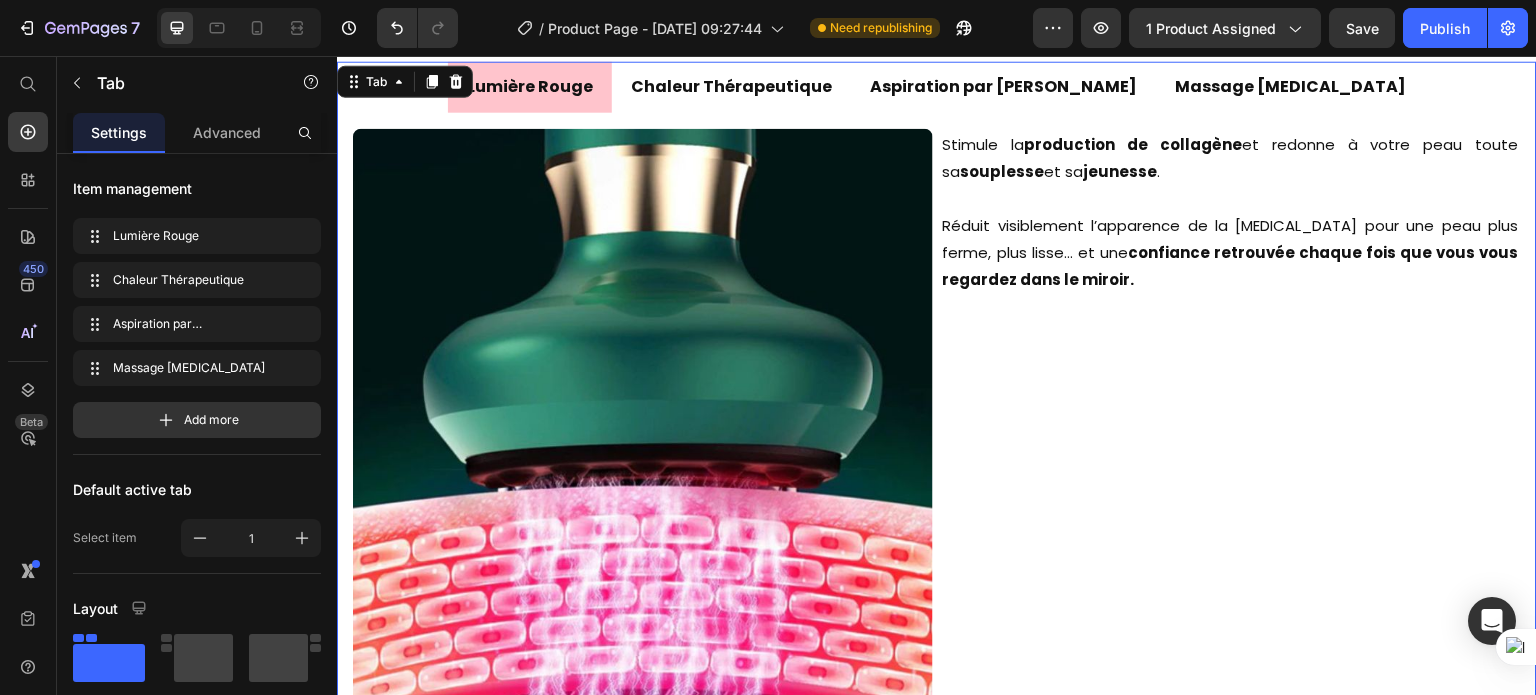 scroll, scrollTop: 2740, scrollLeft: 0, axis: vertical 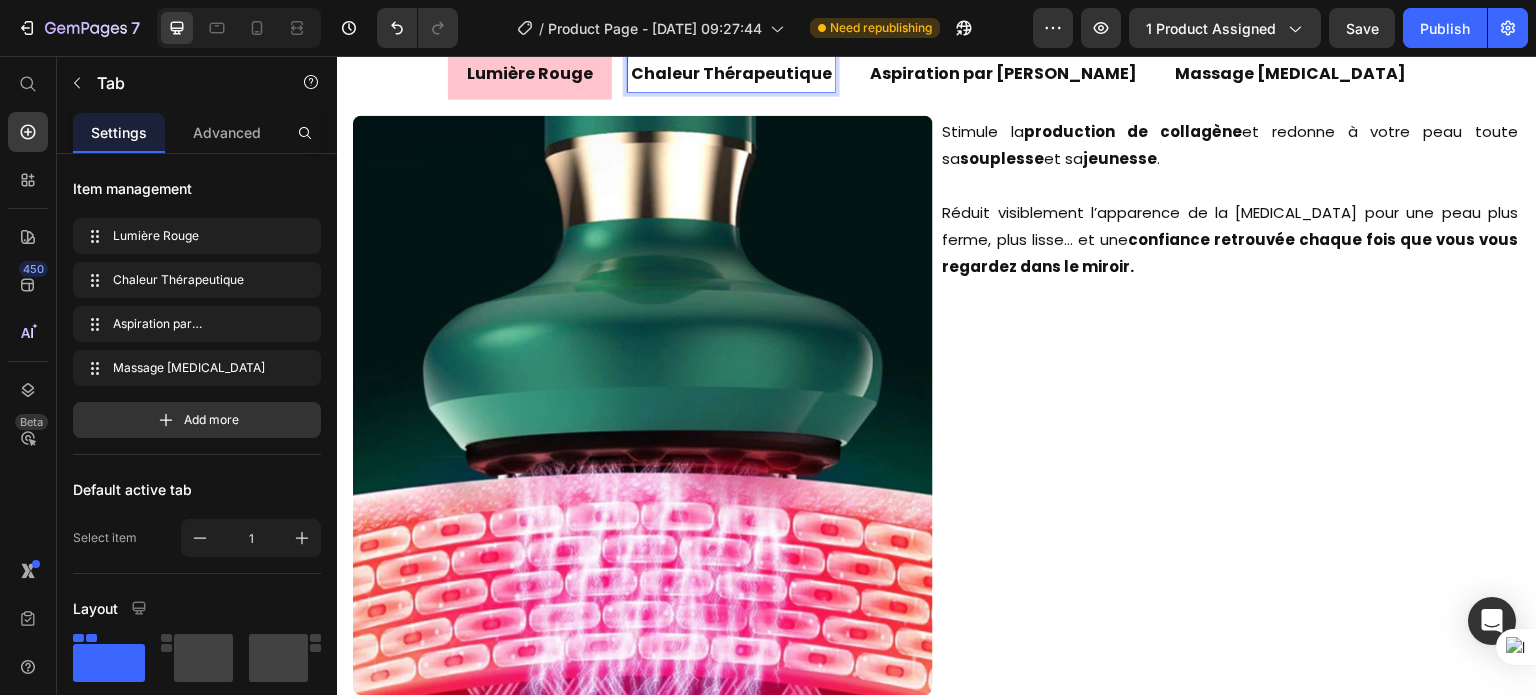 click on "Chaleur Thérapeutique" at bounding box center [731, 73] 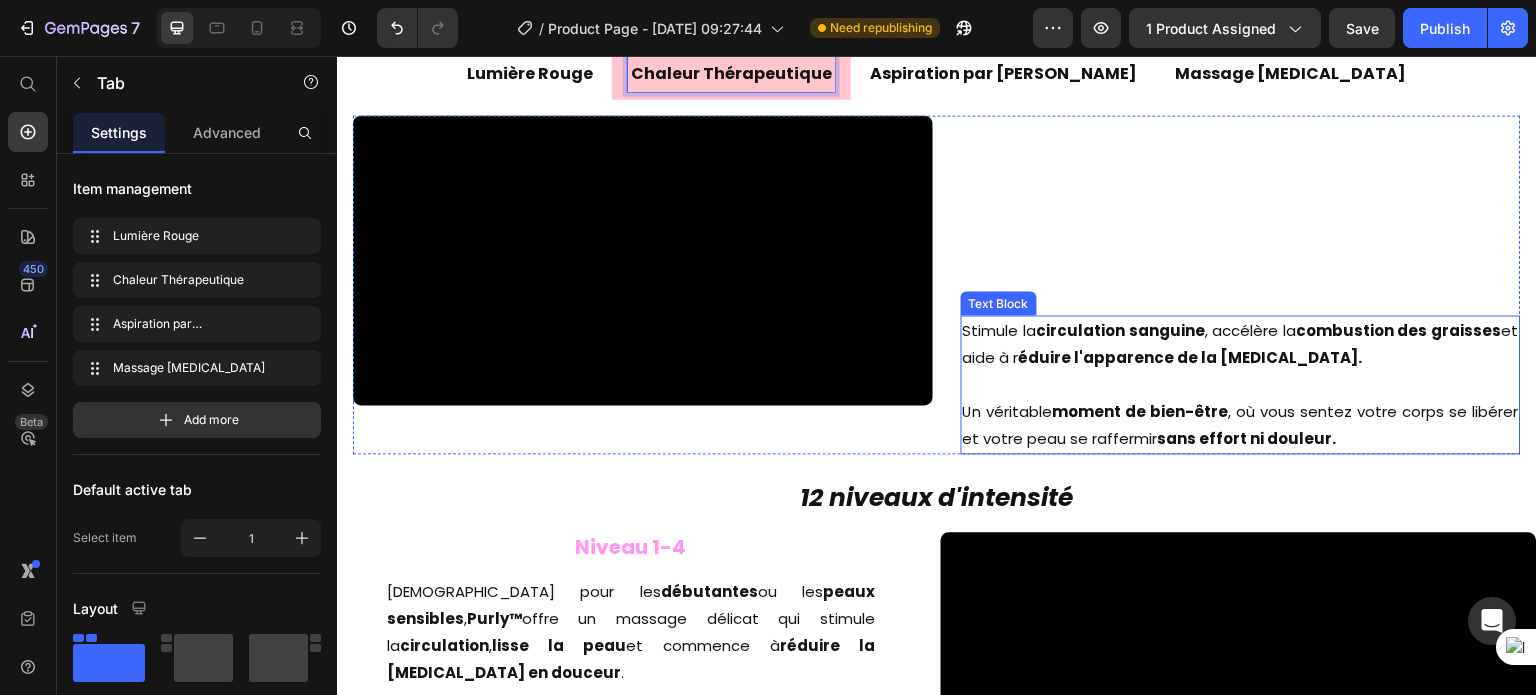 click on "Stimule la  circulation sanguine , accélère la  combustion des graisses  et aide à r [PERSON_NAME] l'apparence de la [MEDICAL_DATA]." at bounding box center [1241, 344] 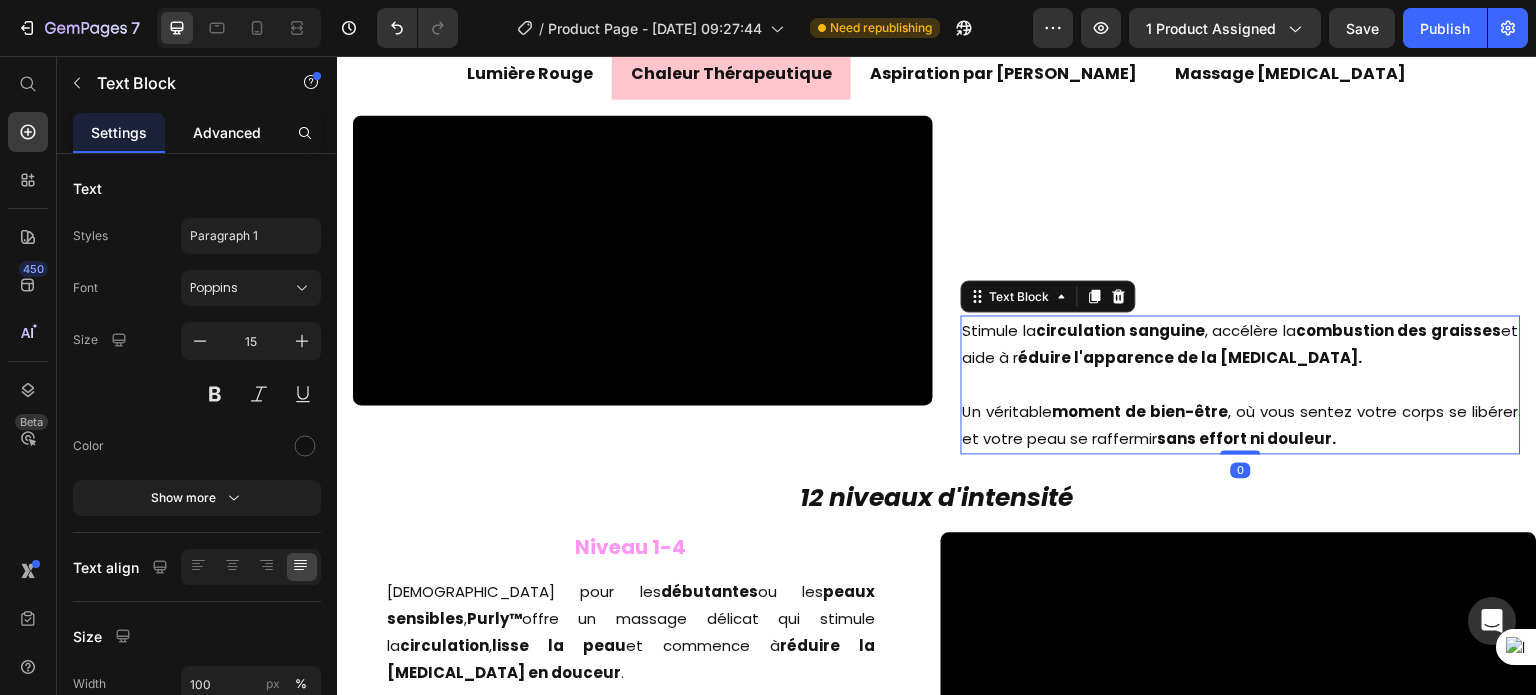 click on "Advanced" at bounding box center [227, 132] 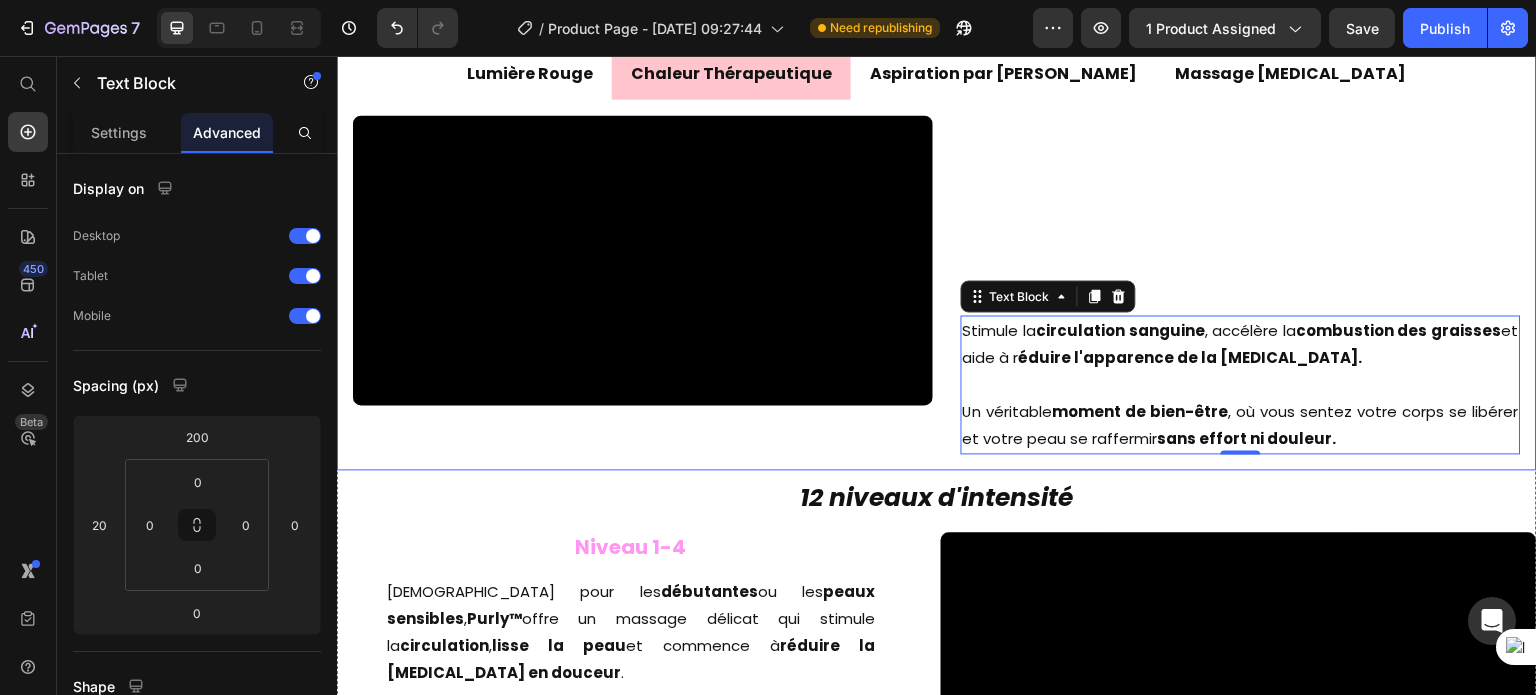 click on "Lumière Rouge" at bounding box center (530, 73) 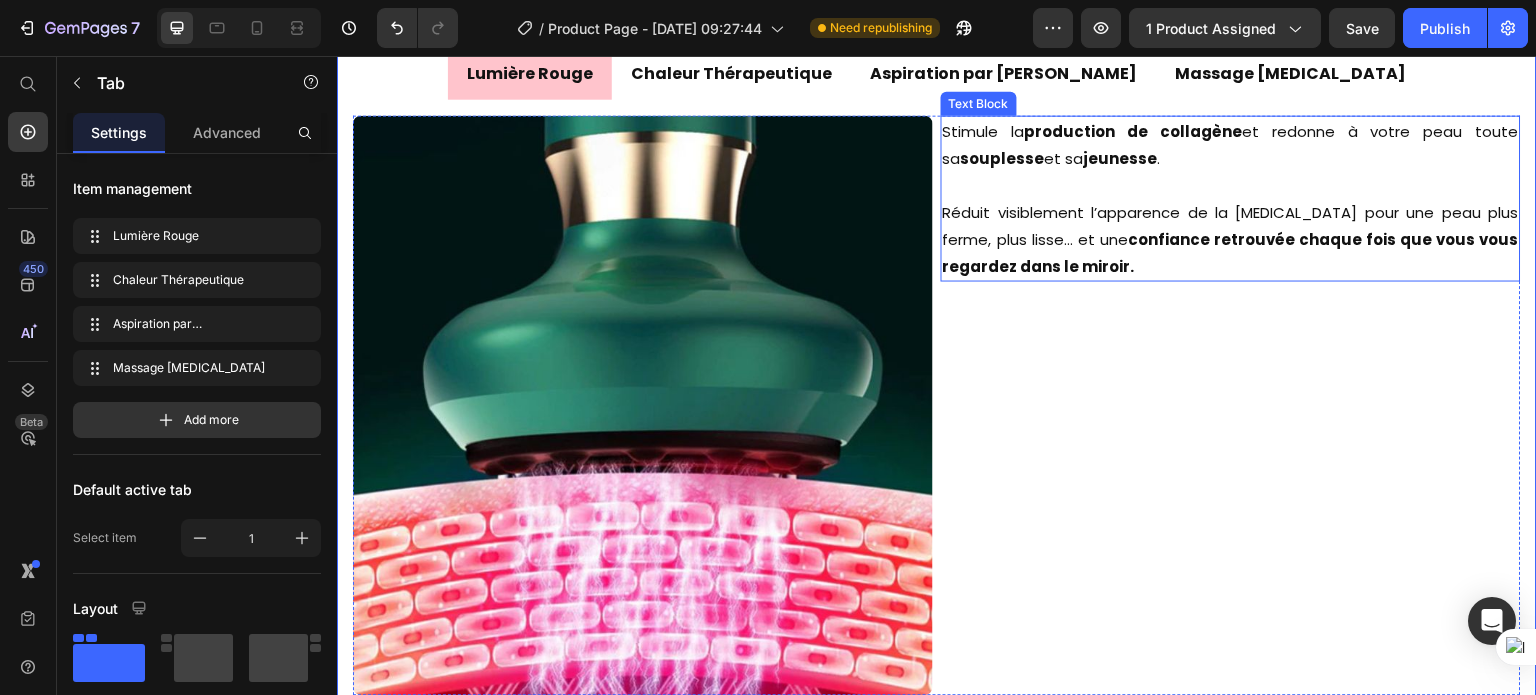 click on "souplesse" at bounding box center [1003, 157] 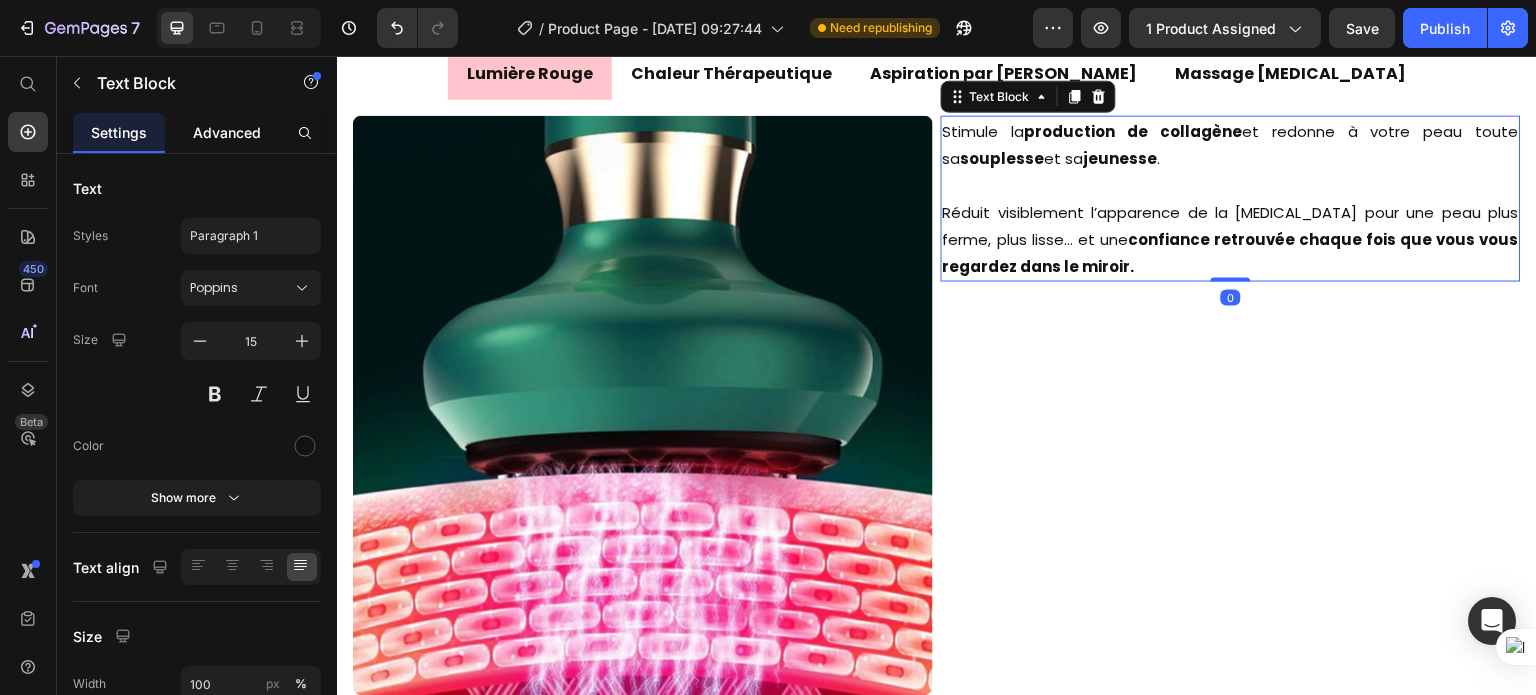 click on "Advanced" at bounding box center [227, 132] 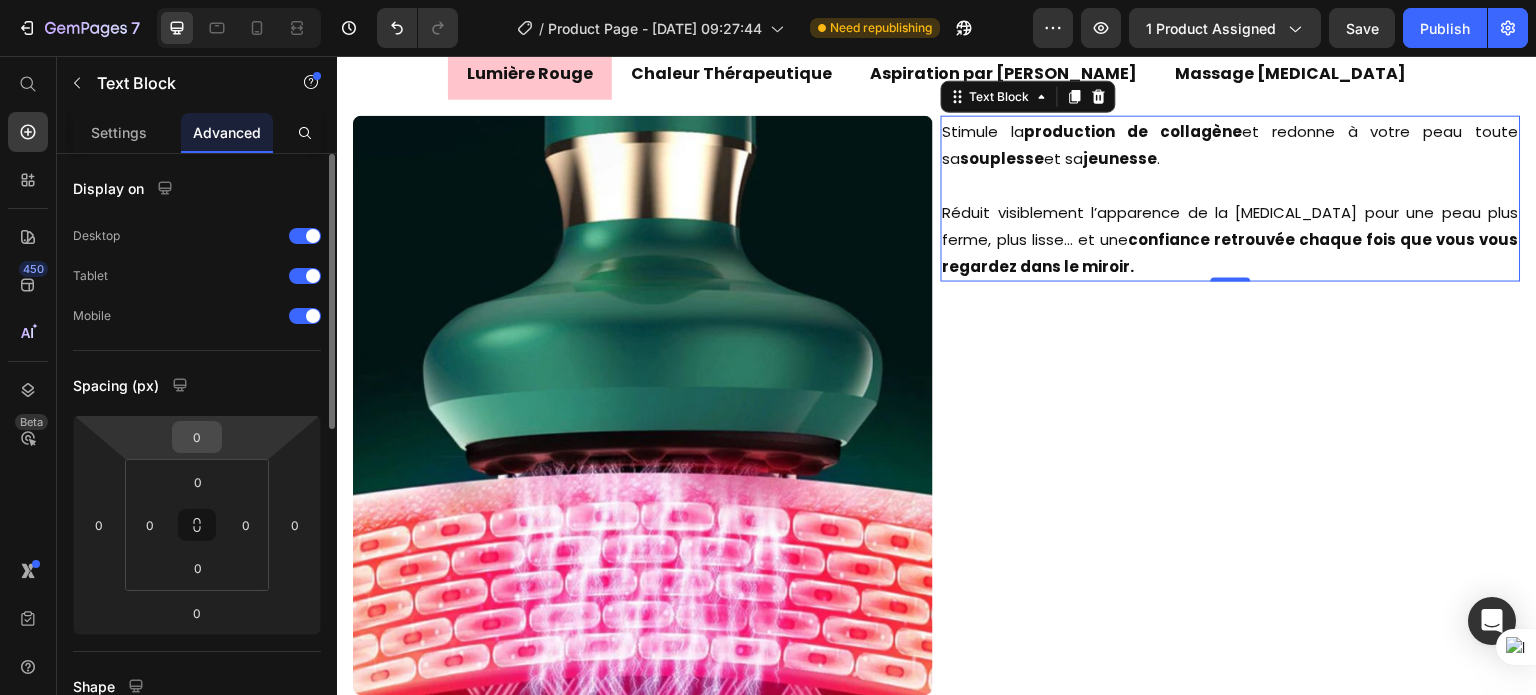click on "0" at bounding box center (197, 437) 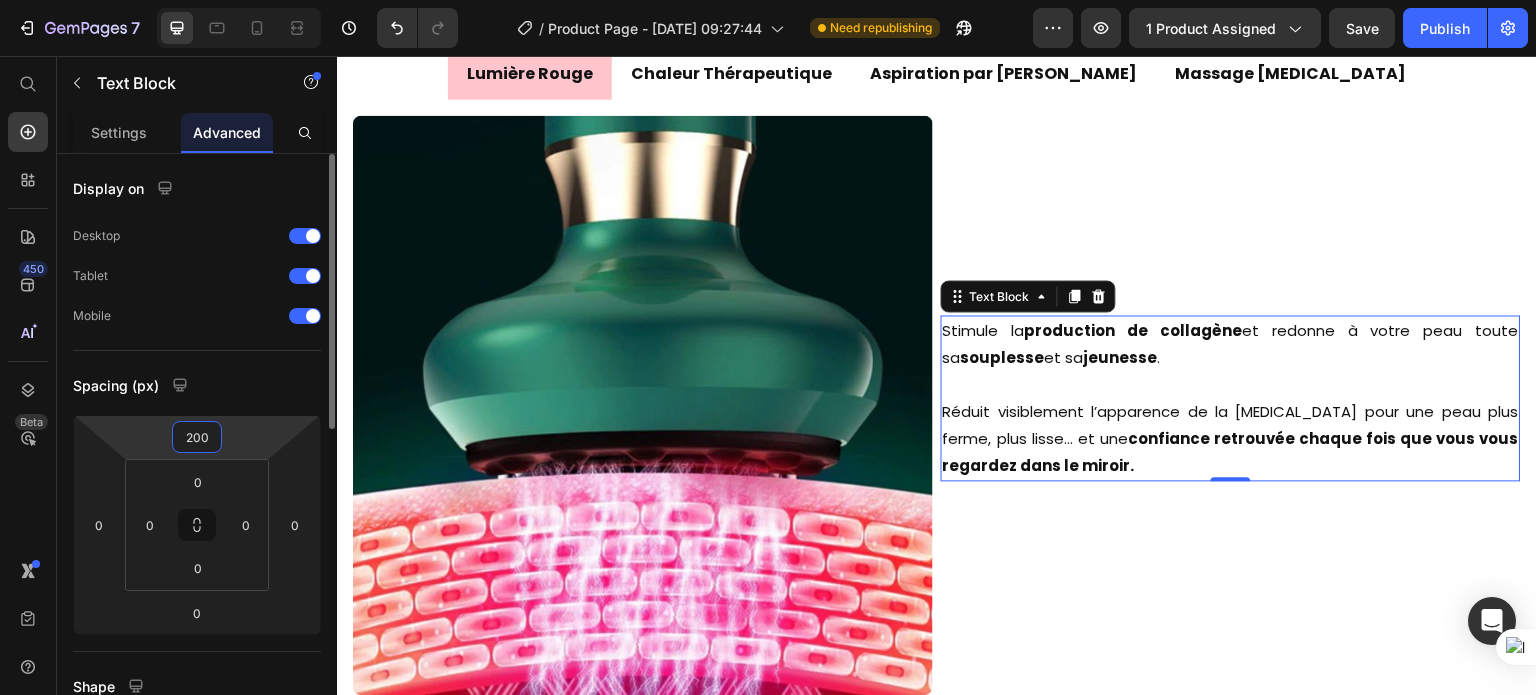type on "199" 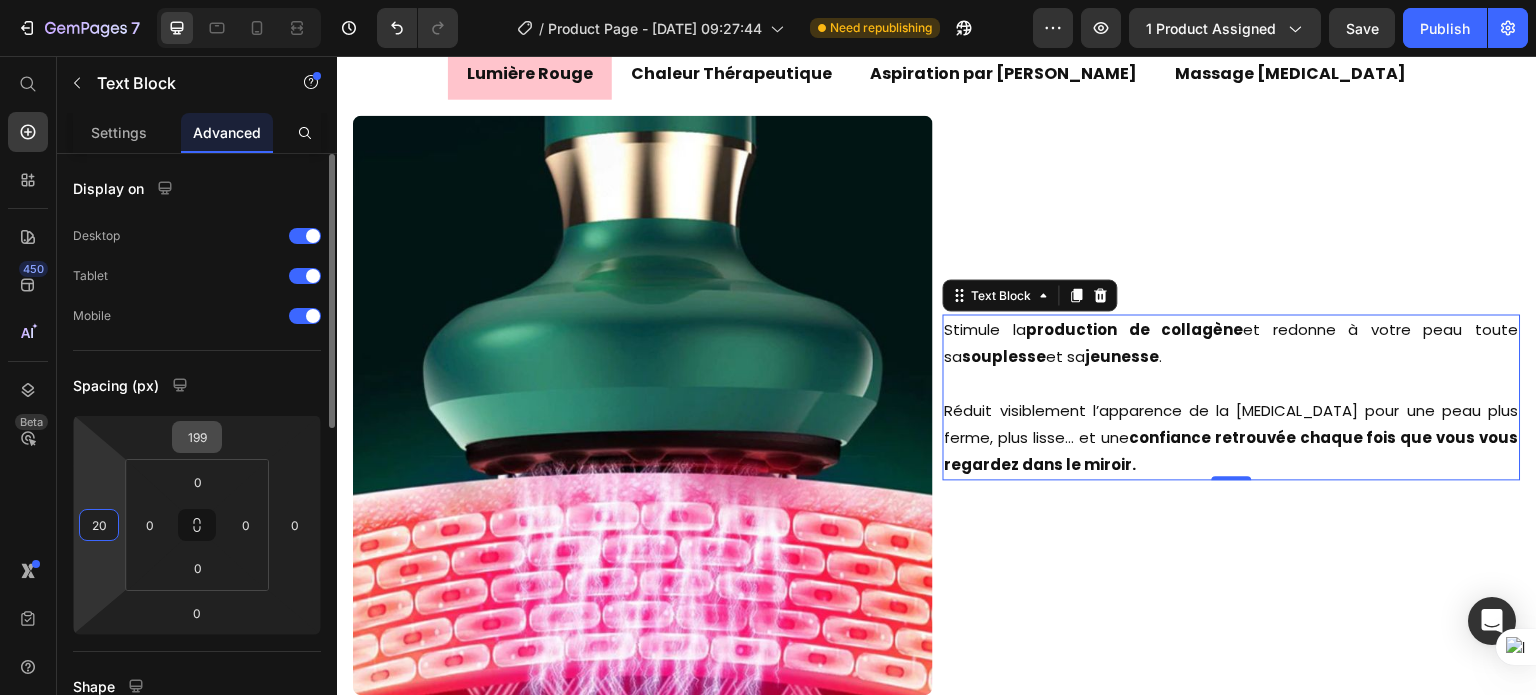 type on "20" 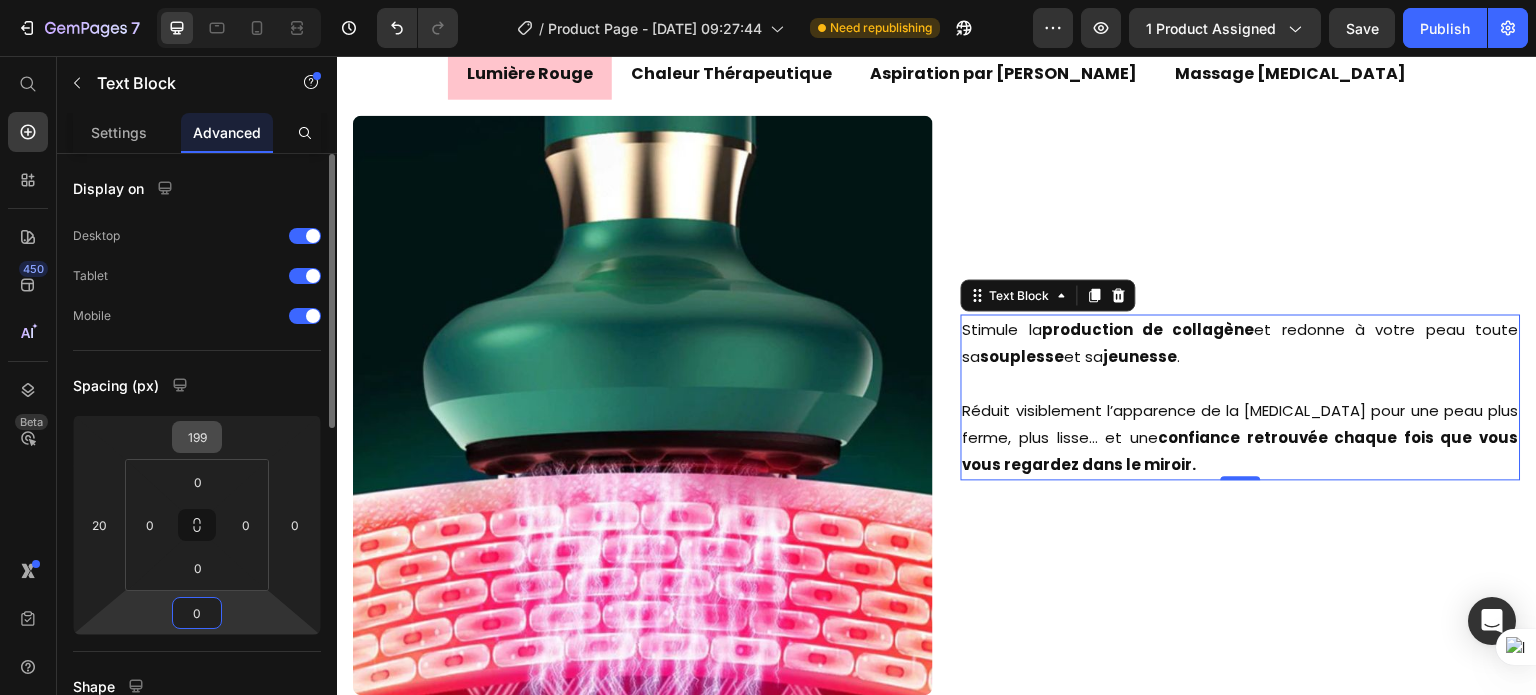 click on "199" at bounding box center (197, 437) 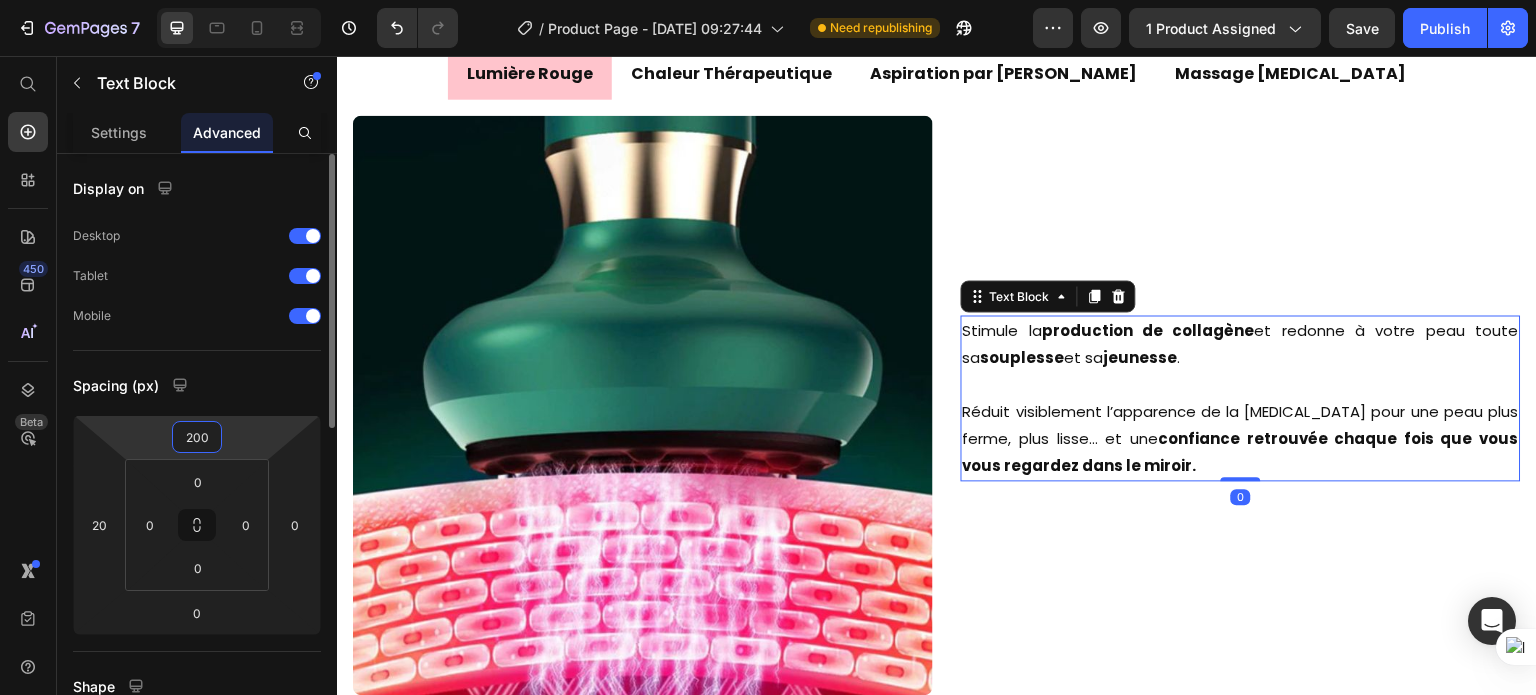 type on "200" 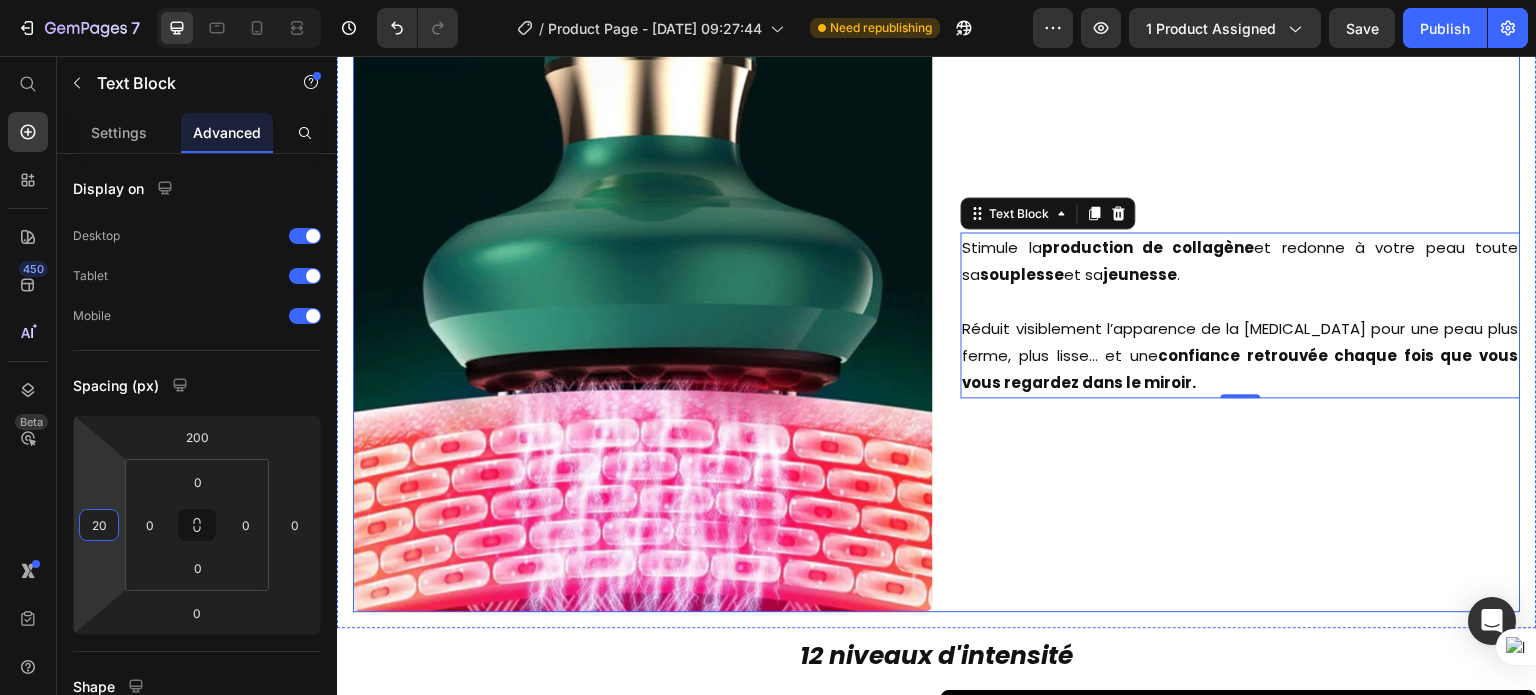 scroll, scrollTop: 2808, scrollLeft: 0, axis: vertical 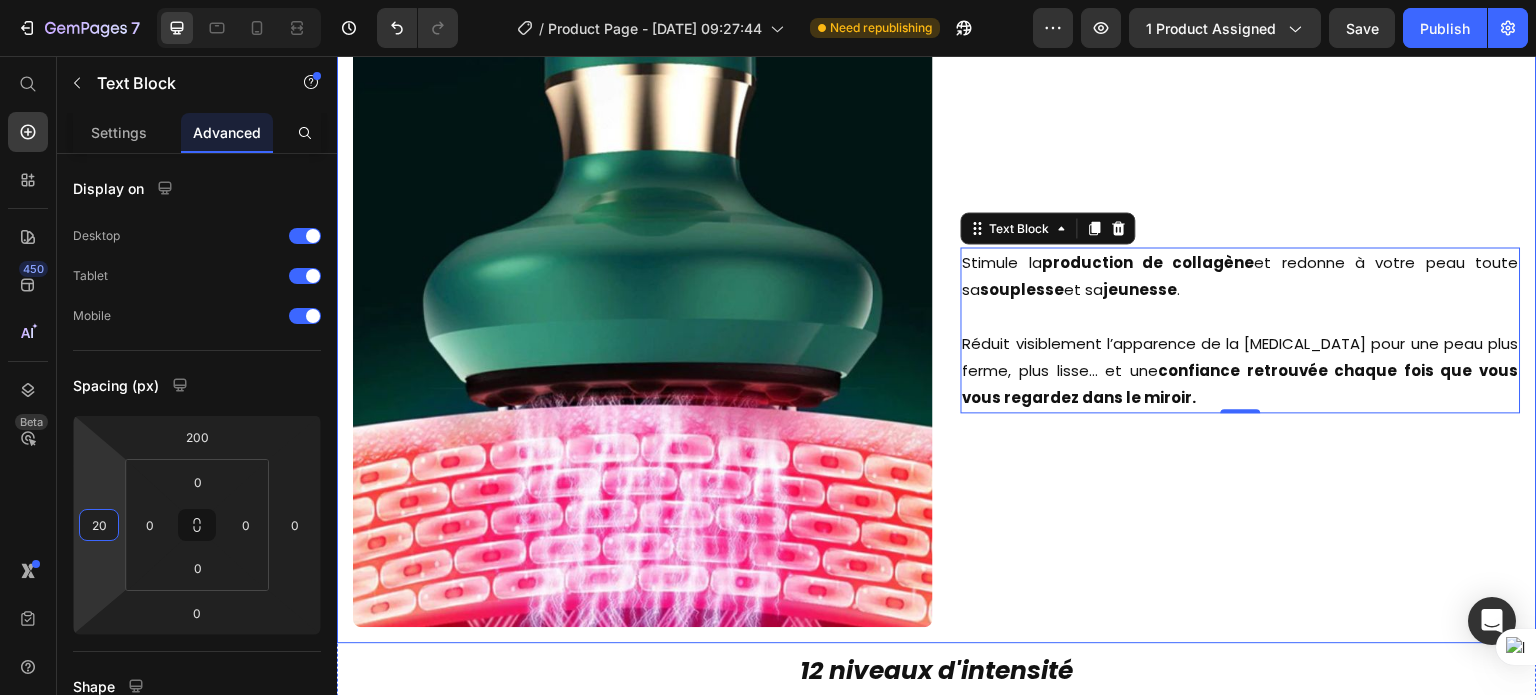 click on "Chaleur Thérapeutique" at bounding box center (731, 5) 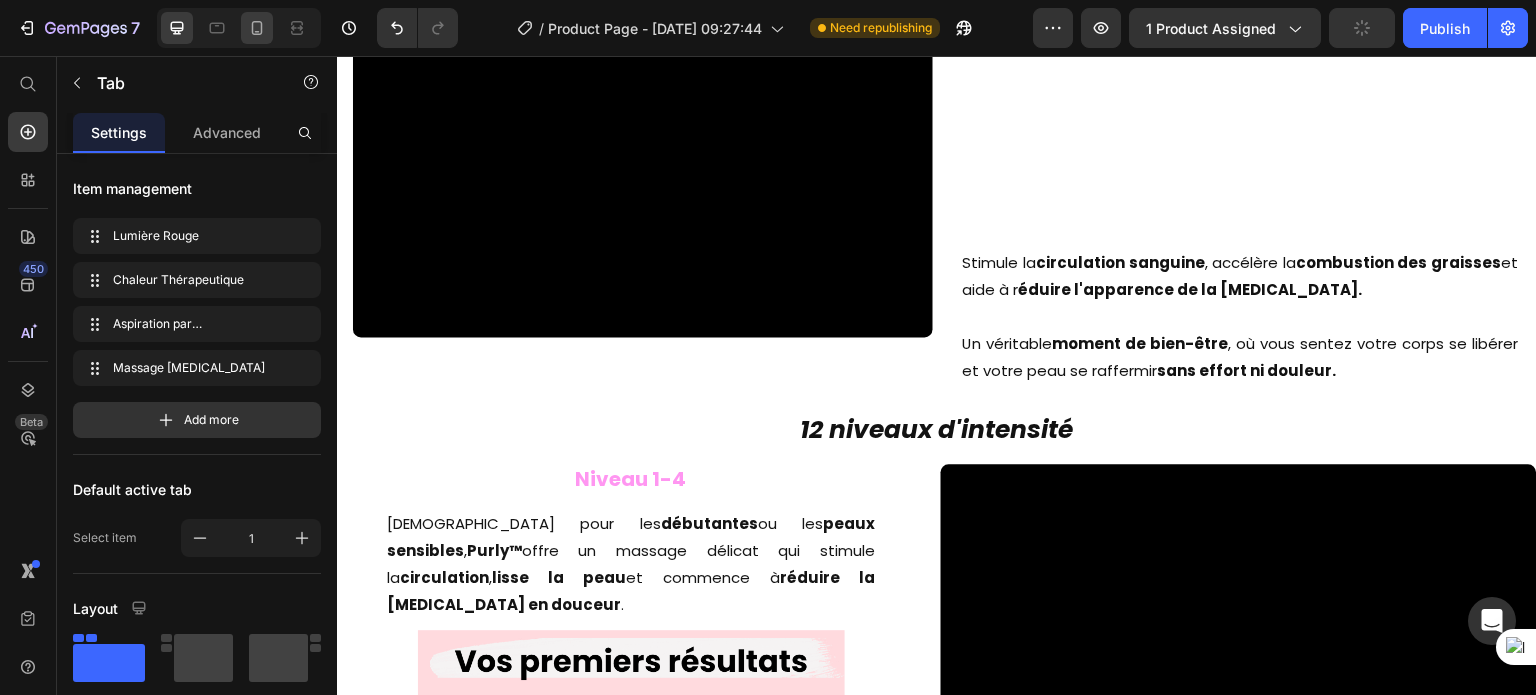 click 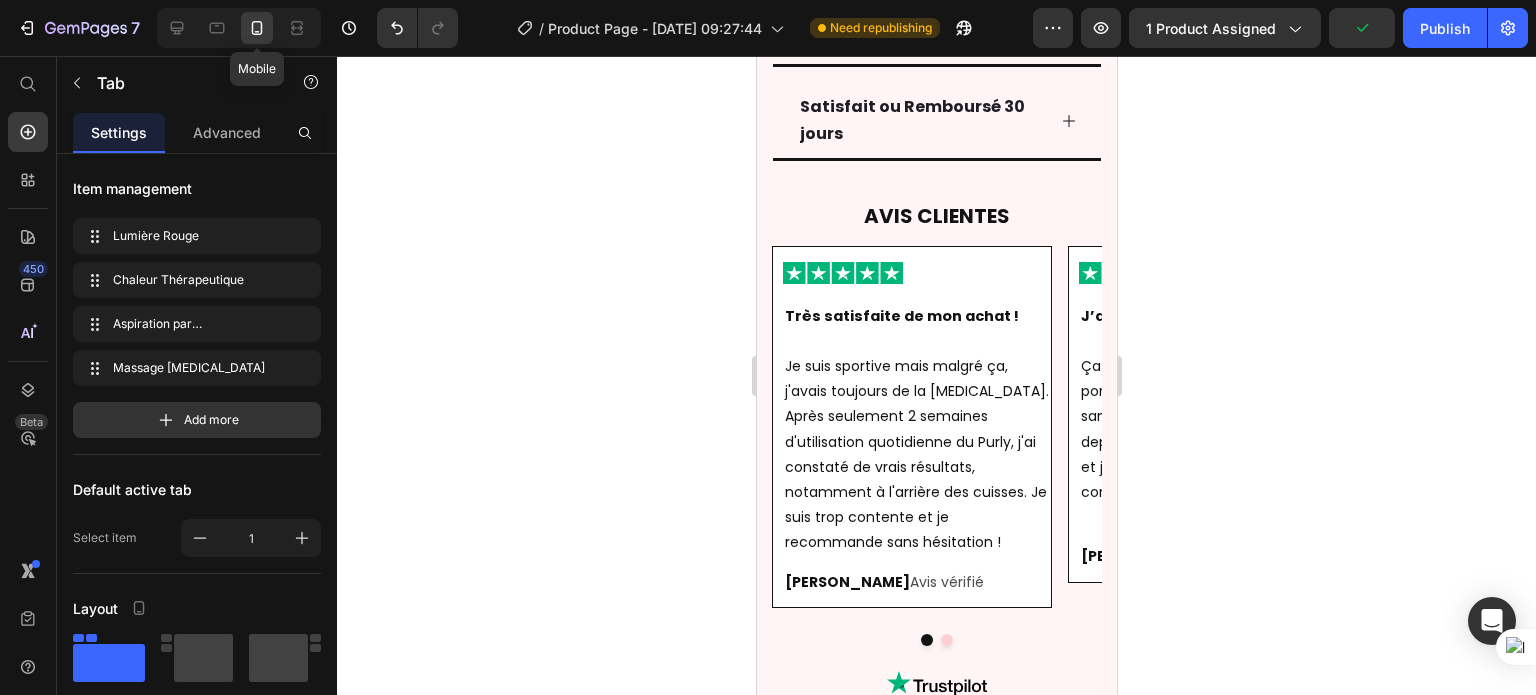 type on "12" 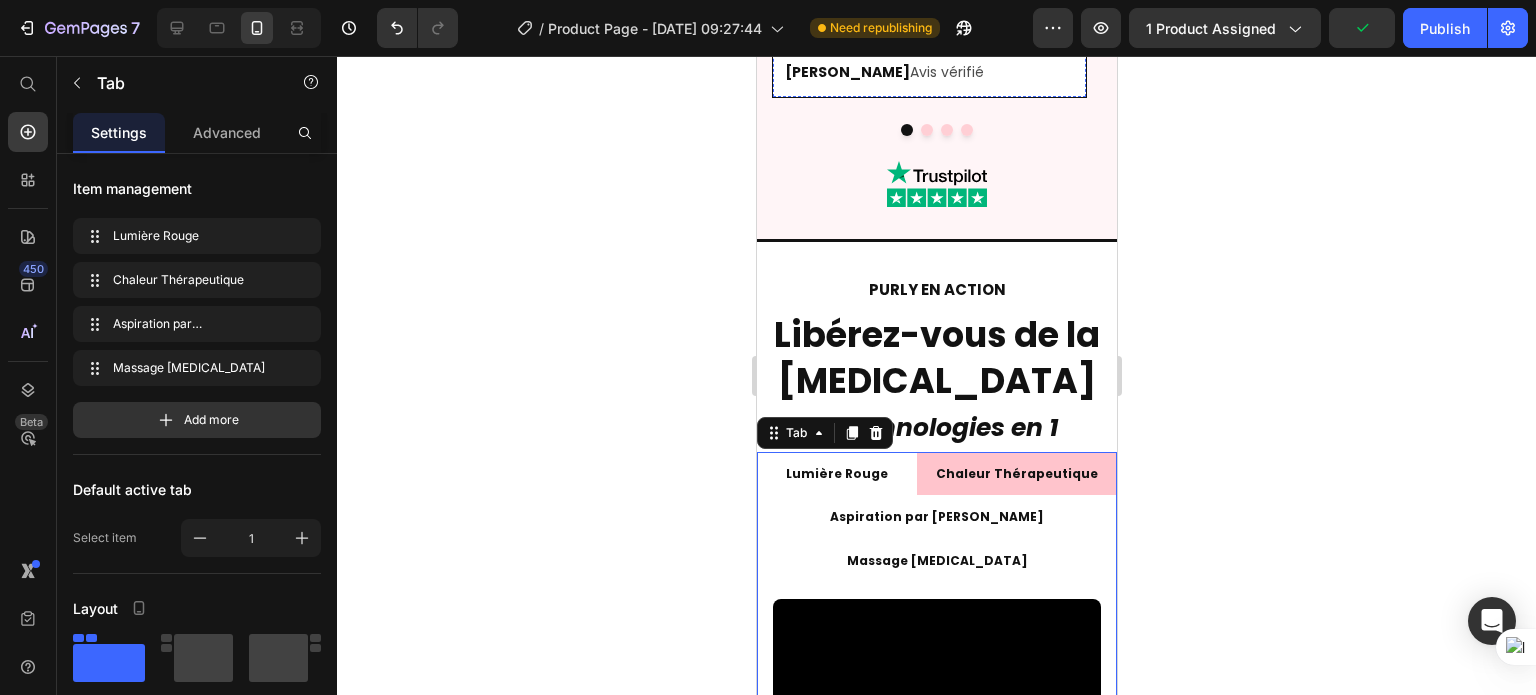 scroll, scrollTop: 3619, scrollLeft: 0, axis: vertical 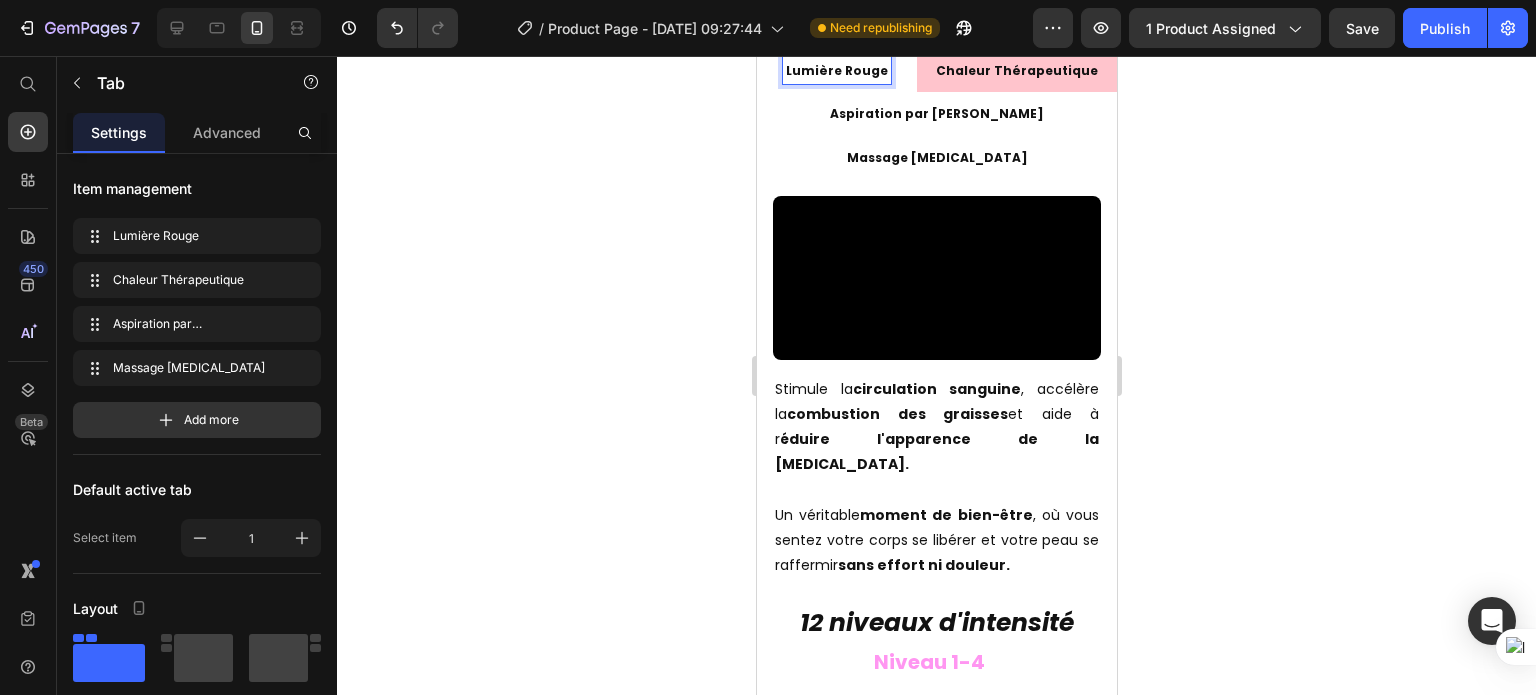 click on "Lumière Rouge" at bounding box center [836, 71] 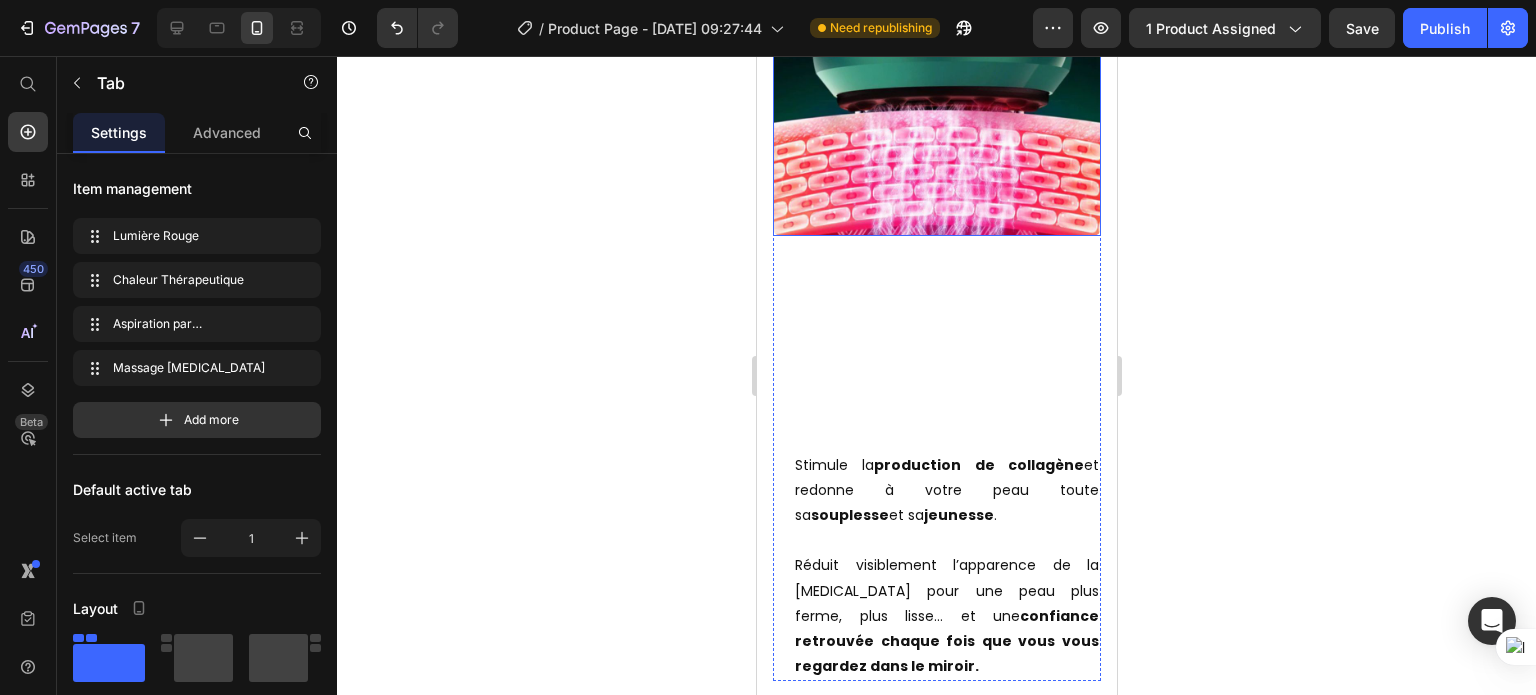 scroll, scrollTop: 3637, scrollLeft: 0, axis: vertical 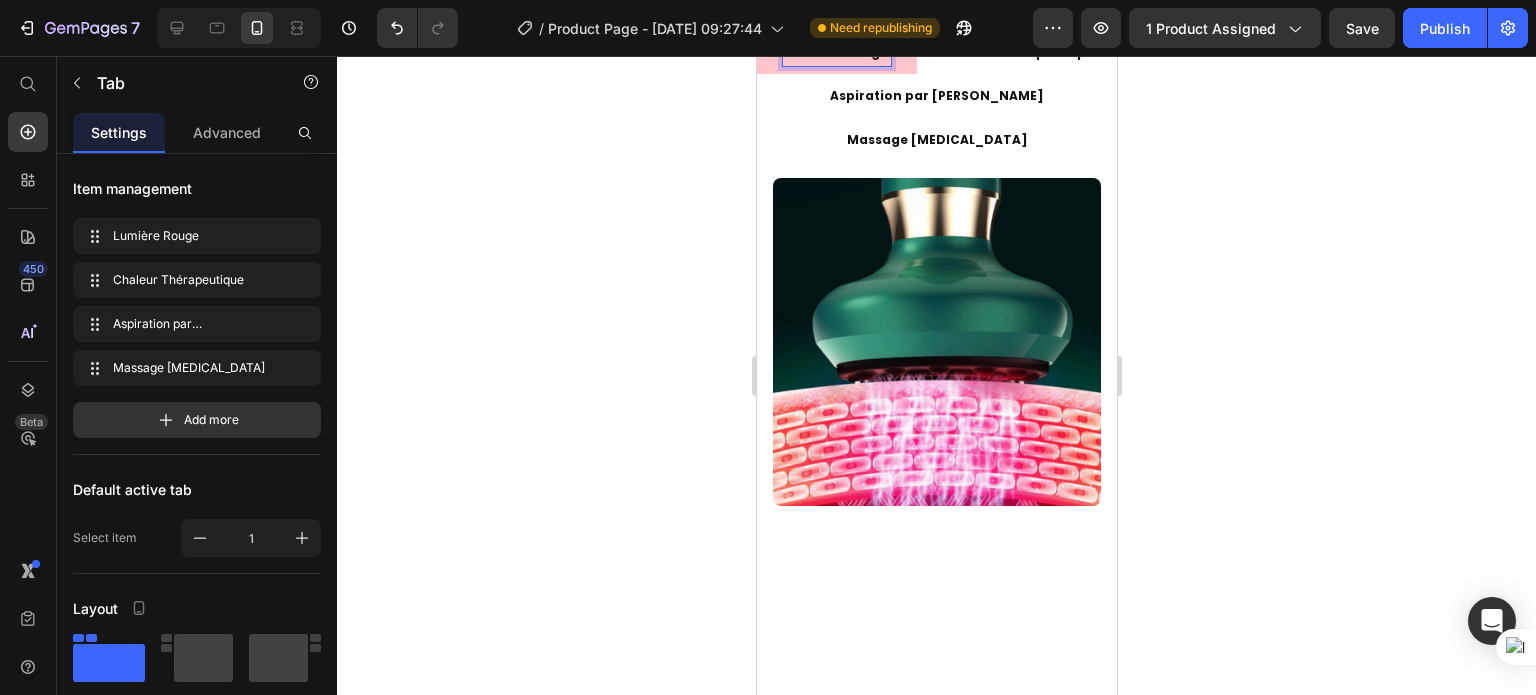 click on "Chaleur Thérapeutique" at bounding box center [1016, 53] 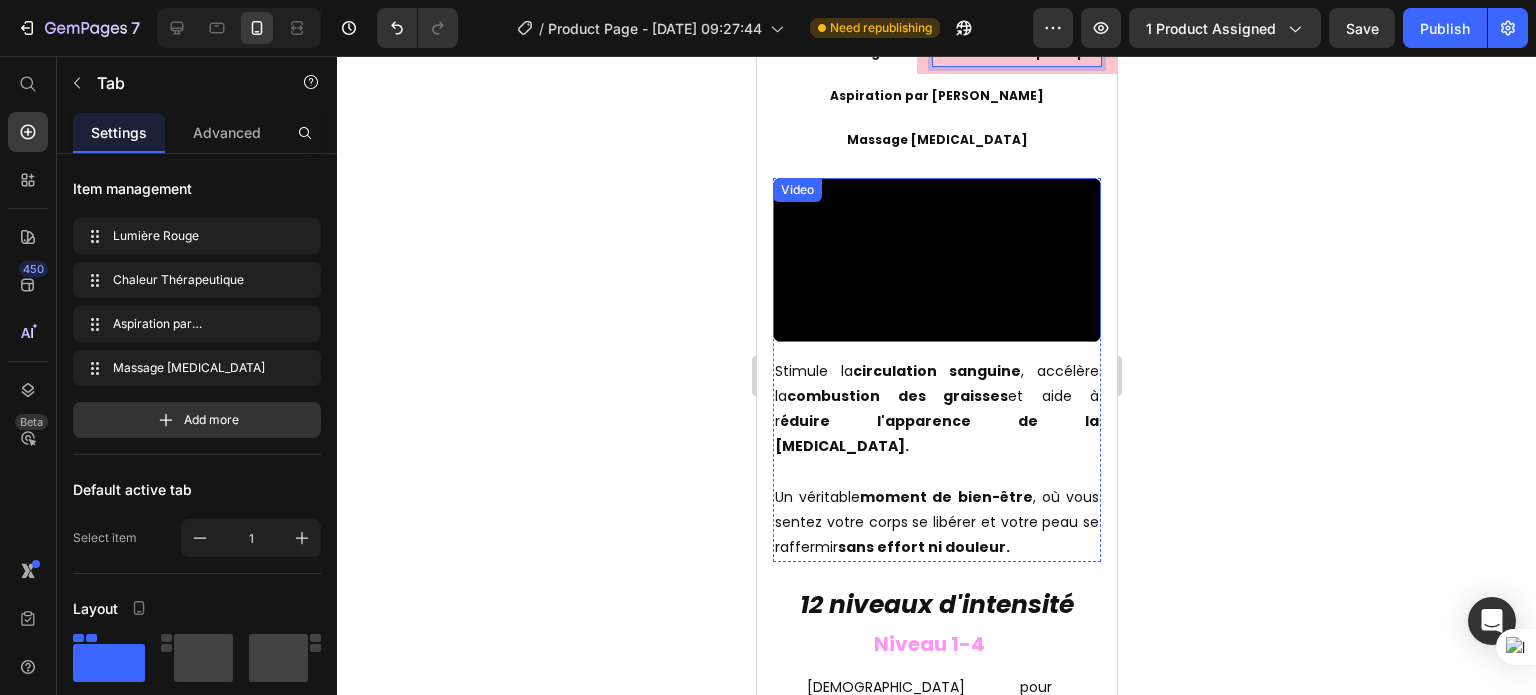 click on "éduire l'apparence de la [MEDICAL_DATA]." at bounding box center [936, 433] 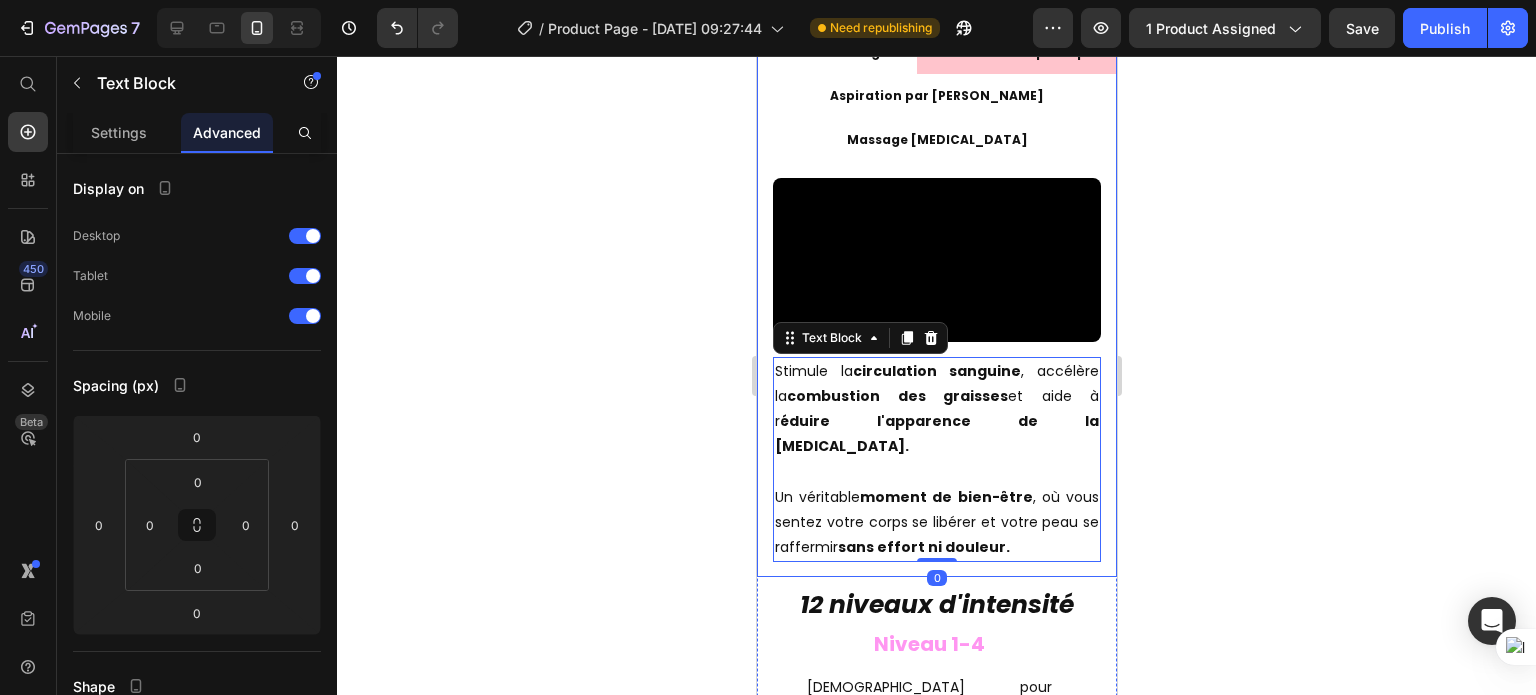 click on "Lumière Rouge" at bounding box center (836, 53) 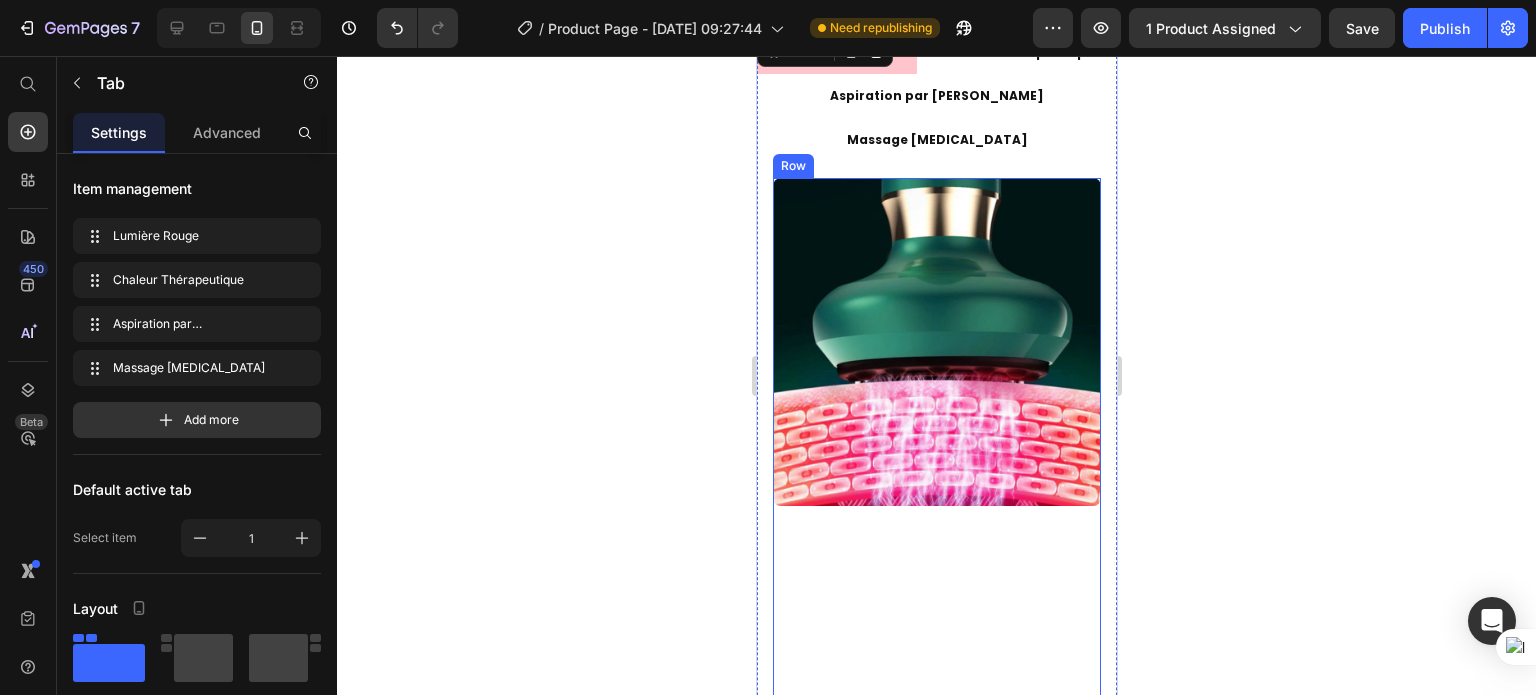 scroll, scrollTop: 3875, scrollLeft: 0, axis: vertical 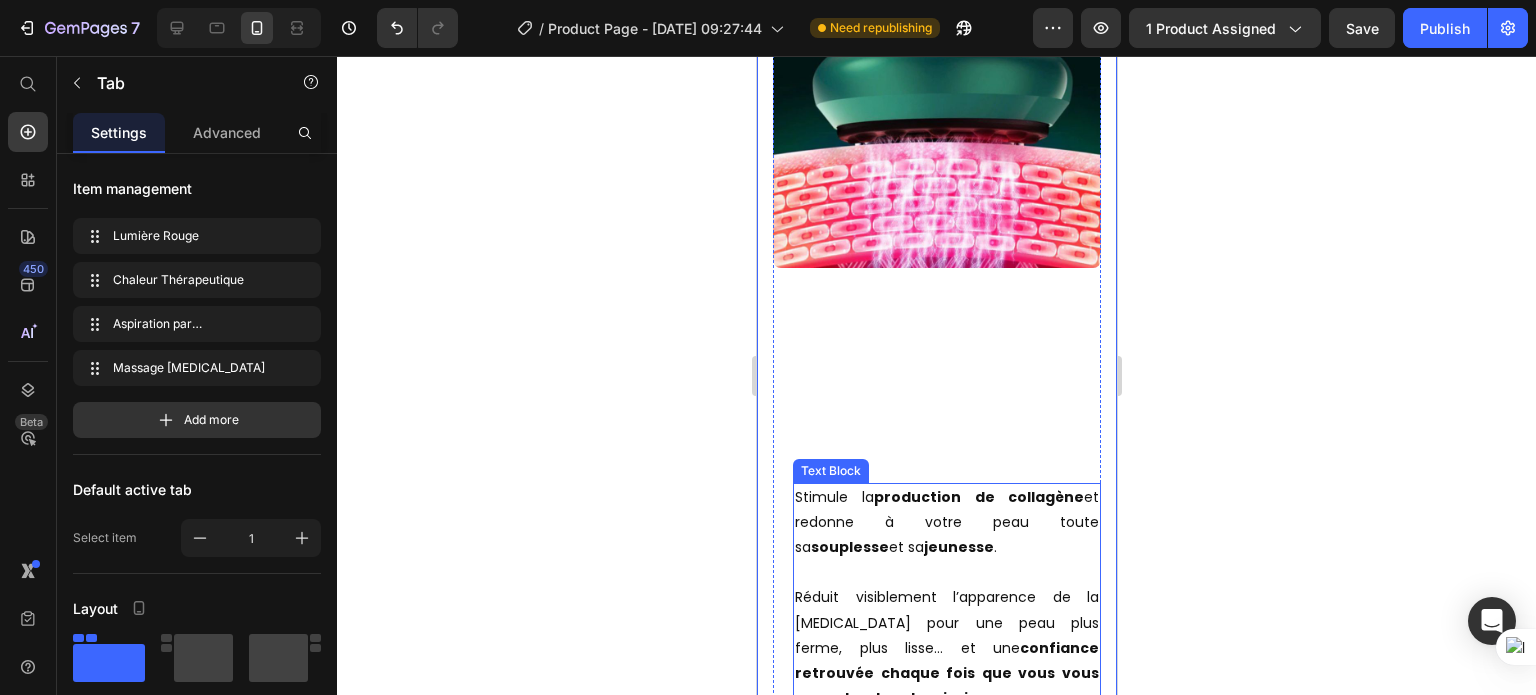 click on "Stimule la  production de collagène  et redonne à votre peau toute sa  souplesse  et sa  jeunesse ." at bounding box center (946, 523) 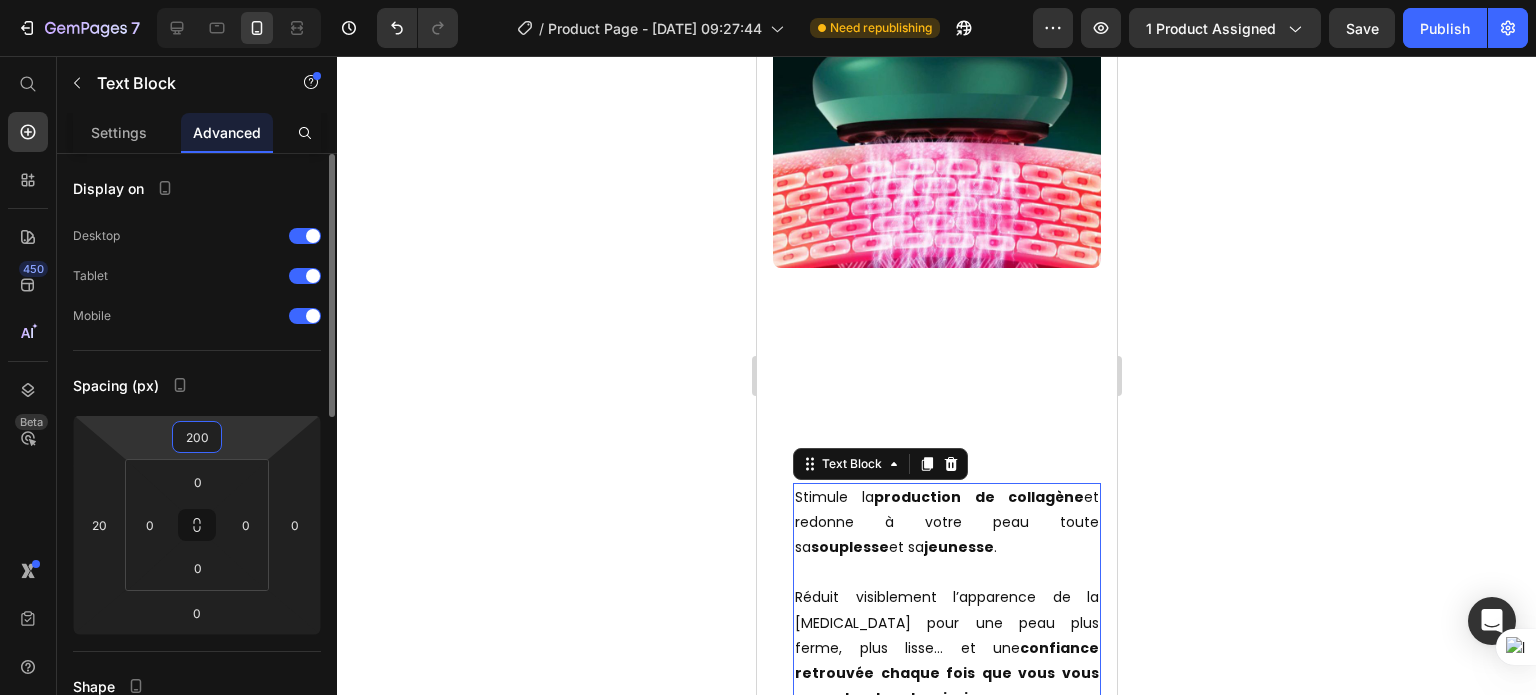 click on "200" at bounding box center (197, 437) 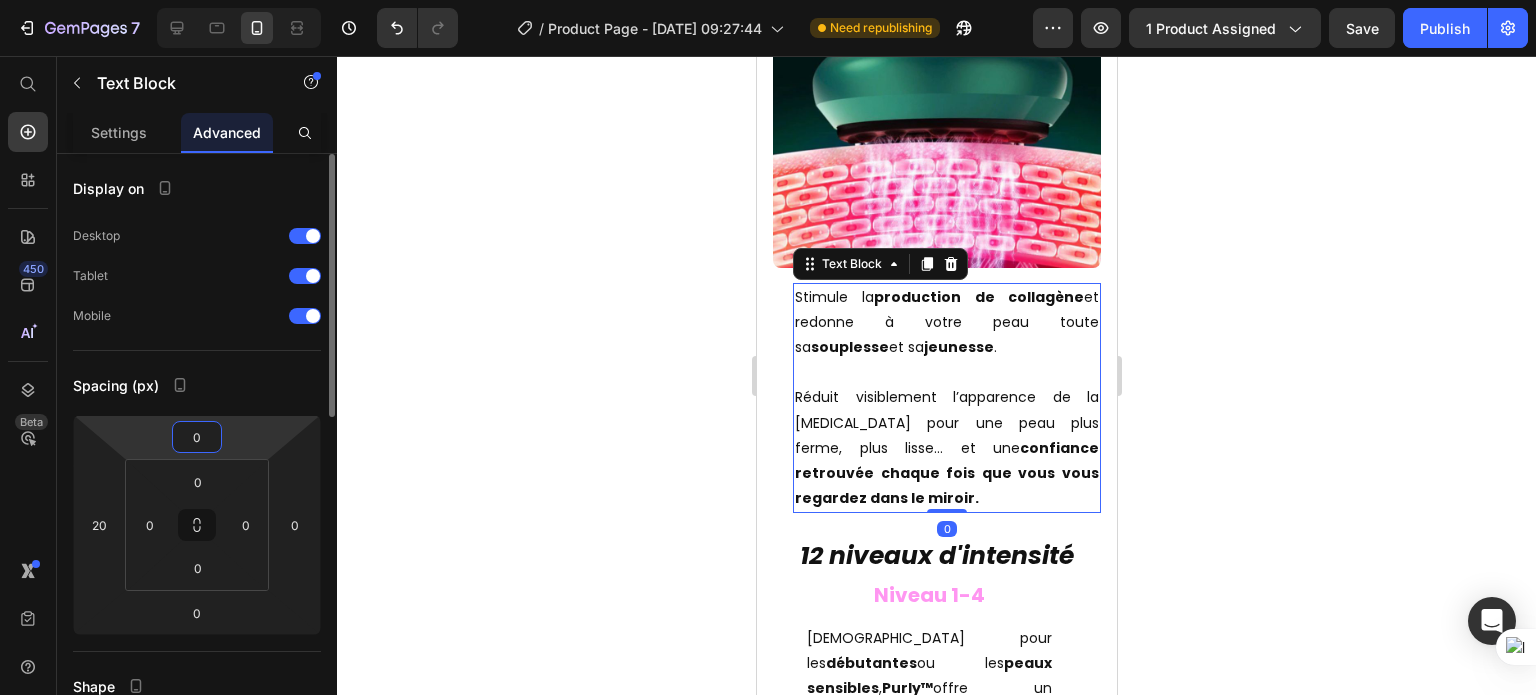 type on "0" 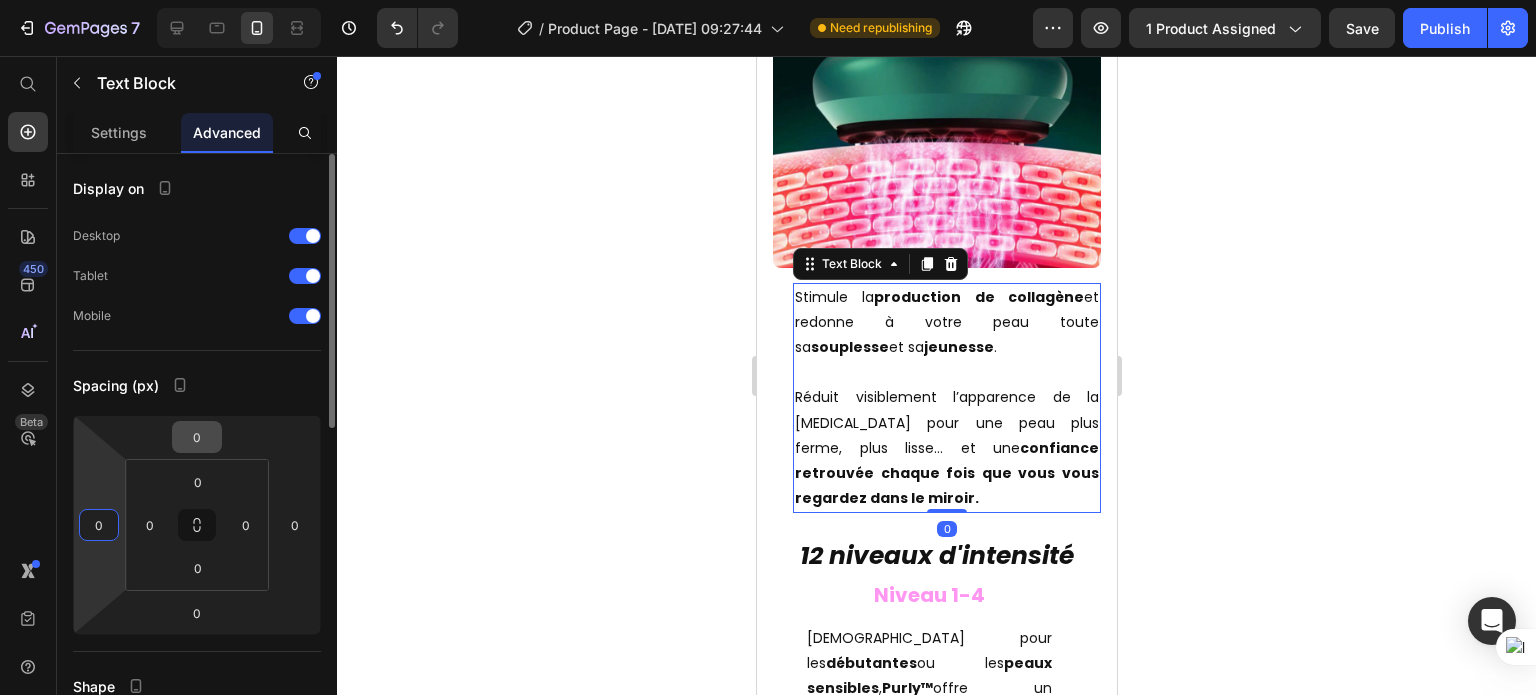 type on "0" 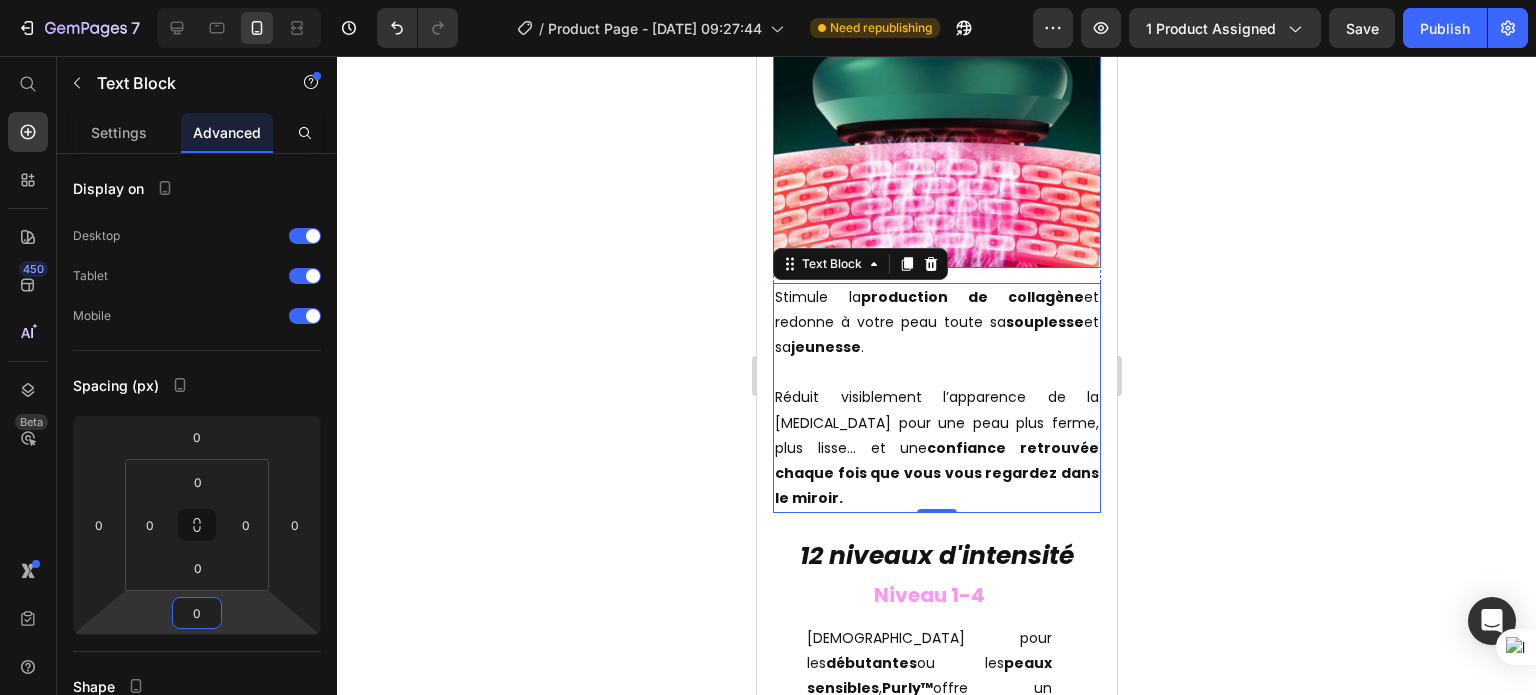 scroll, scrollTop: 3563, scrollLeft: 0, axis: vertical 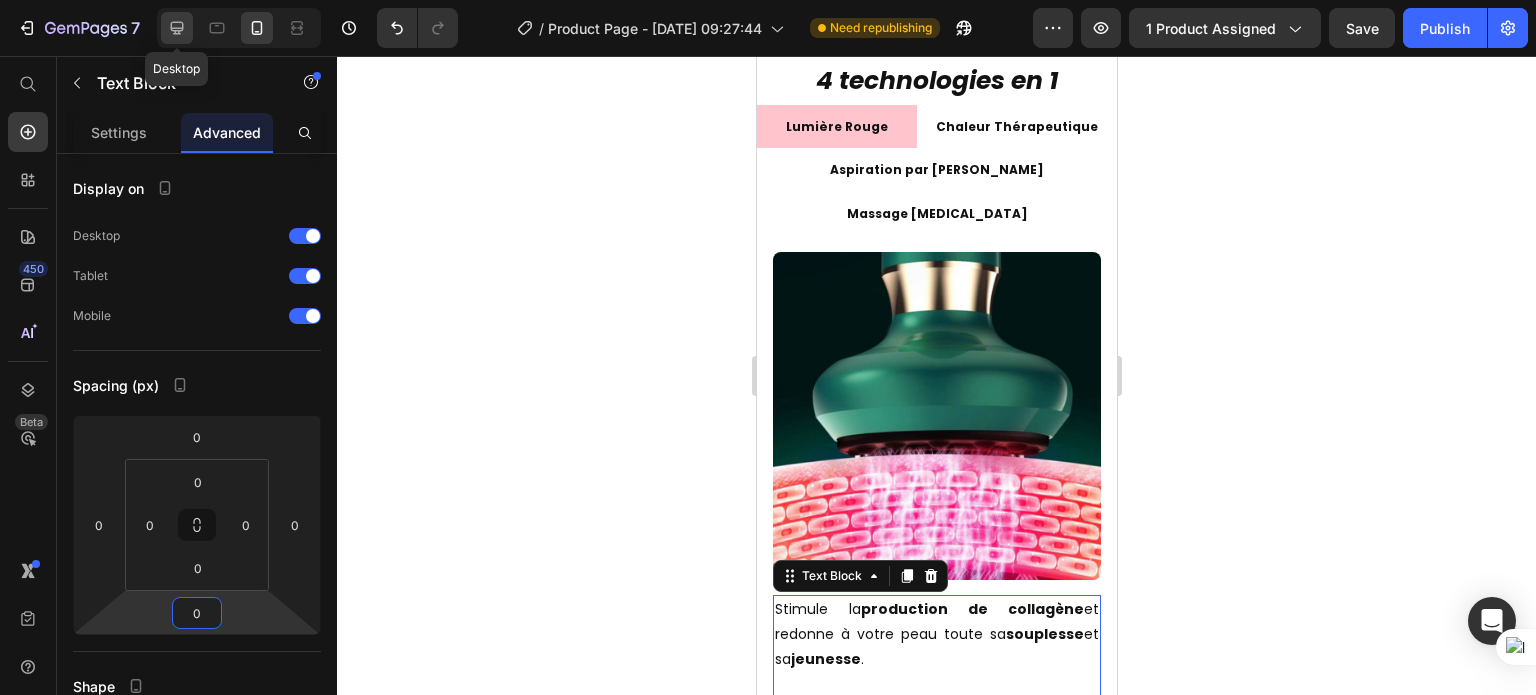 click 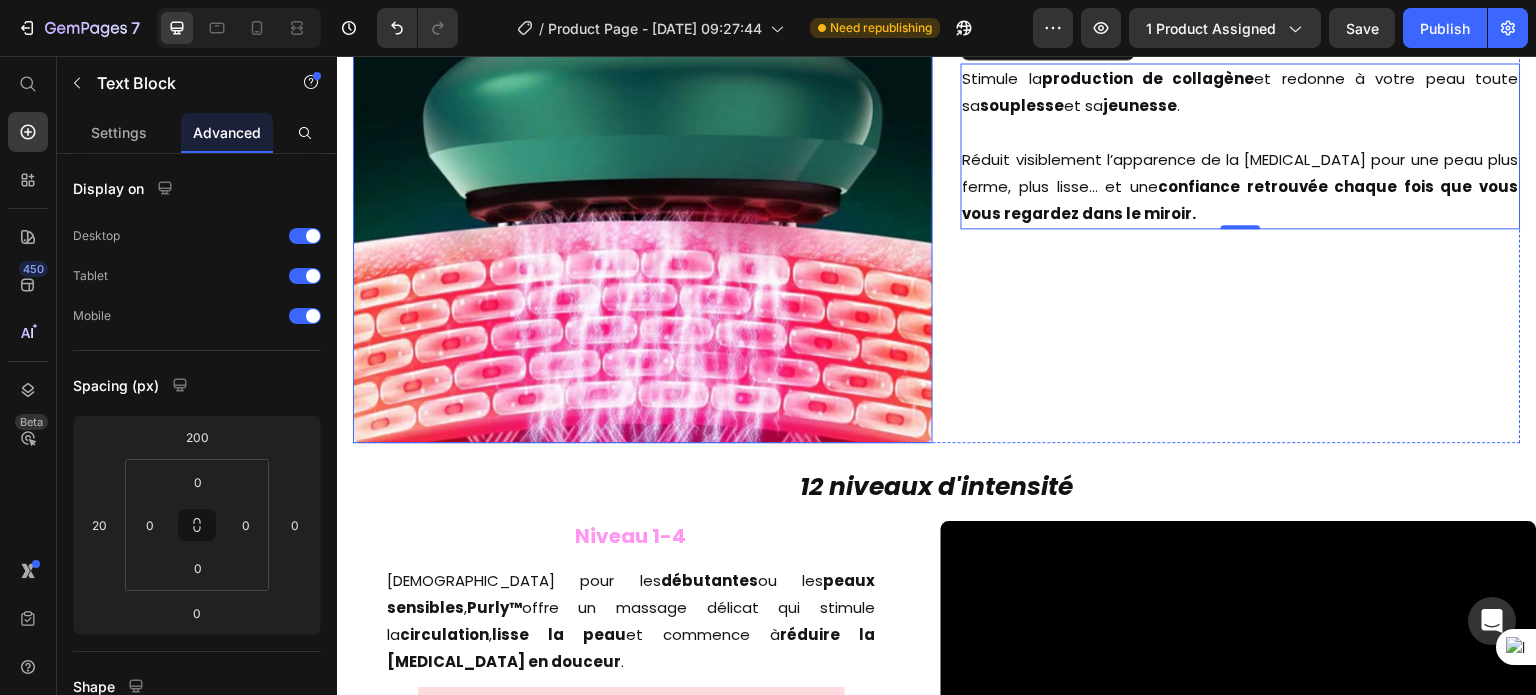 scroll, scrollTop: 2979, scrollLeft: 0, axis: vertical 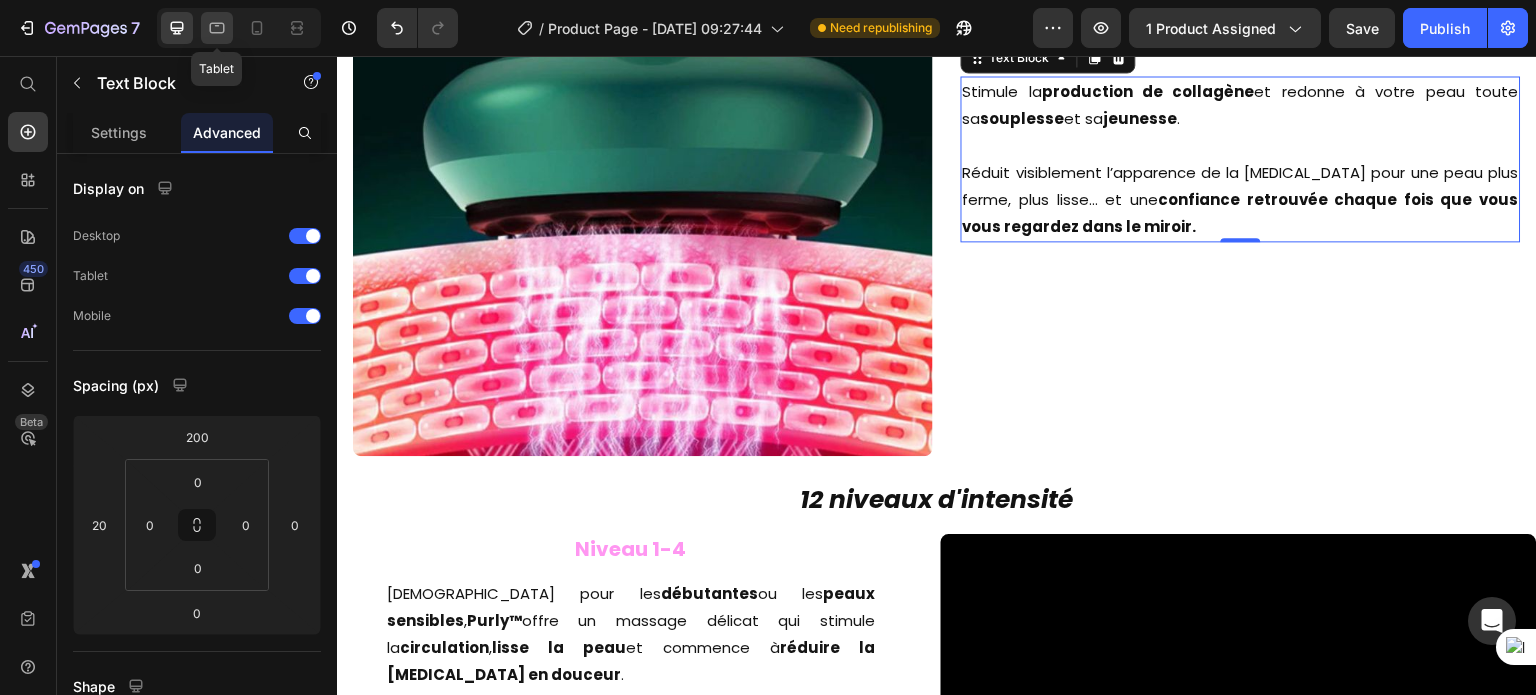 click 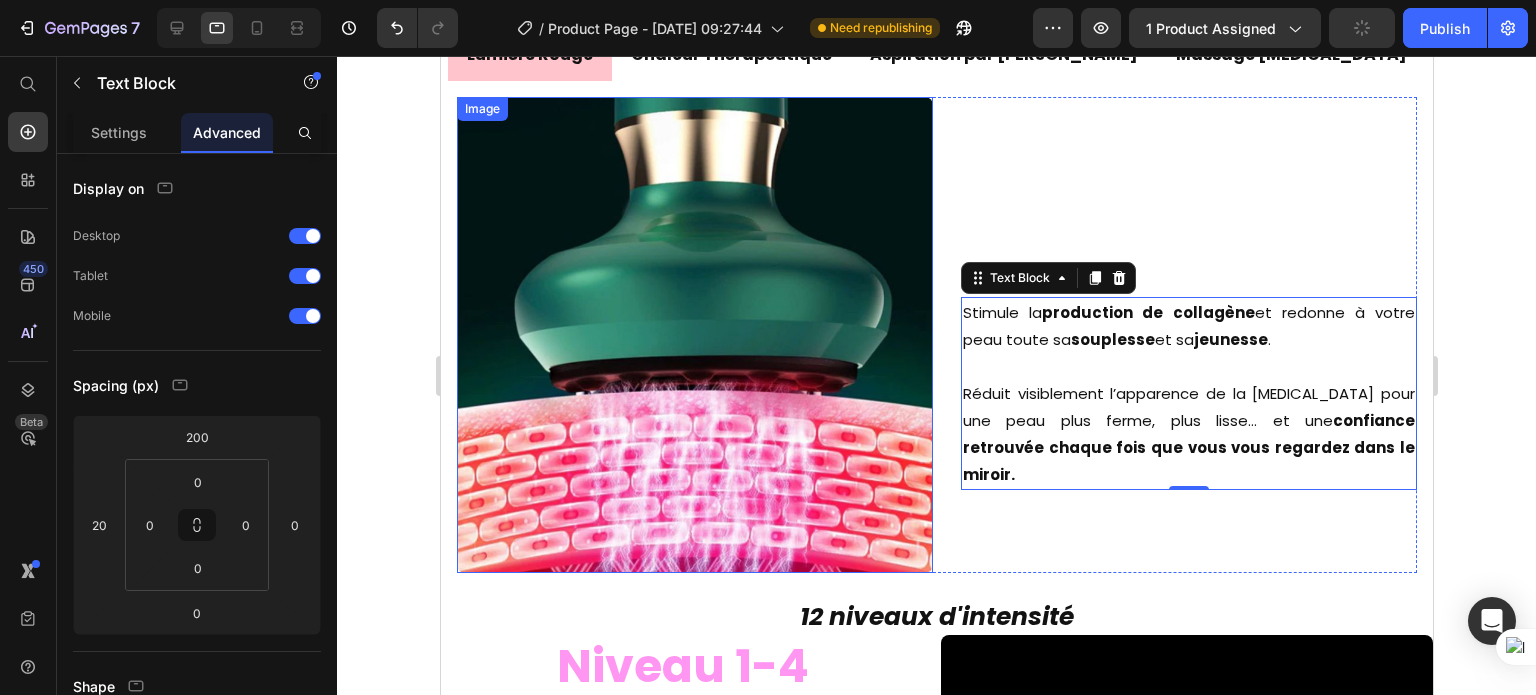 scroll, scrollTop: 2941, scrollLeft: 0, axis: vertical 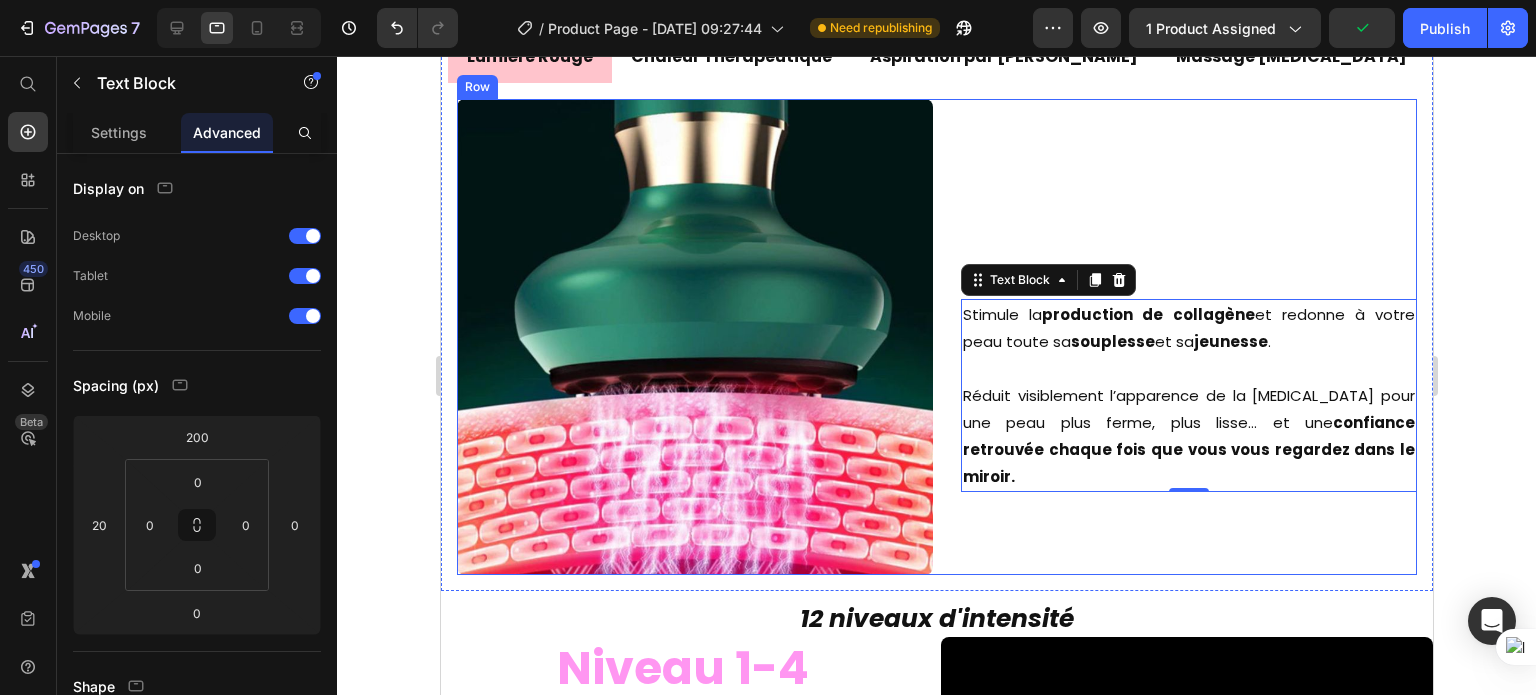 click on "Stimule la  production de collagène  et redonne à votre peau toute sa  souplesse  et sa  jeunesse . Réduit visiblement l’apparence de la [MEDICAL_DATA] pour une peau plus ferme, plus lisse… et une  confiance retrouvée chaque fois que vous vous regardez dans le miroir. Text Block   0" at bounding box center [1178, 337] 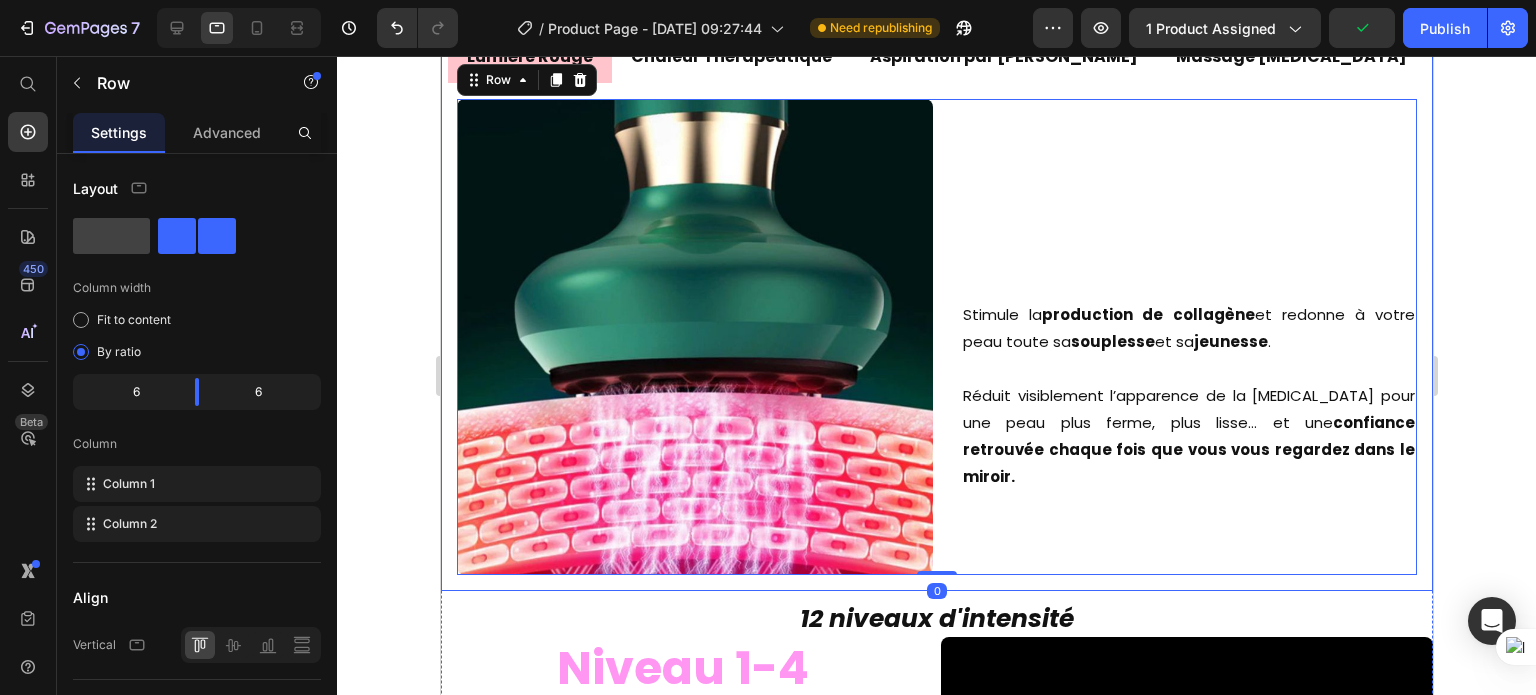 click on "Chaleur Thérapeutique" at bounding box center (730, 57) 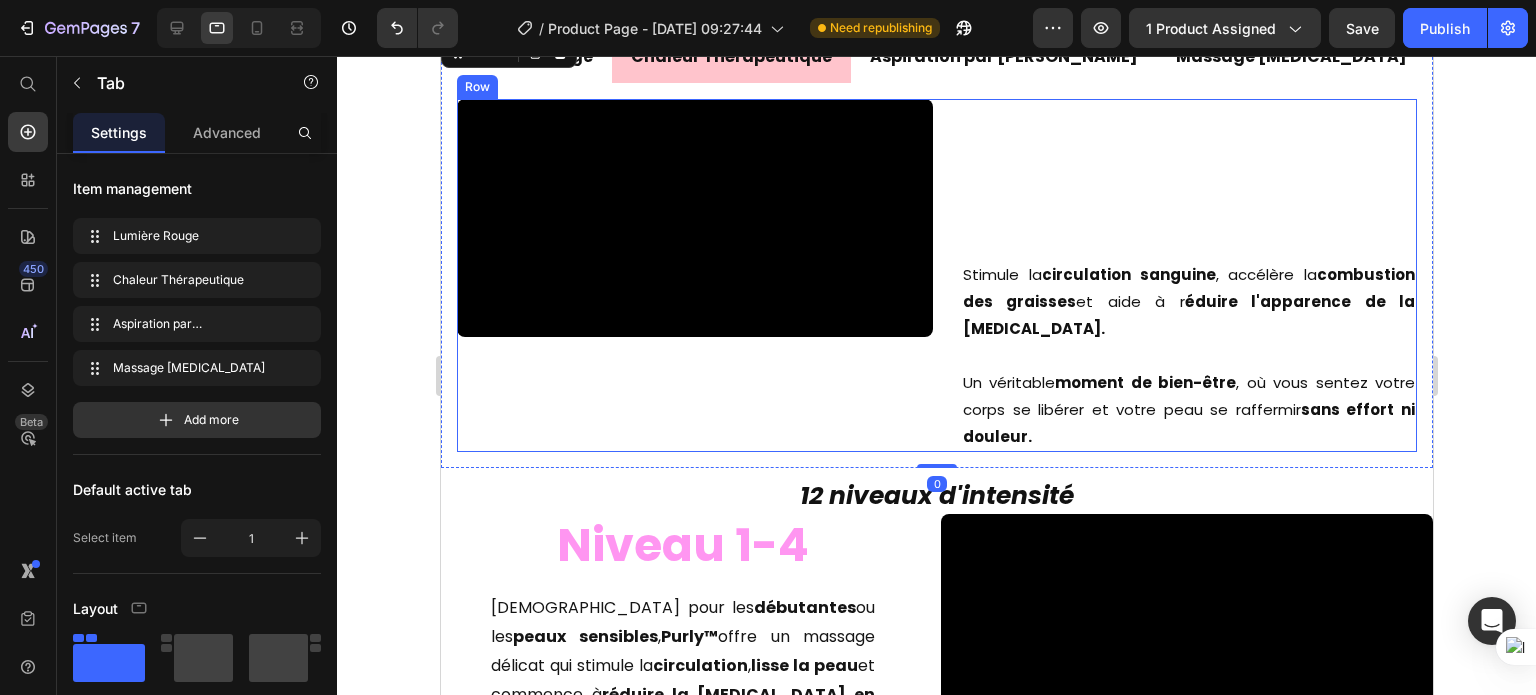 click on "Un véritable  moment de bien-être , où vous sentez votre corps se libérer et votre peau se raffermir  sans effort ni douleur." at bounding box center [1188, 396] 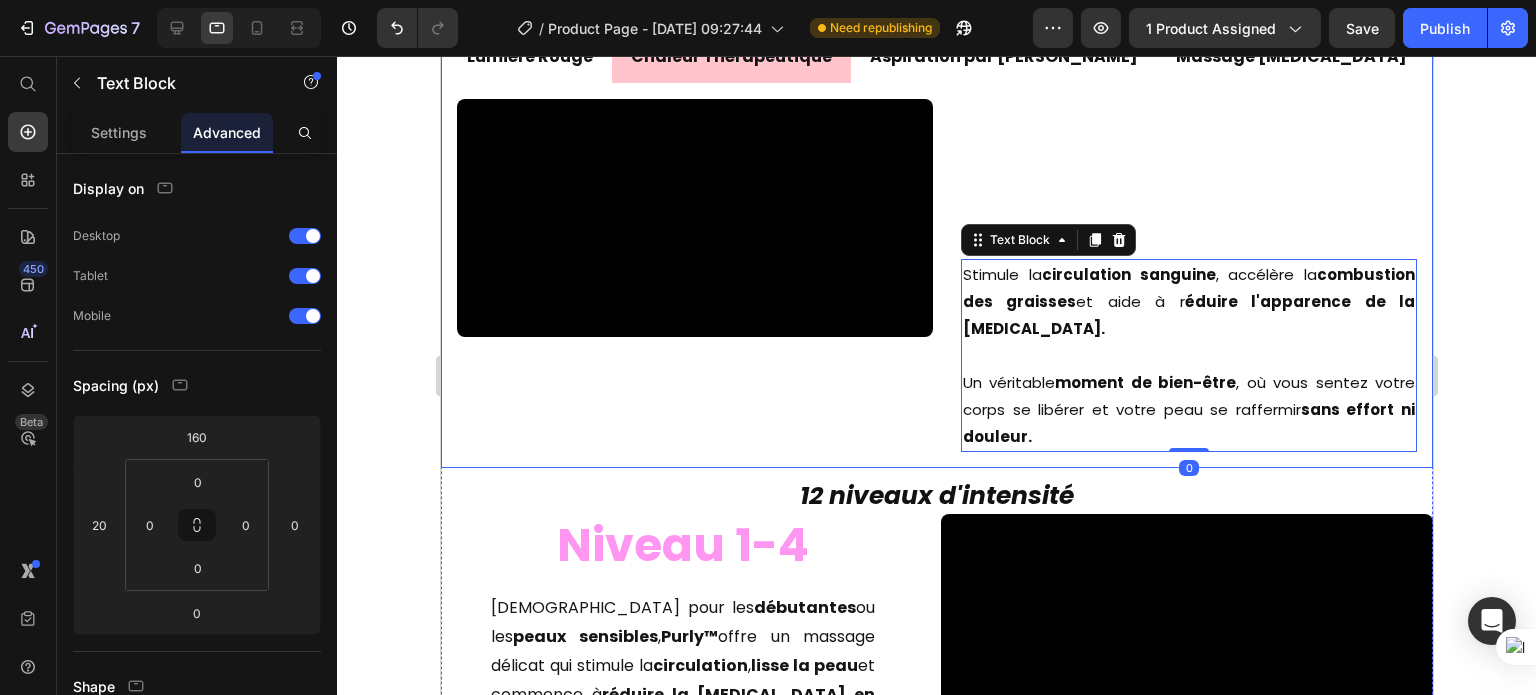 click on "Lumière Rouge" at bounding box center [529, 57] 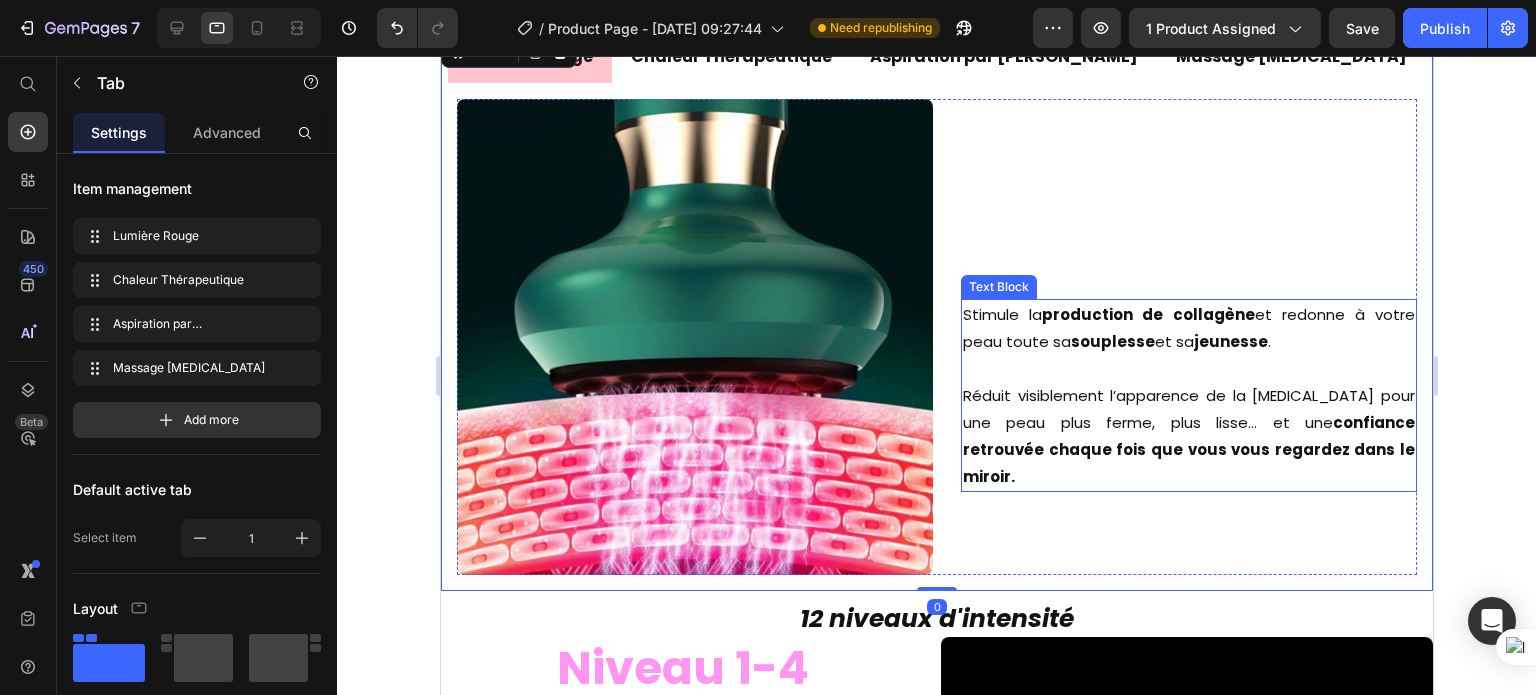 click on "Réduit visiblement l’apparence de la [MEDICAL_DATA] pour une peau plus ferme, plus lisse… et une  confiance retrouvée chaque fois que vous vous regardez dans le miroir." at bounding box center [1188, 422] 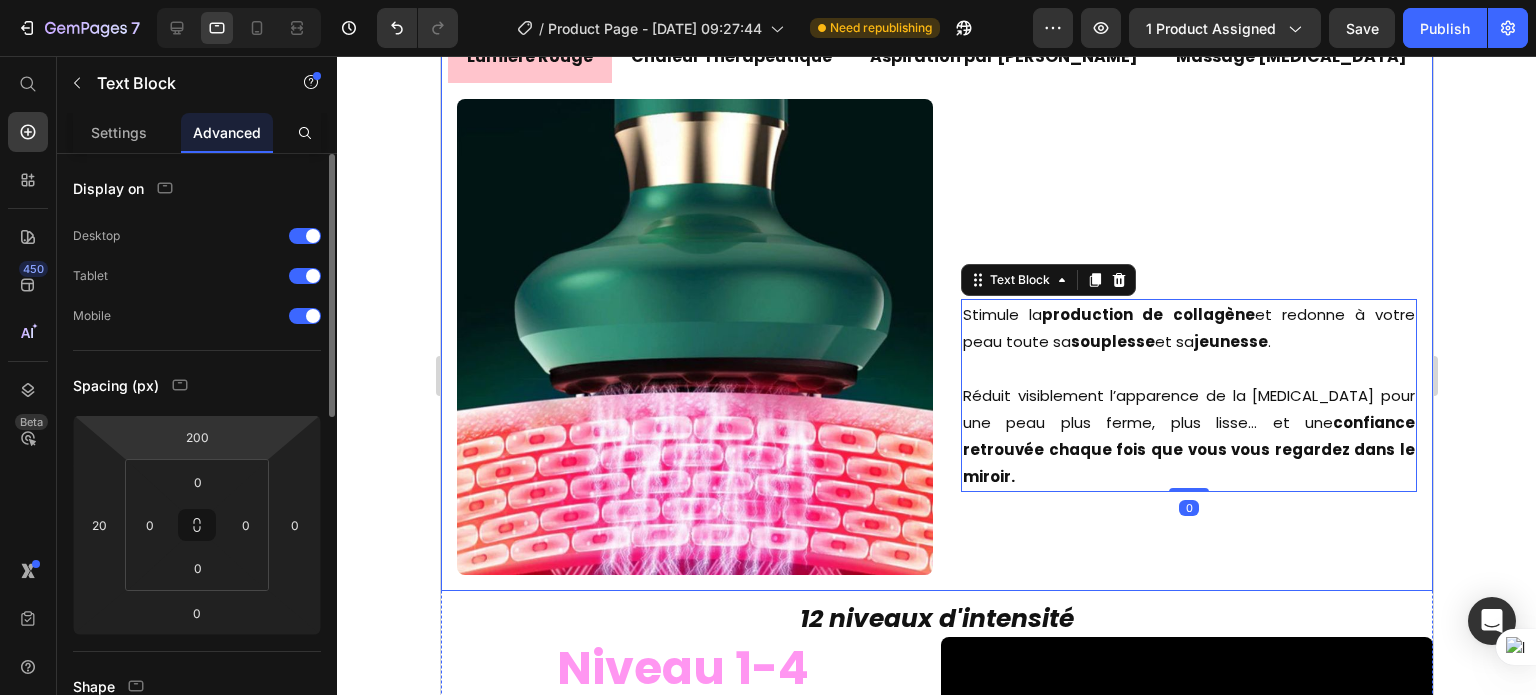 click on "Spacing (px) 200 20 0 0 0 0 0 0" 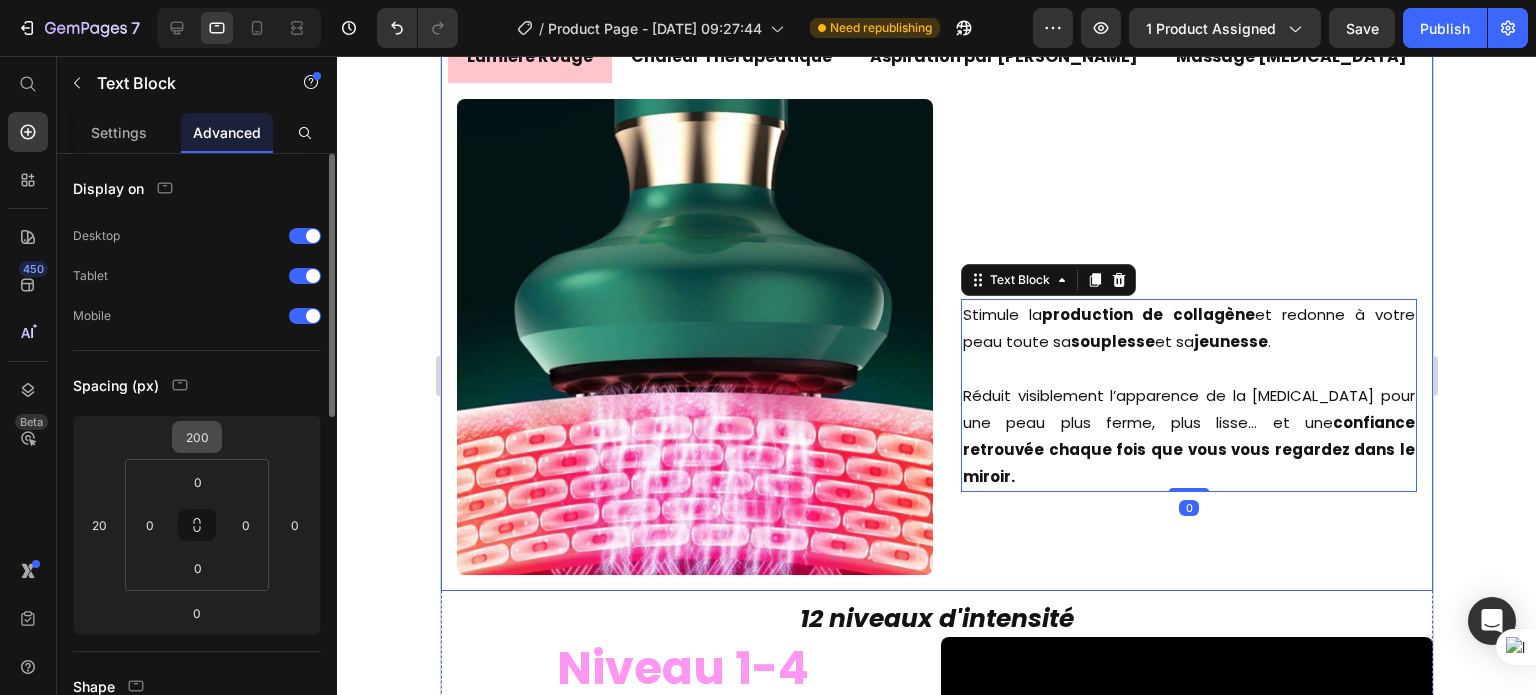 click on "200" at bounding box center [197, 437] 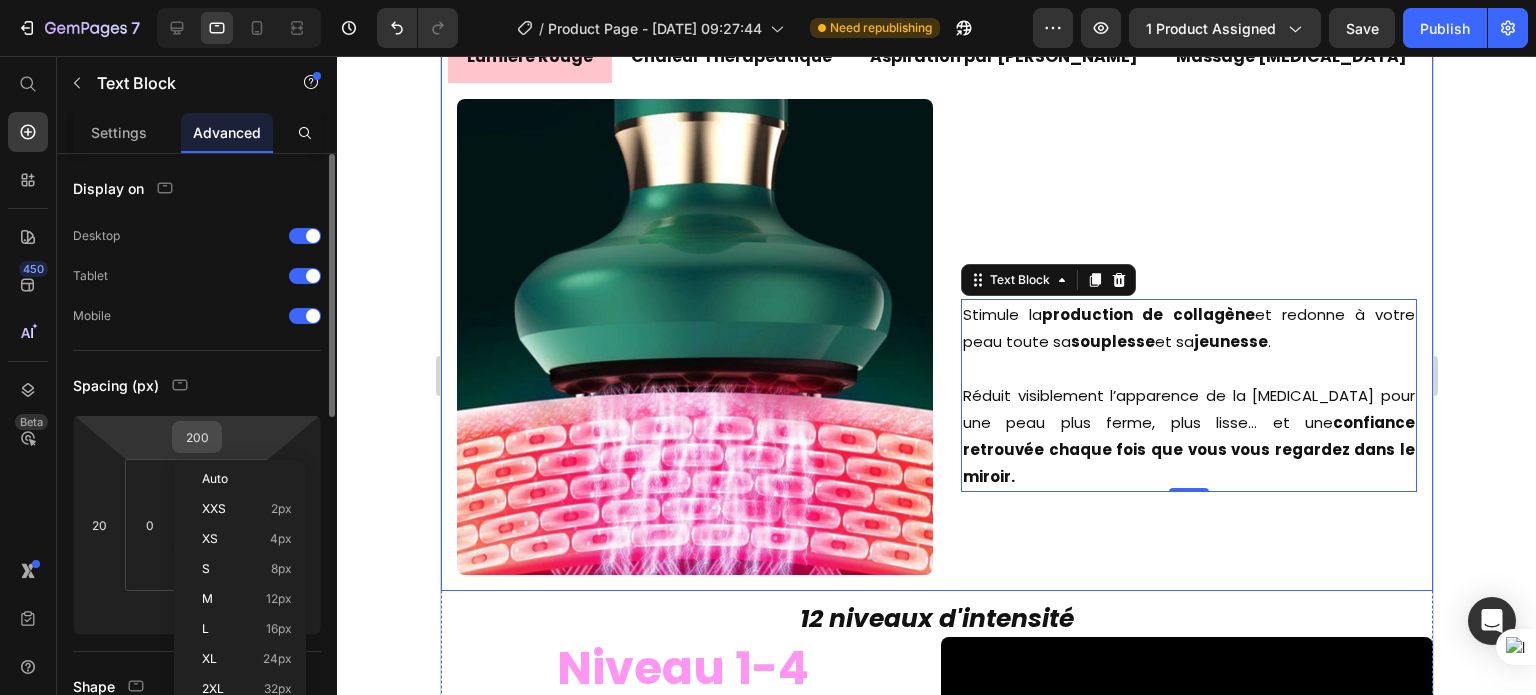 click on "200" at bounding box center [197, 437] 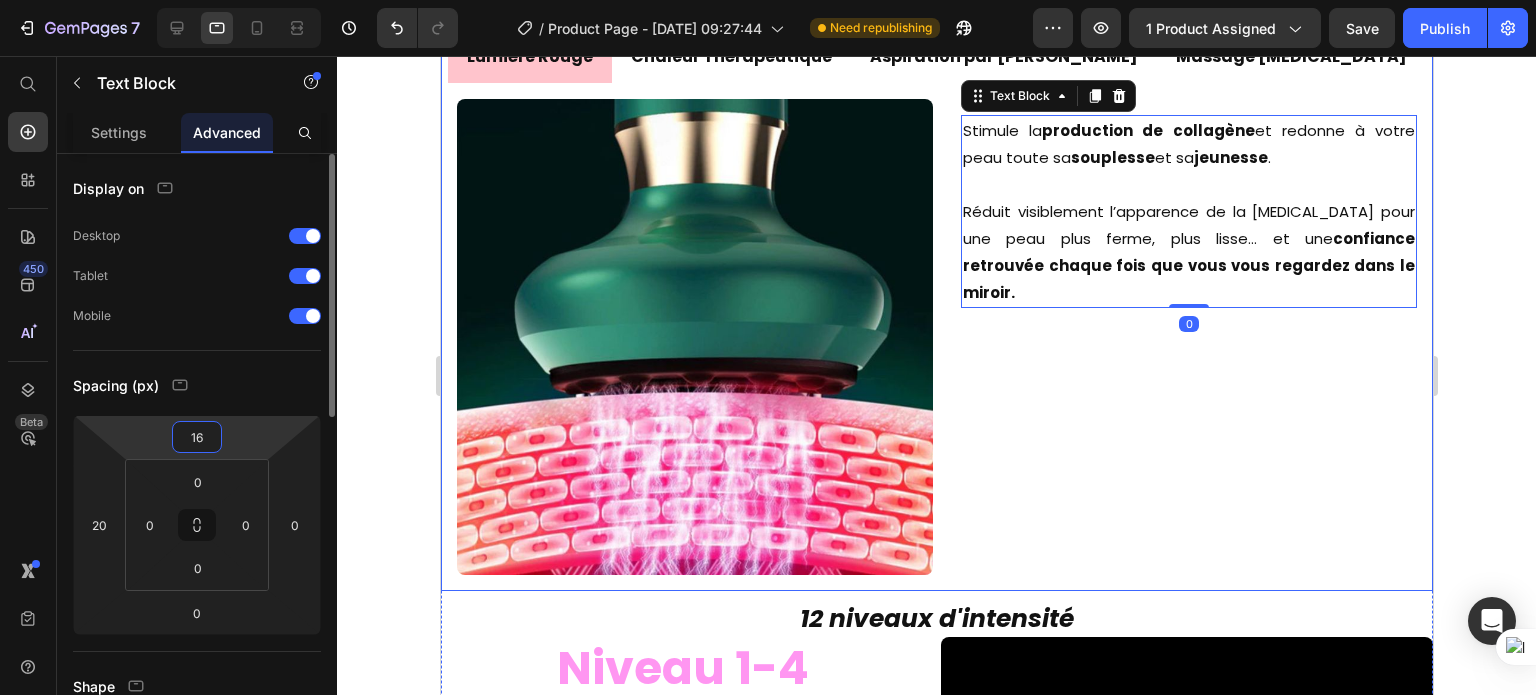 type on "160" 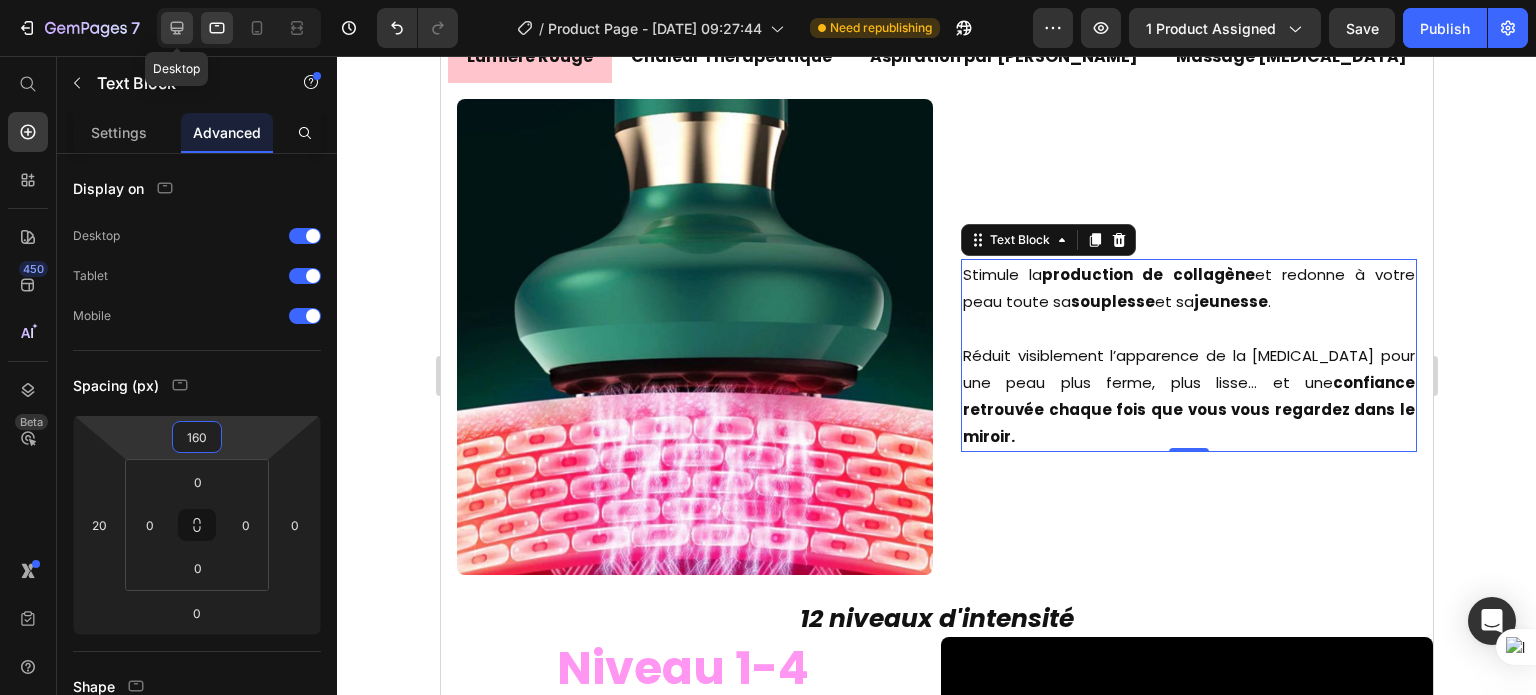 click 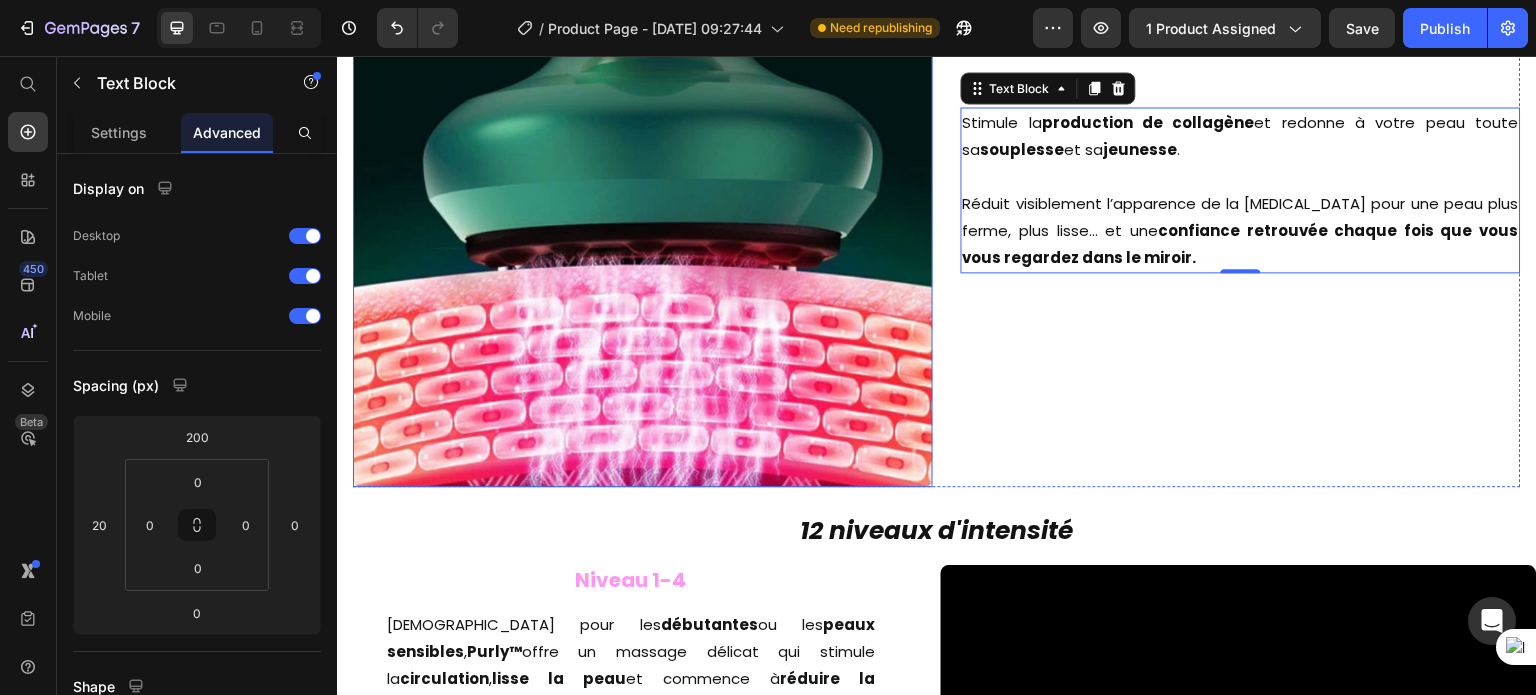 scroll, scrollTop: 2856, scrollLeft: 0, axis: vertical 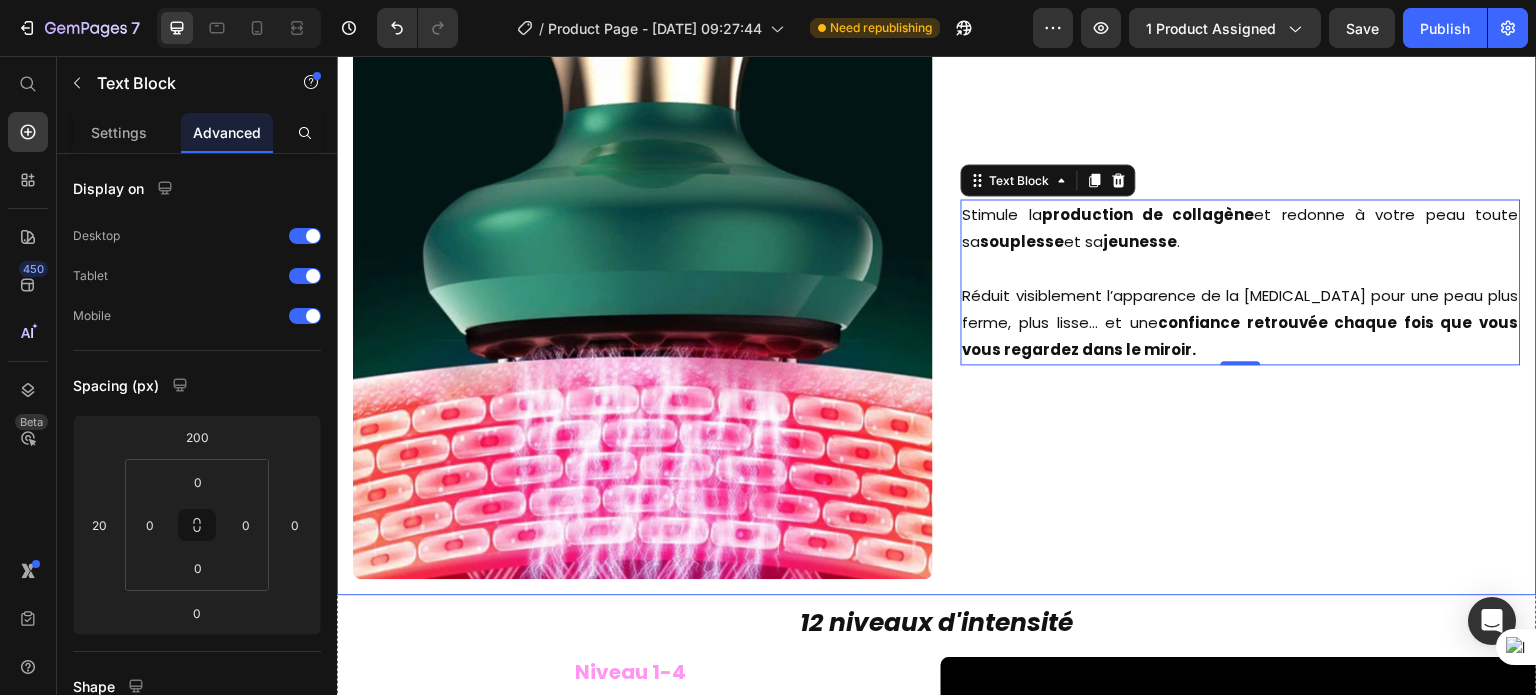 click on "Chaleur Thérapeutique" at bounding box center (731, -43) 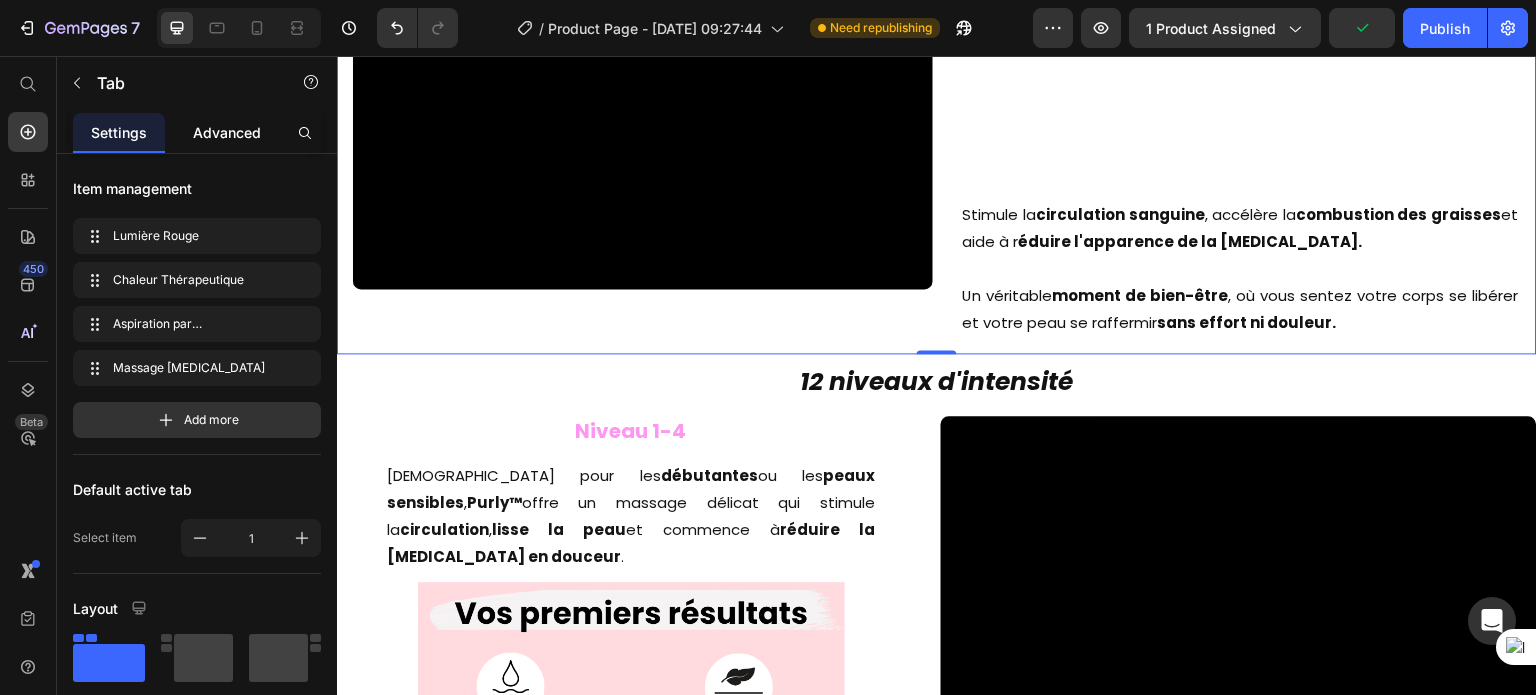click on "Advanced" at bounding box center (227, 132) 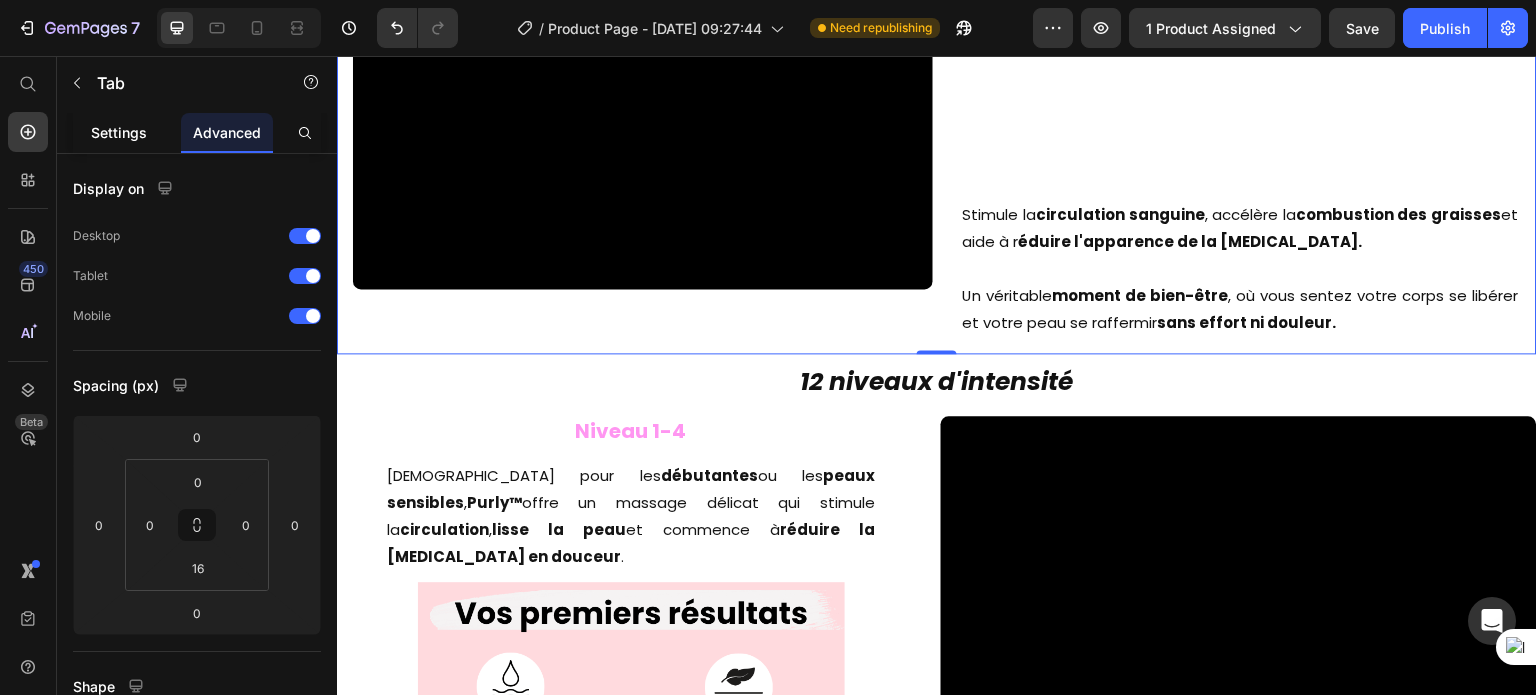 click on "Settings" 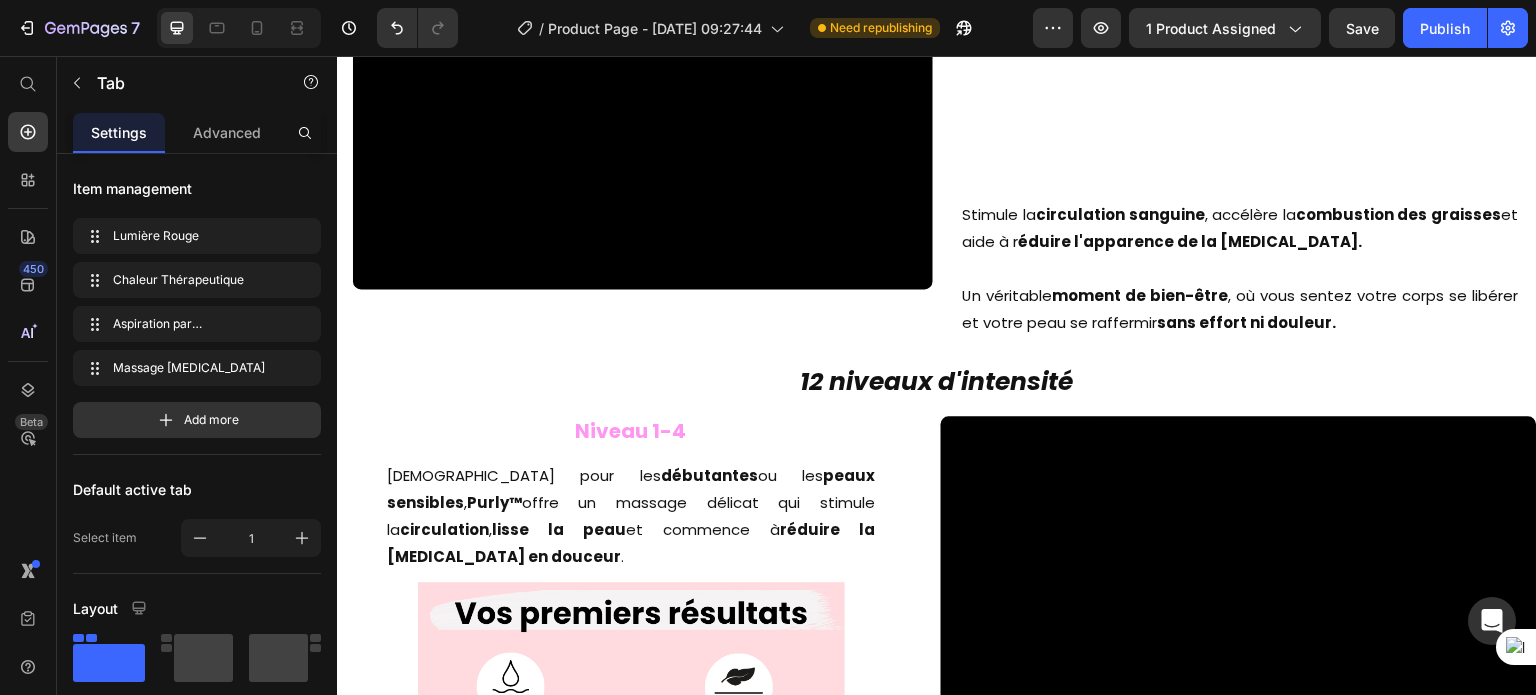 click on "Chaleur Thérapeutique" at bounding box center (731, -43) 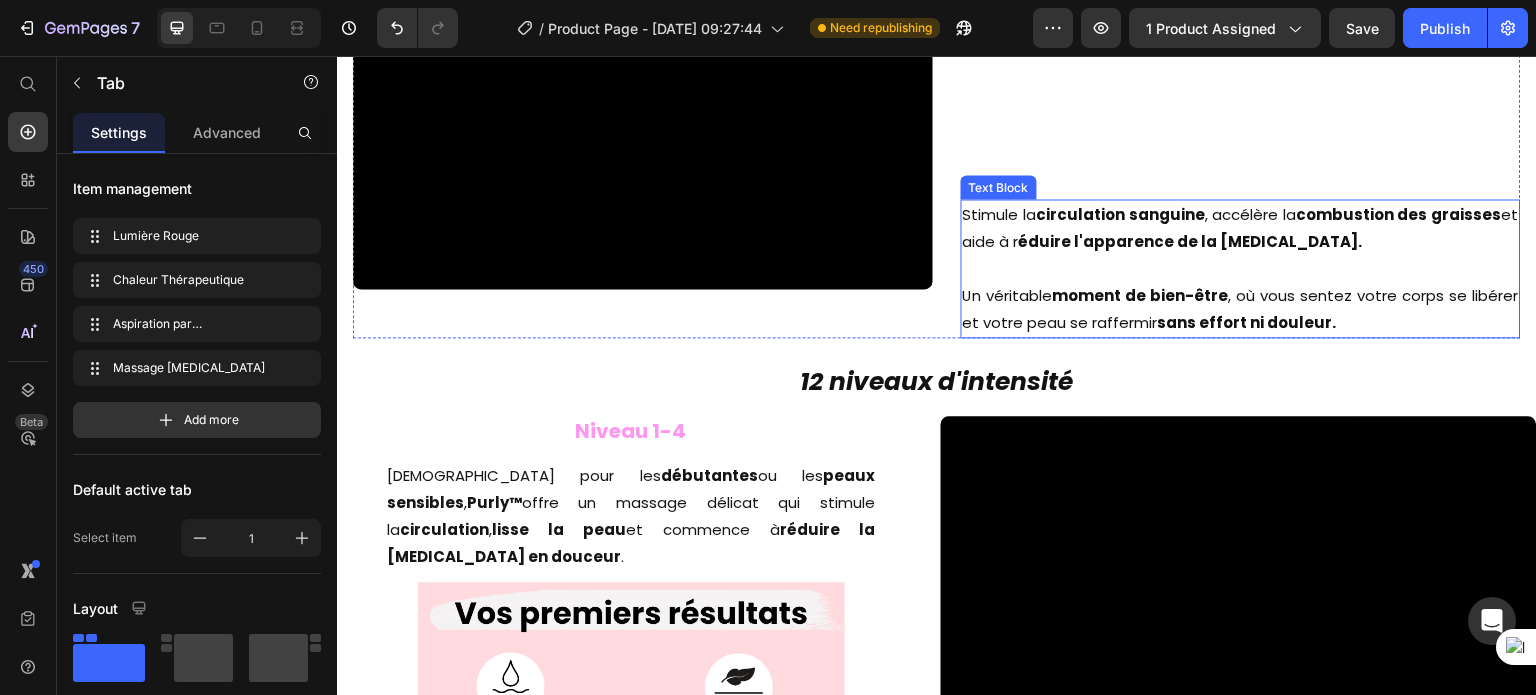 click on "circulation sanguine" at bounding box center (1121, 214) 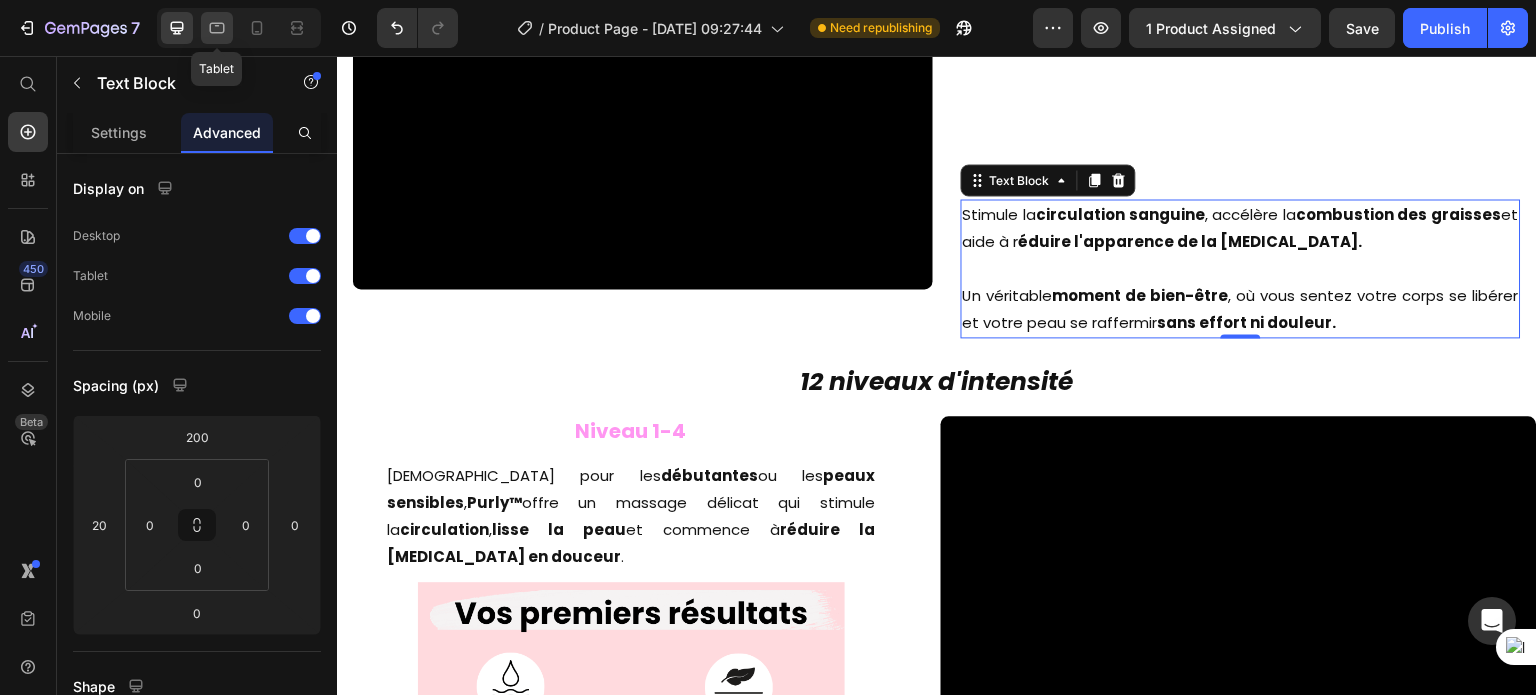 click 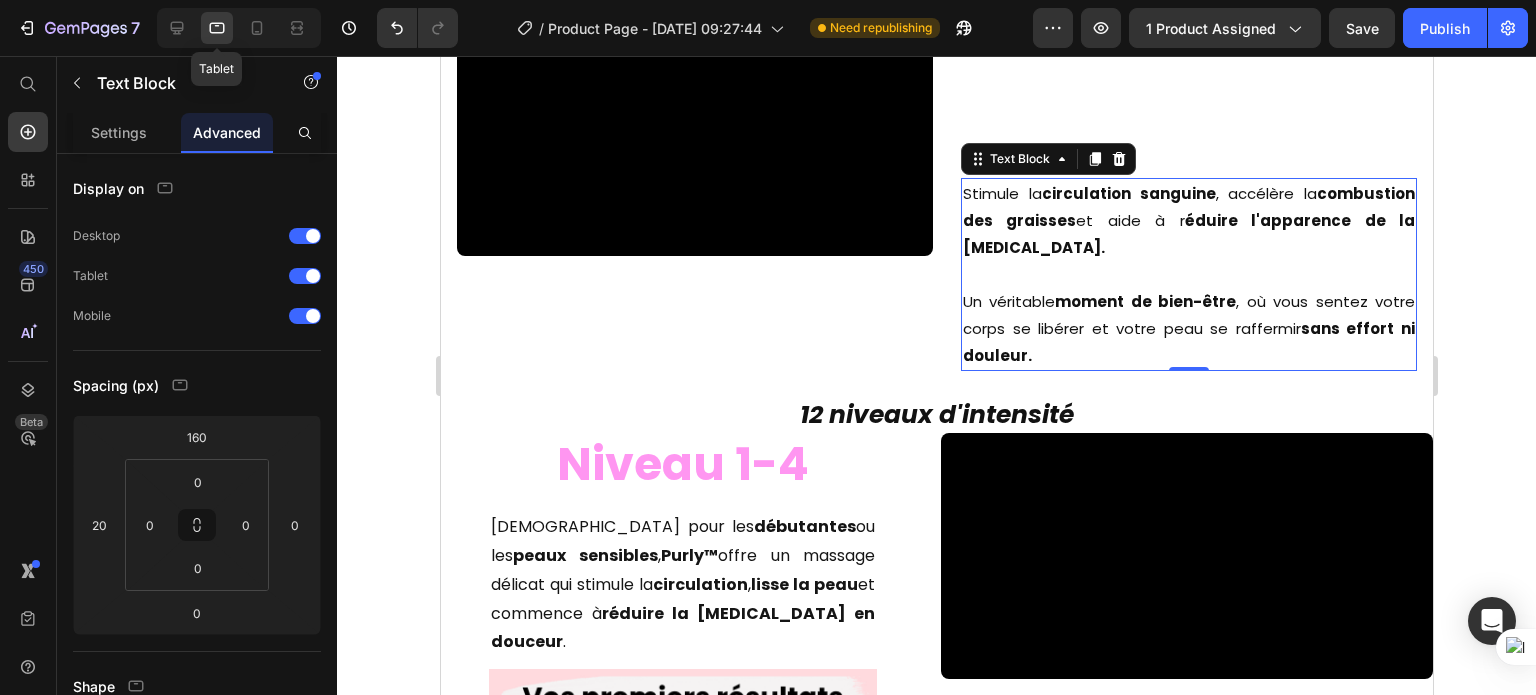 scroll, scrollTop: 3143, scrollLeft: 0, axis: vertical 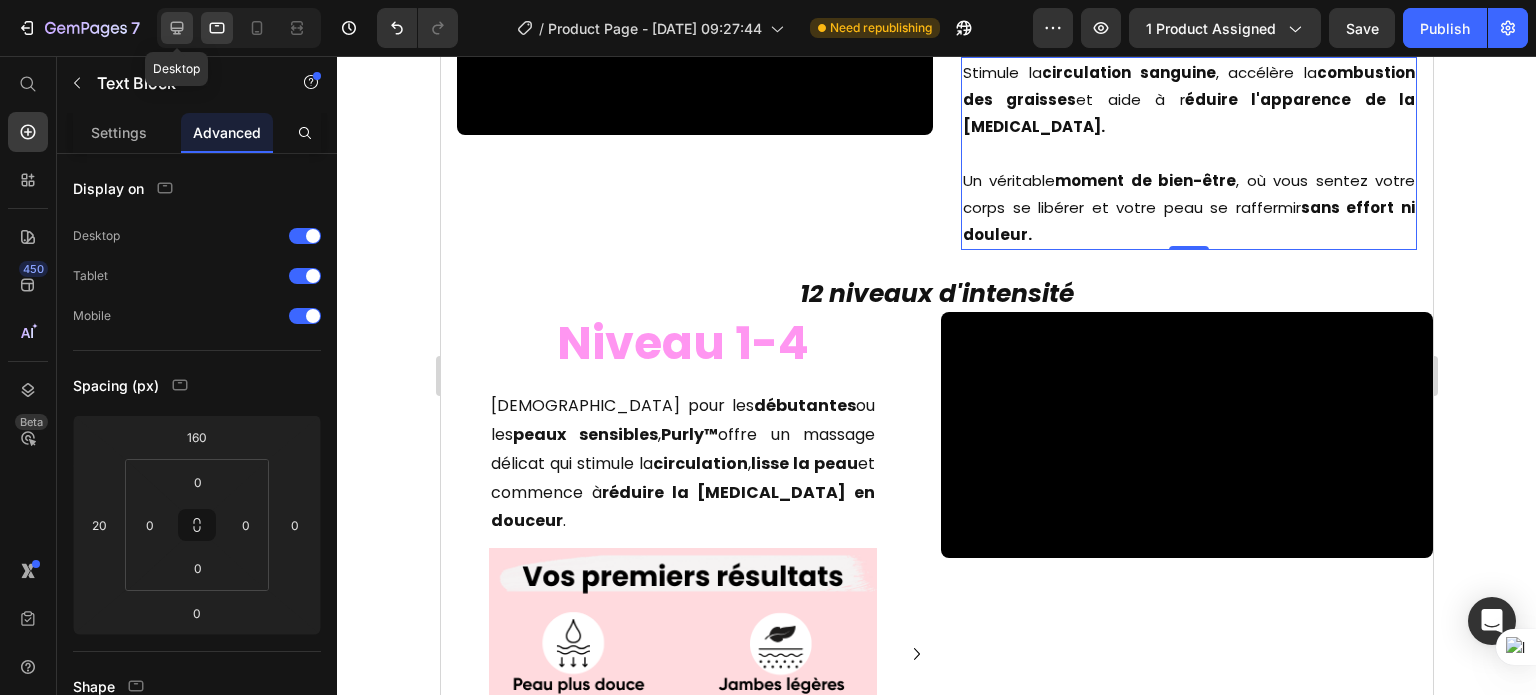 click 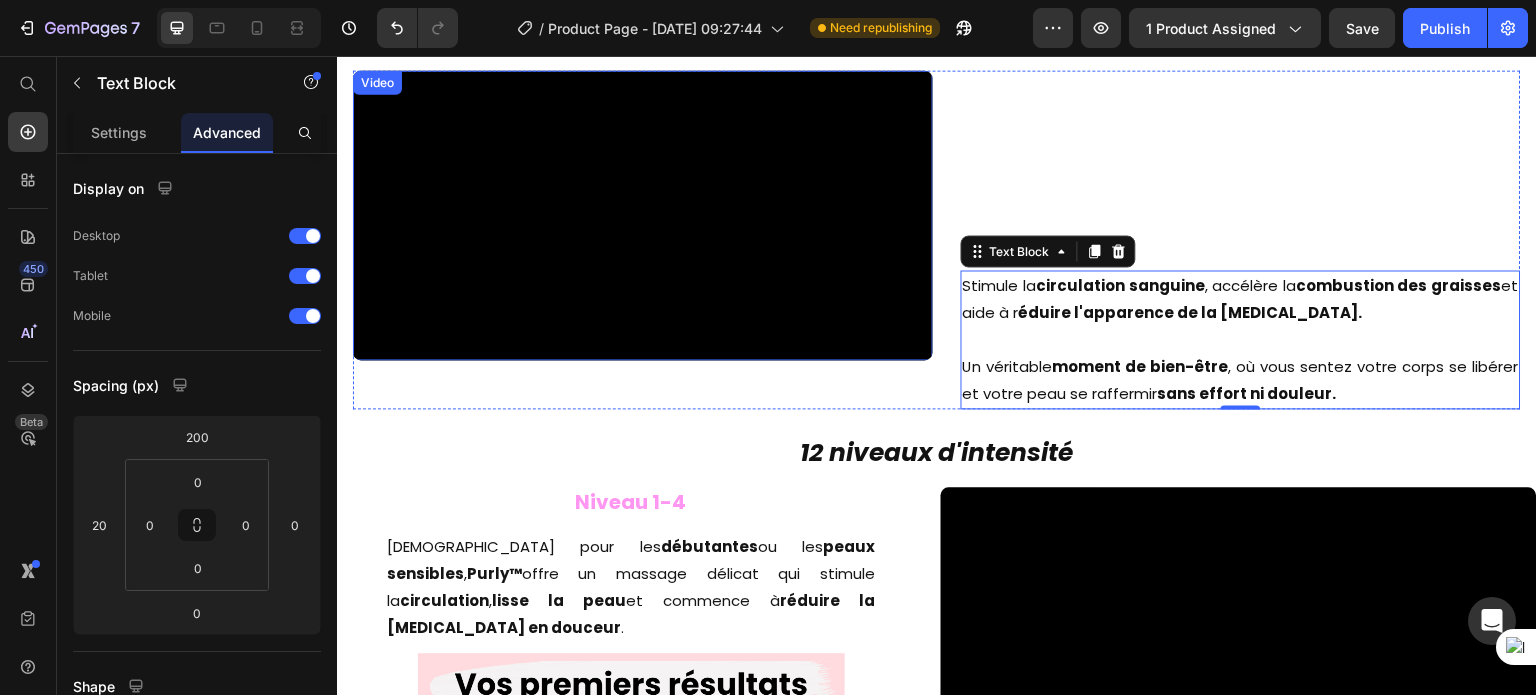 scroll, scrollTop: 2784, scrollLeft: 0, axis: vertical 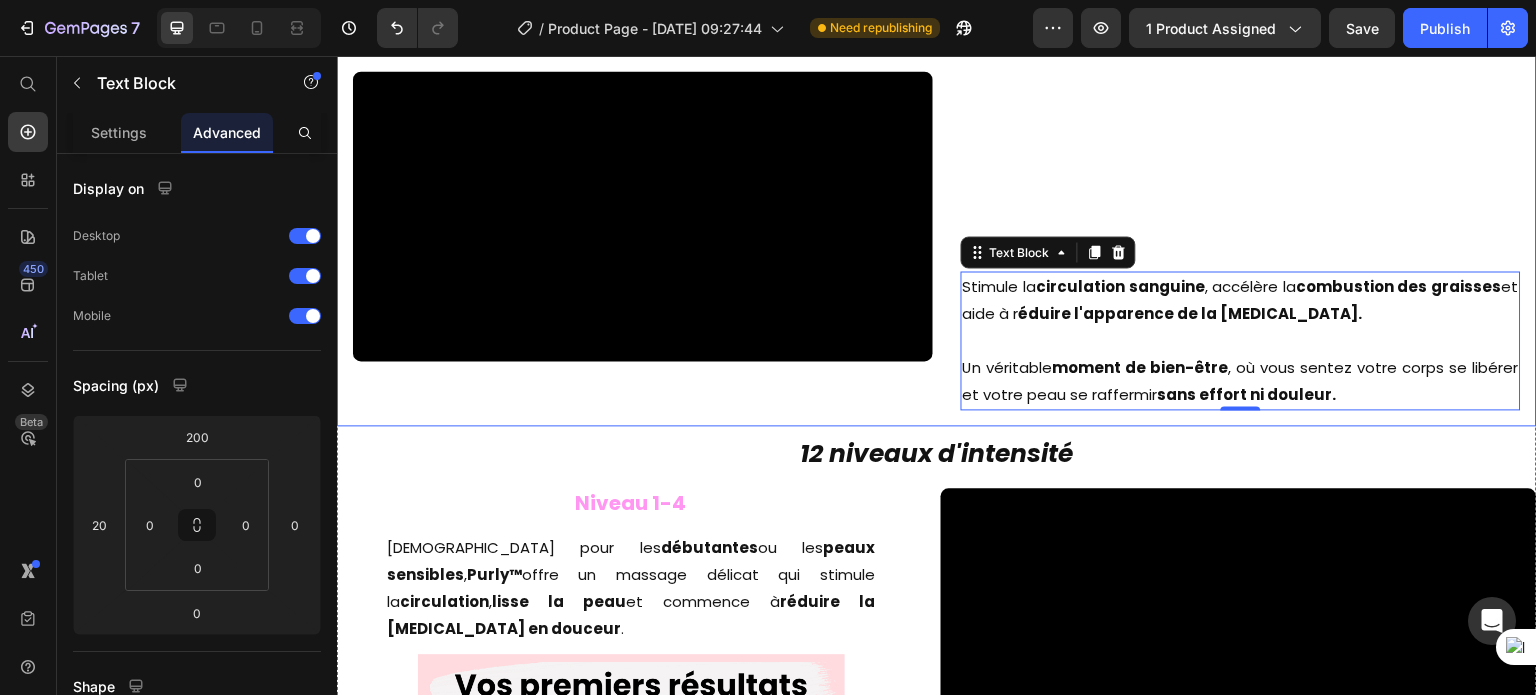 click on "Aspiration par [PERSON_NAME]" at bounding box center (1004, 29) 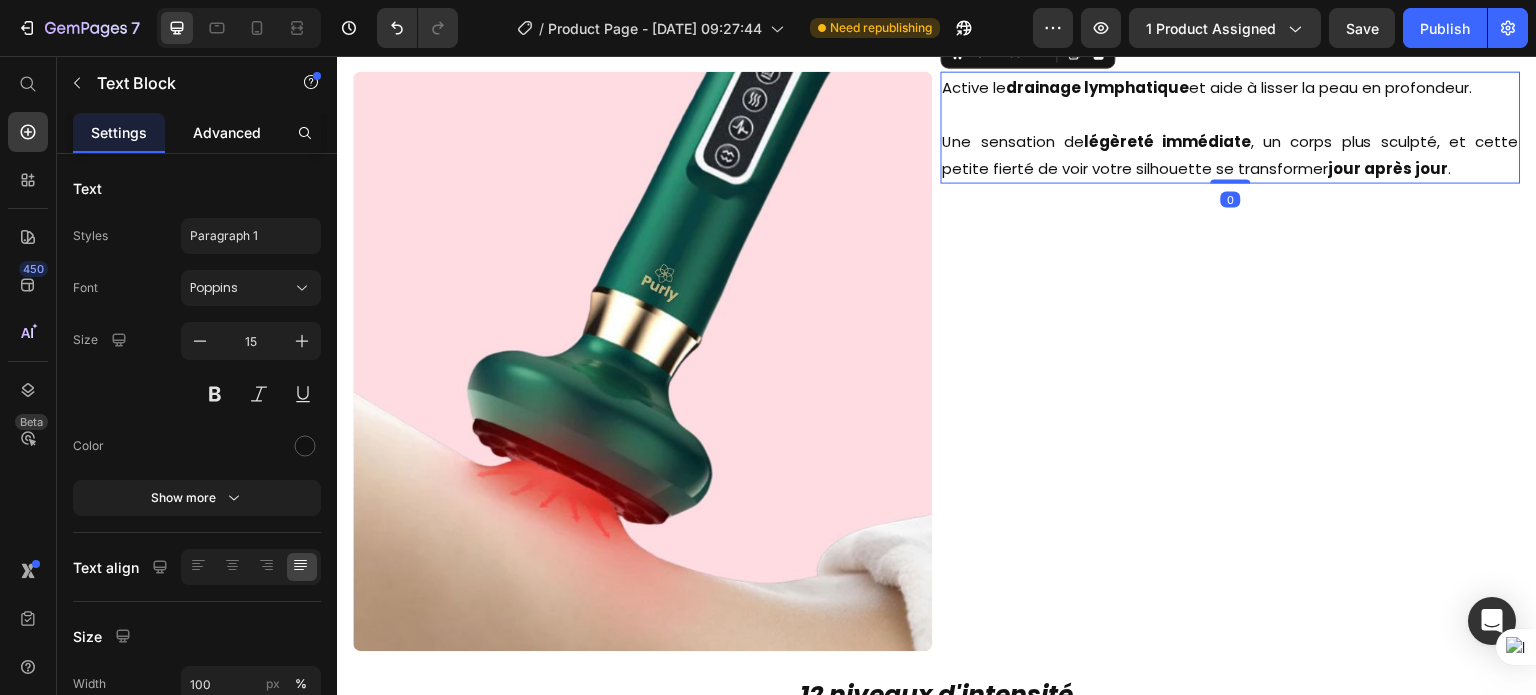 click on "Advanced" 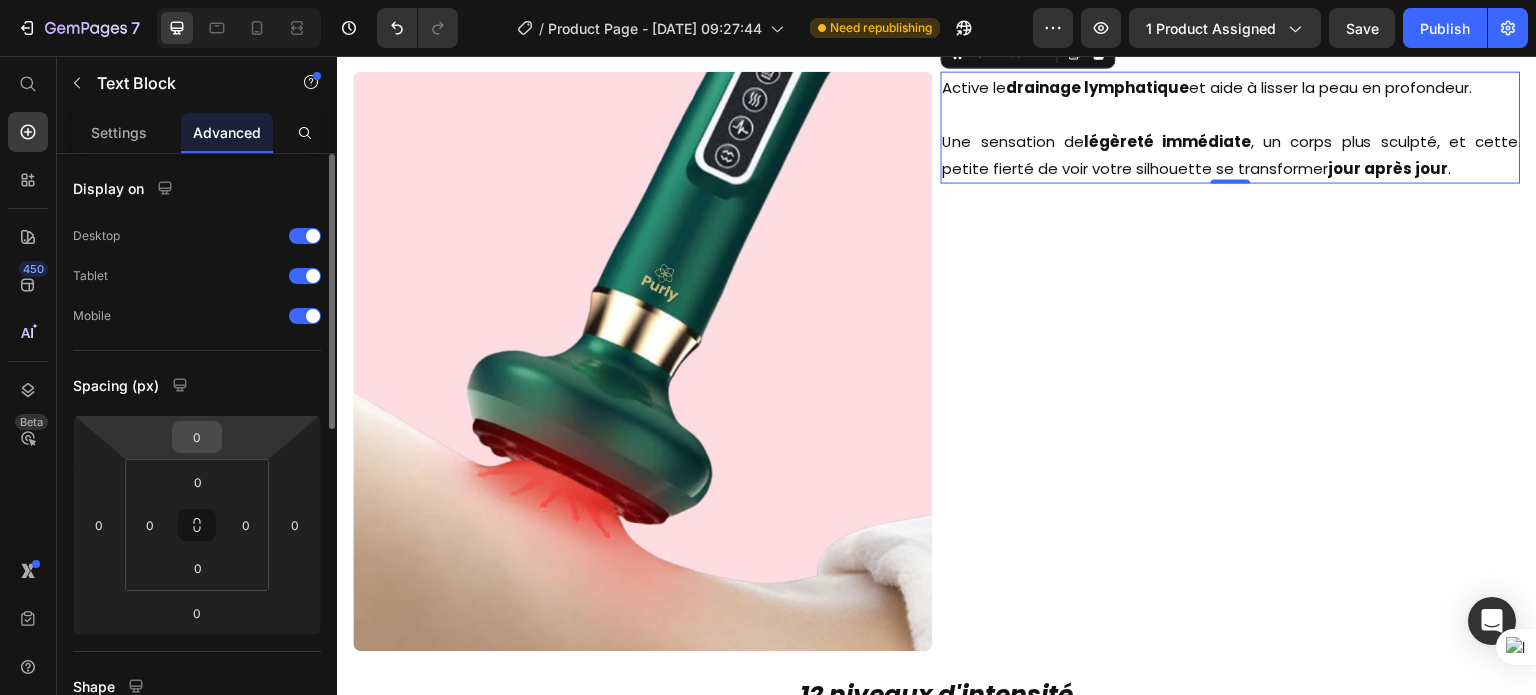 click on "0" at bounding box center [197, 437] 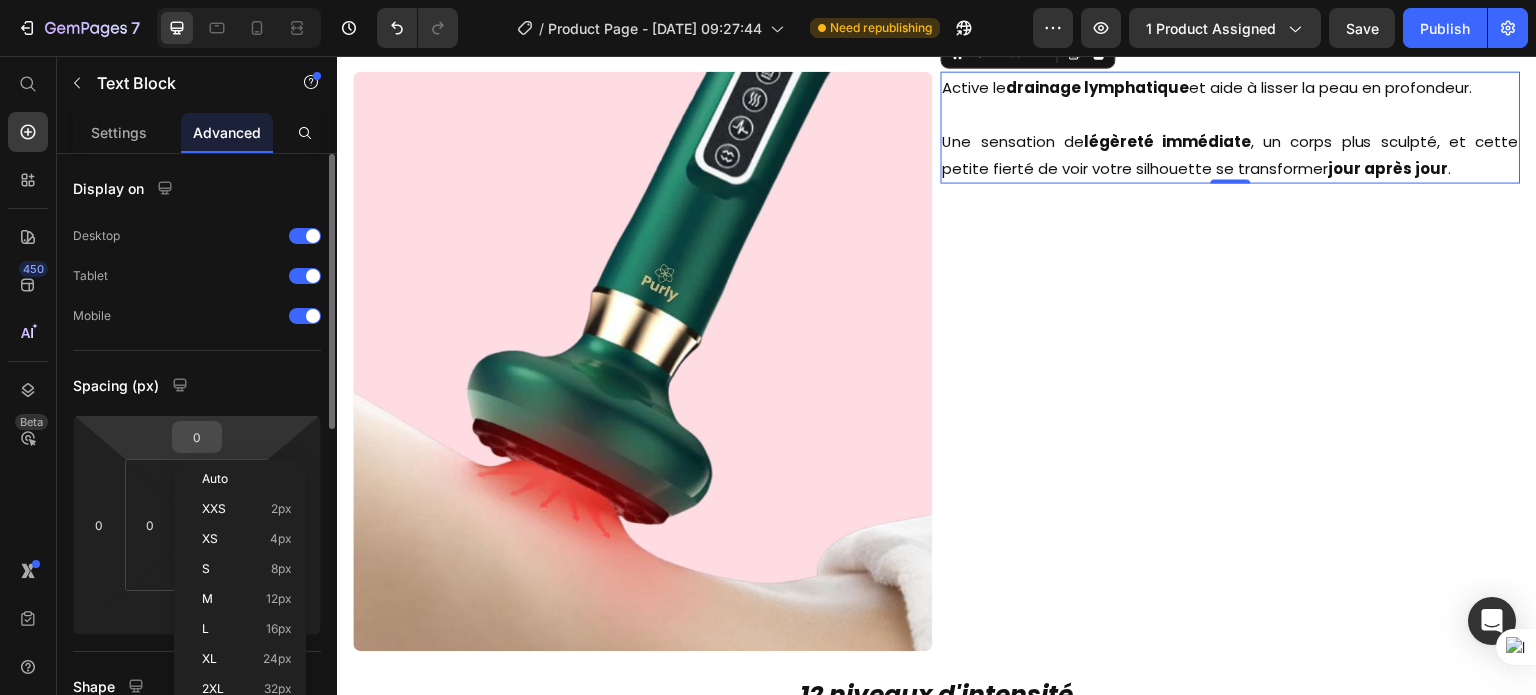 click on "0" at bounding box center (197, 437) 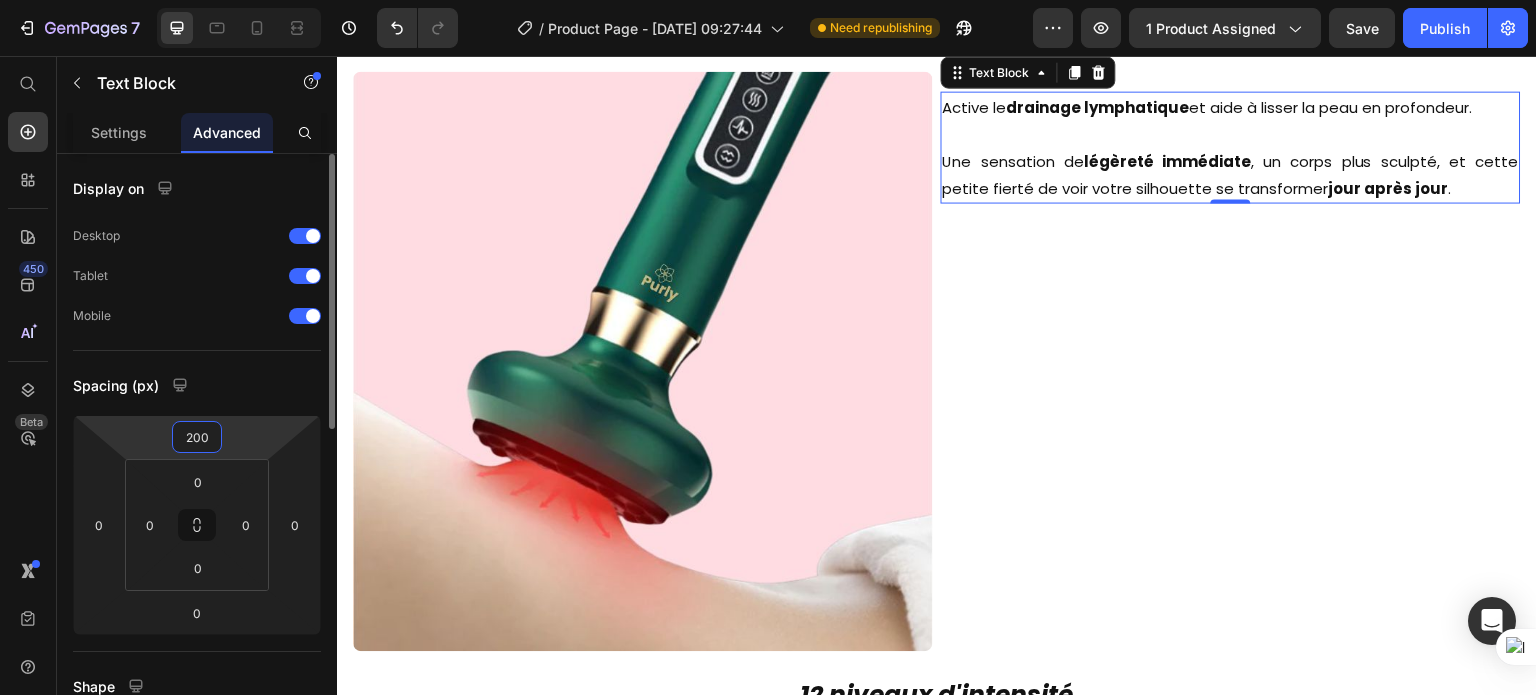 type on "200" 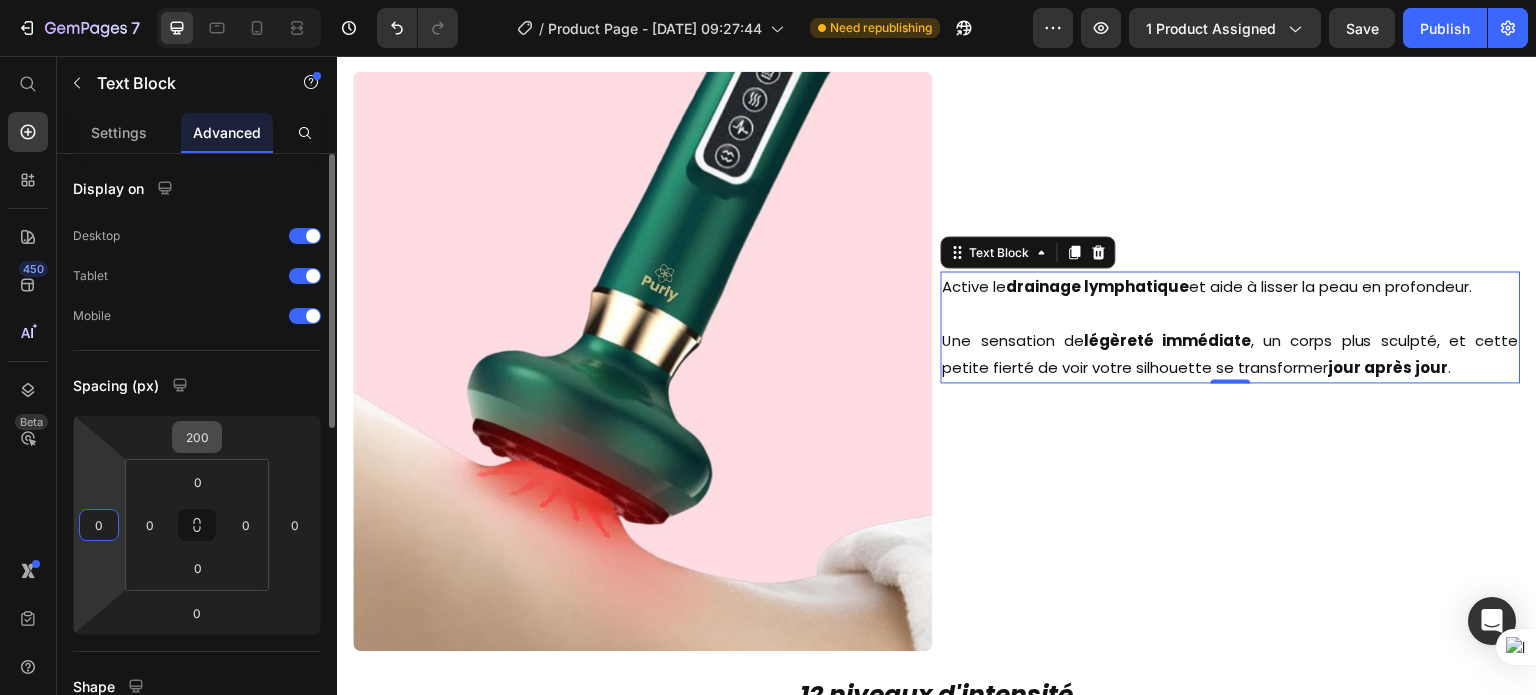 type on "1" 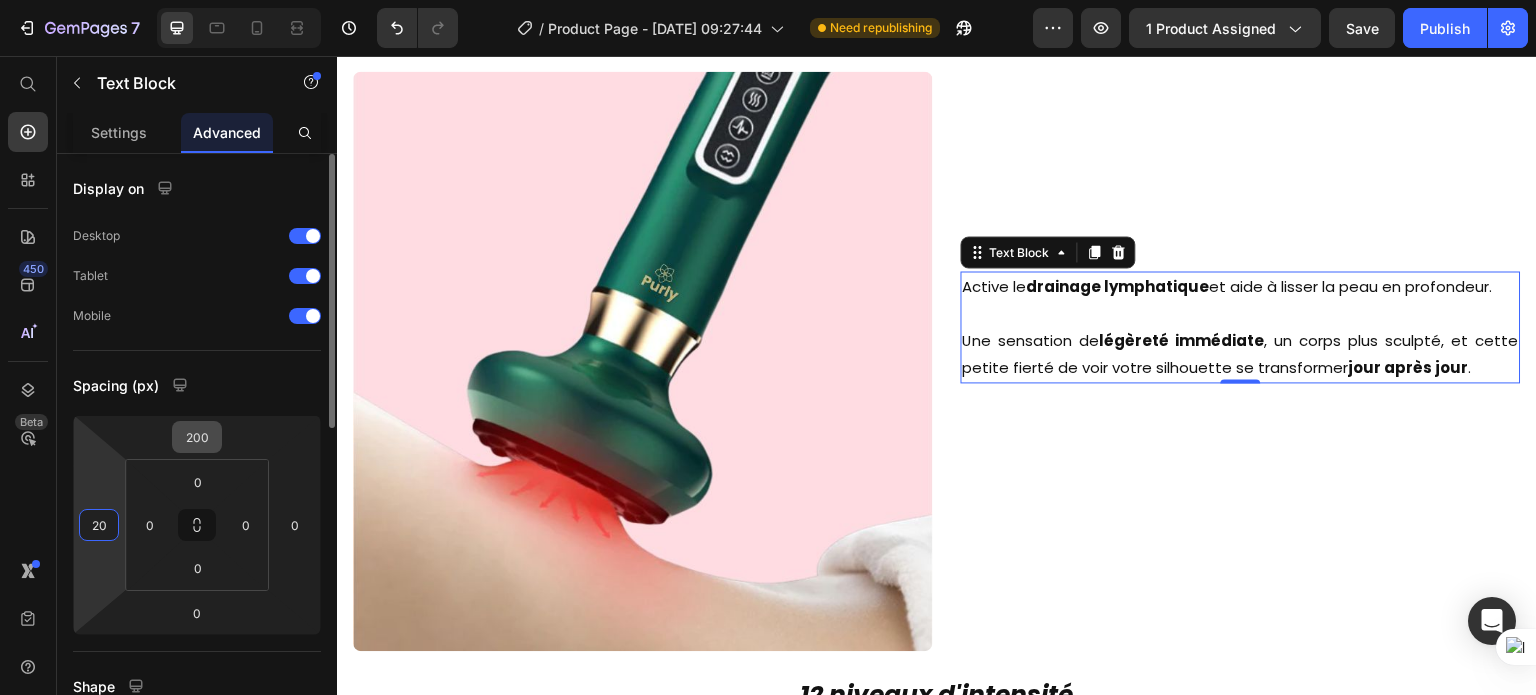 type on "20" 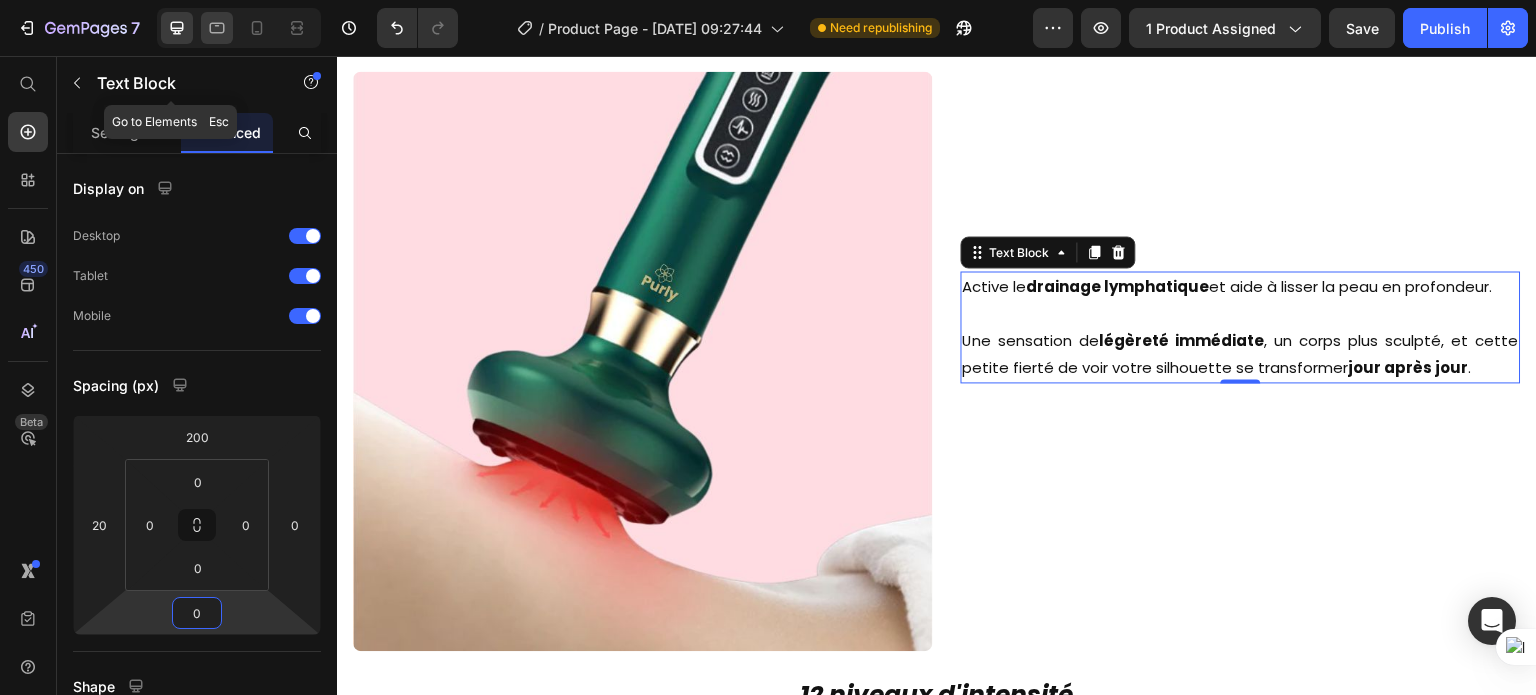 click 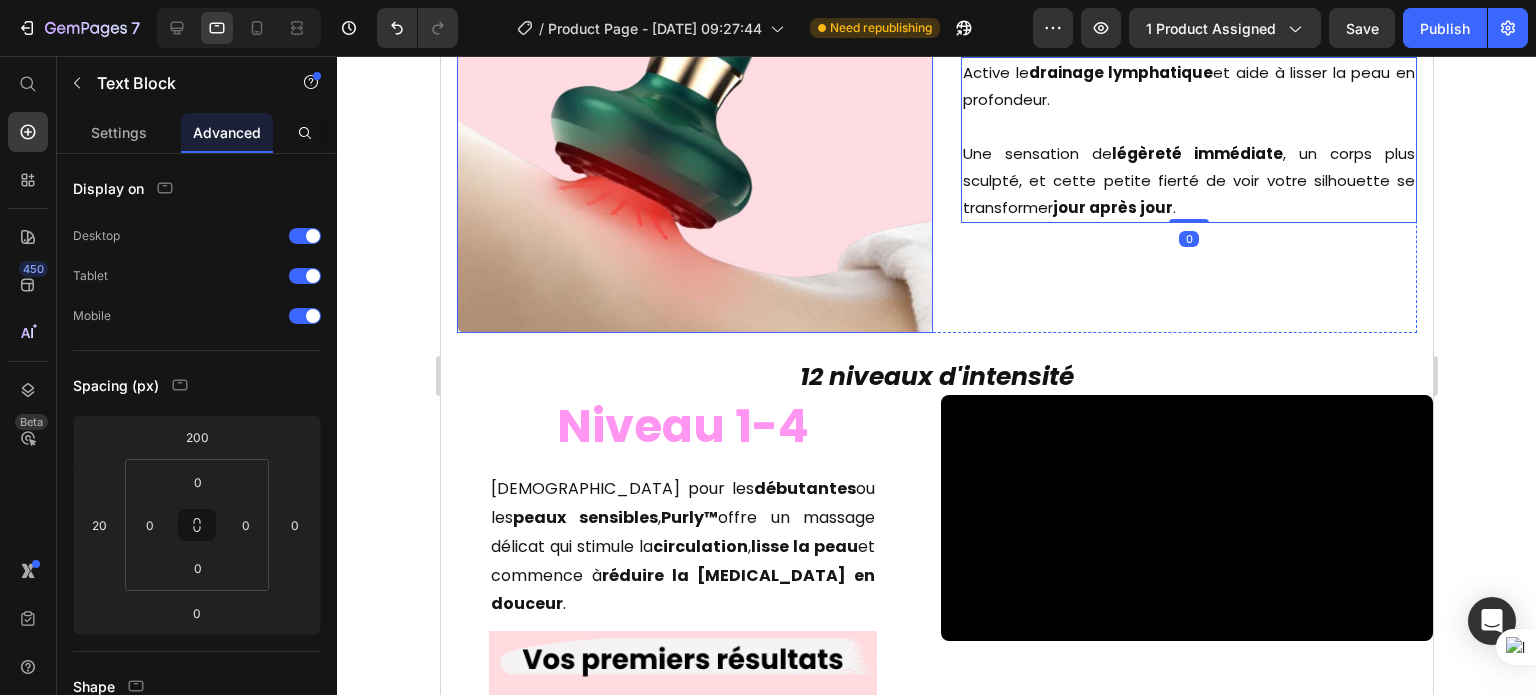 scroll, scrollTop: 2943, scrollLeft: 0, axis: vertical 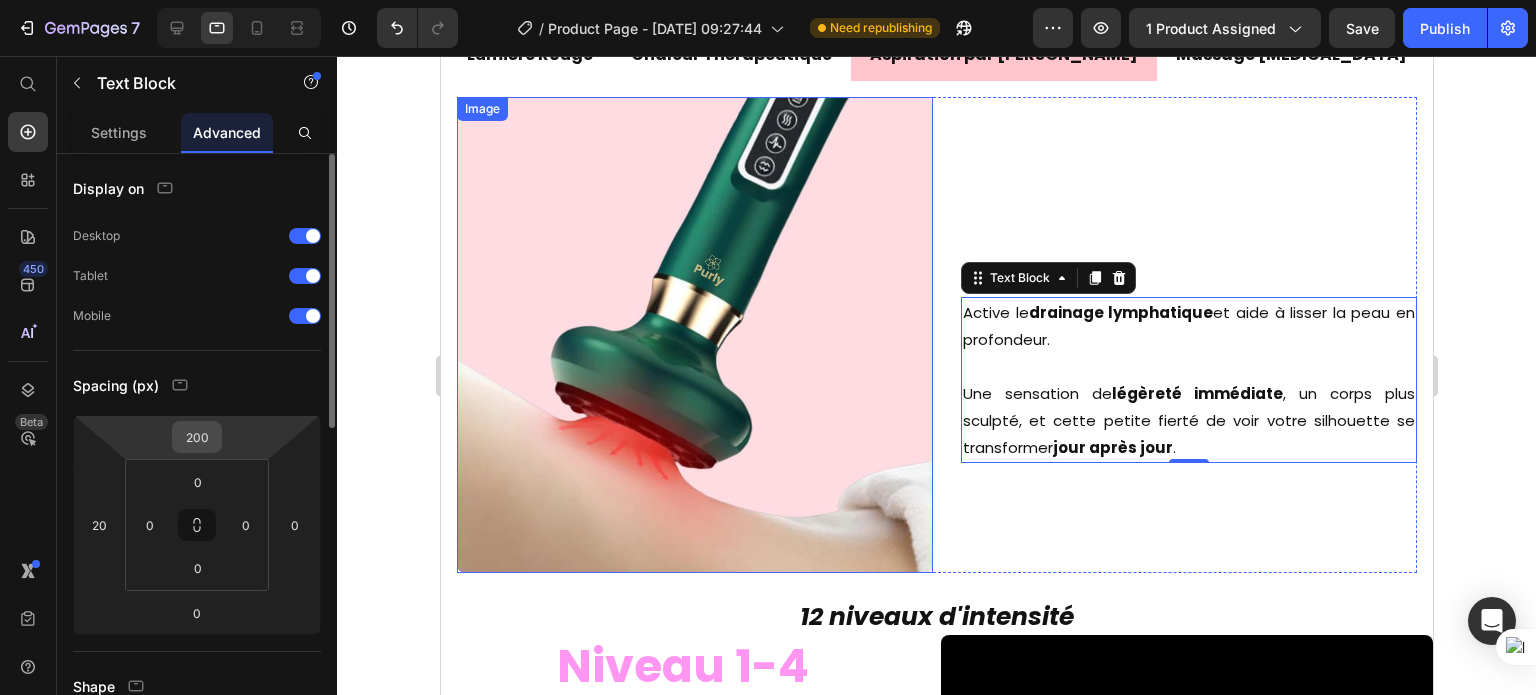 click on "200" at bounding box center [197, 437] 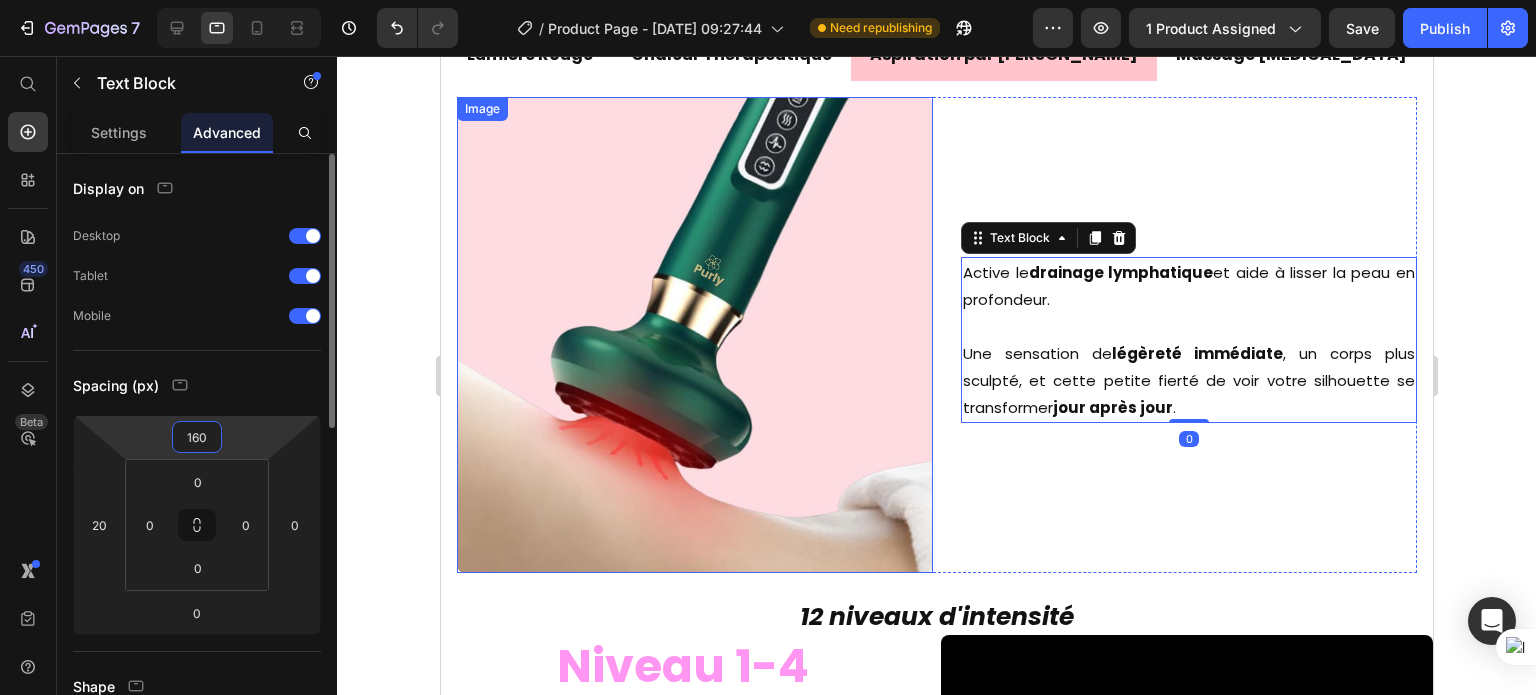type on "160" 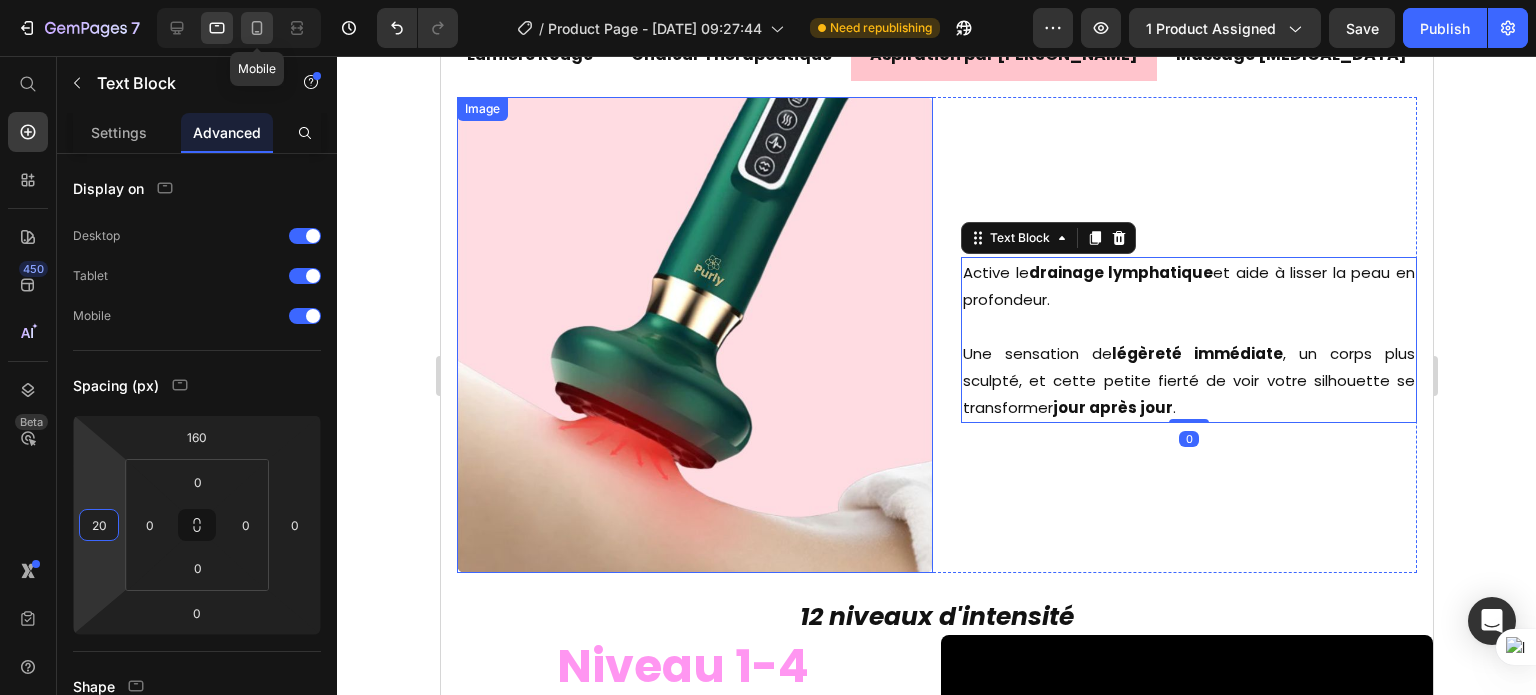 click 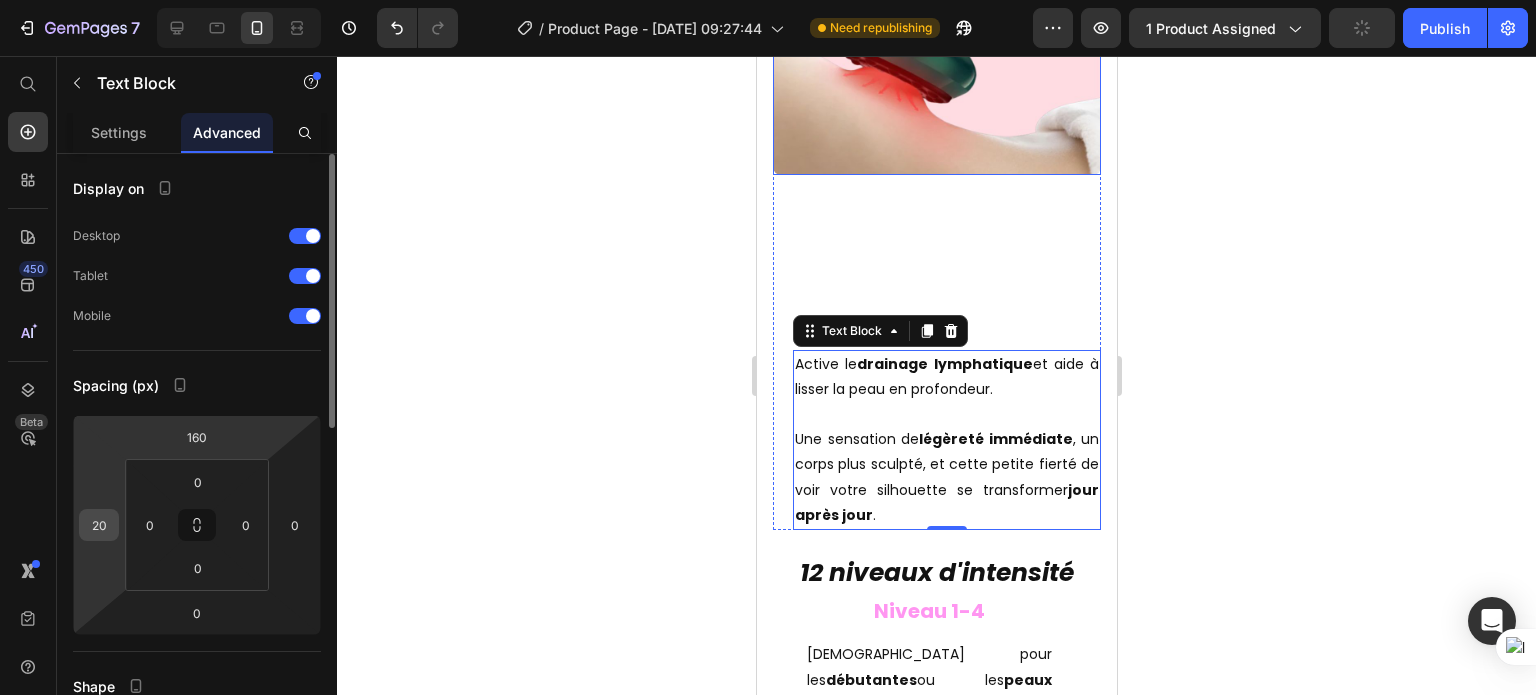 click on "20" at bounding box center (99, 525) 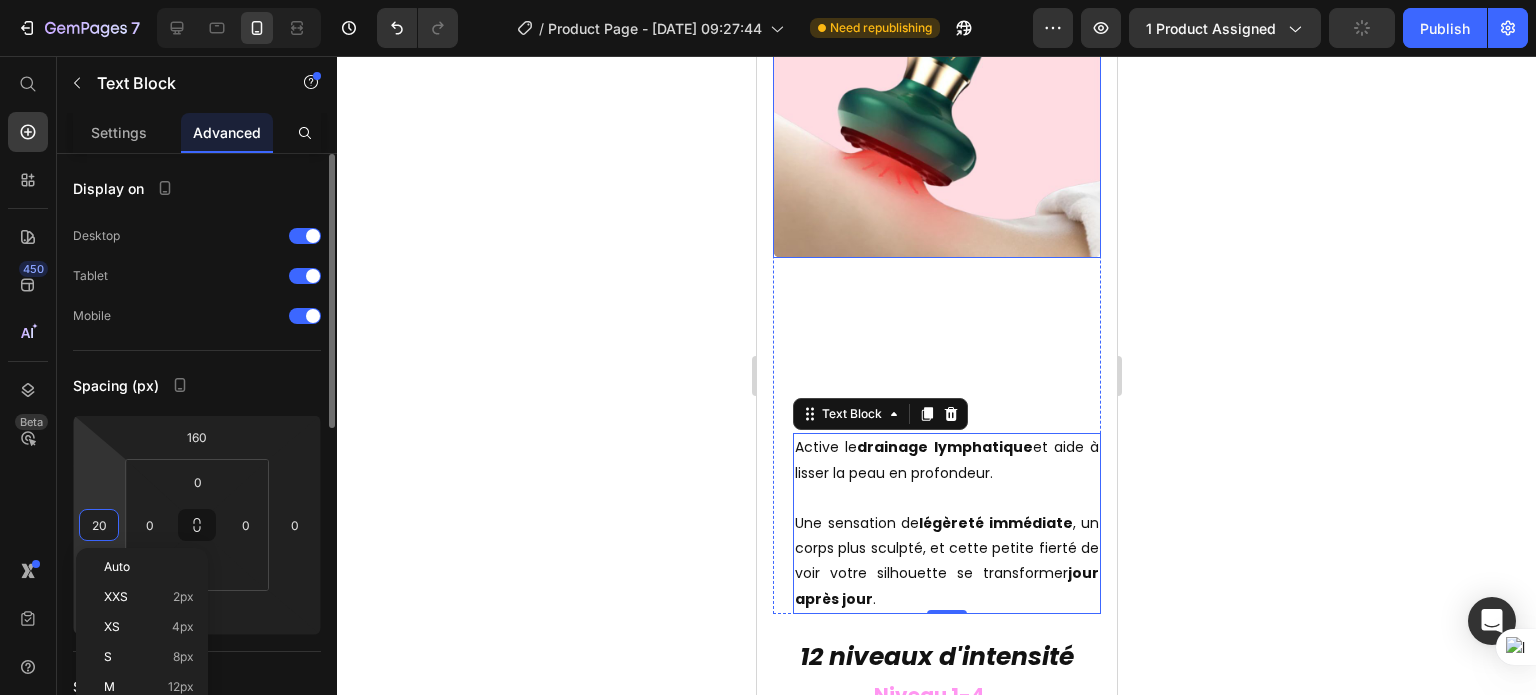 scroll, scrollTop: 4209, scrollLeft: 0, axis: vertical 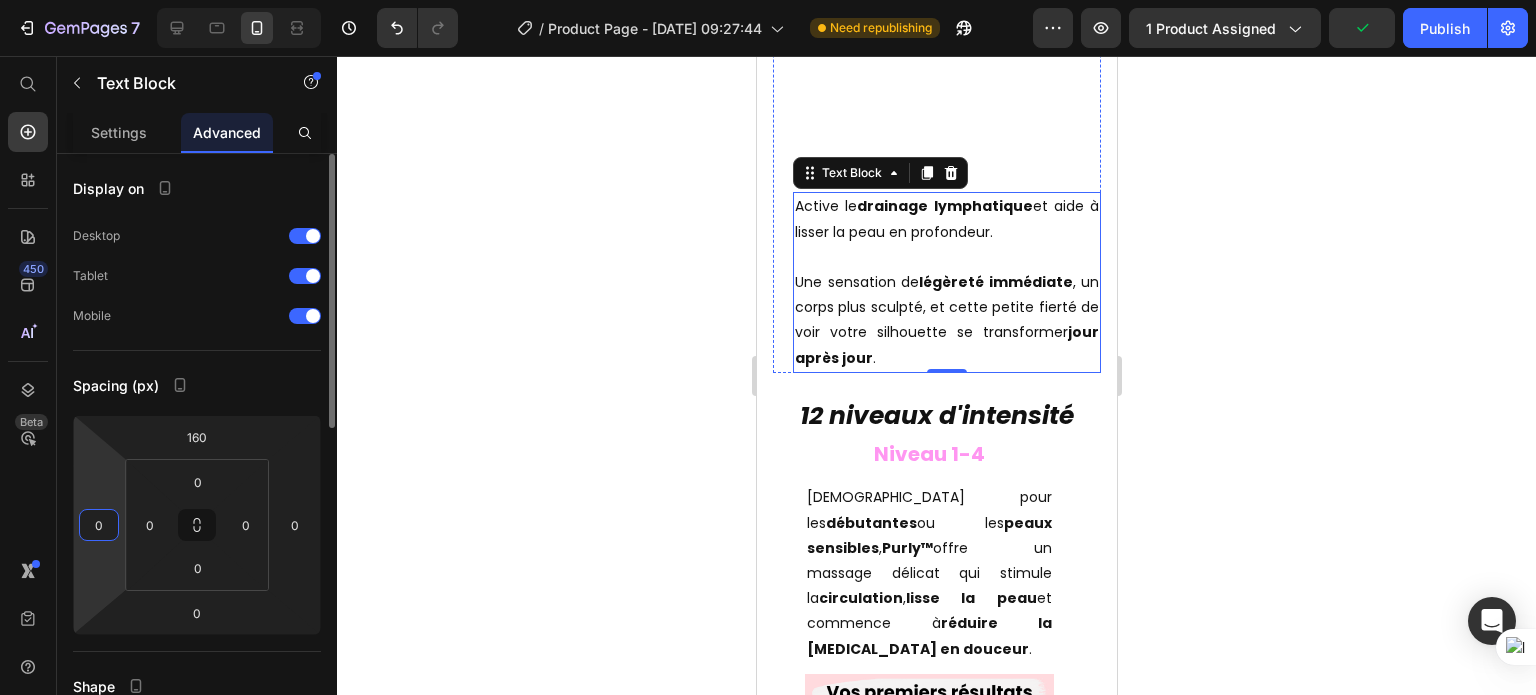 type on "0" 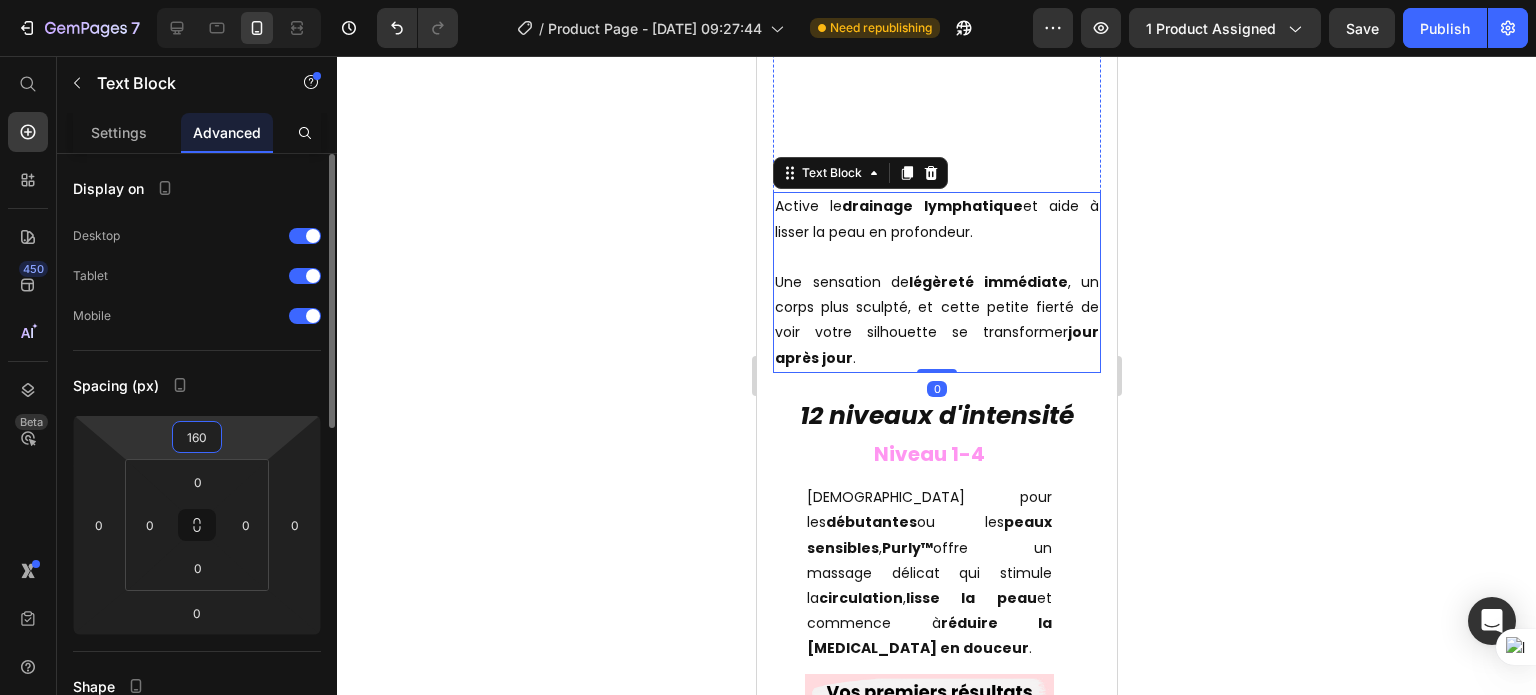 click on "160" at bounding box center [197, 437] 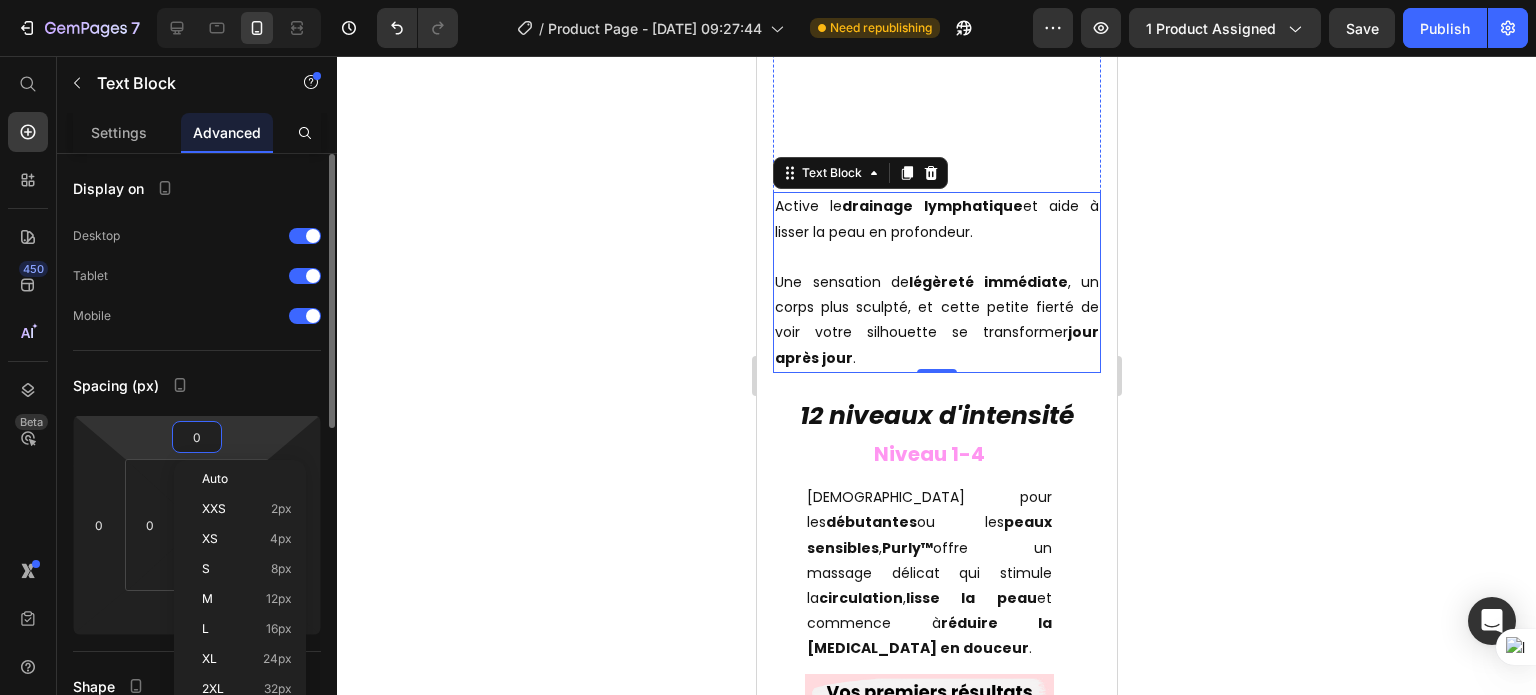 type on "0" 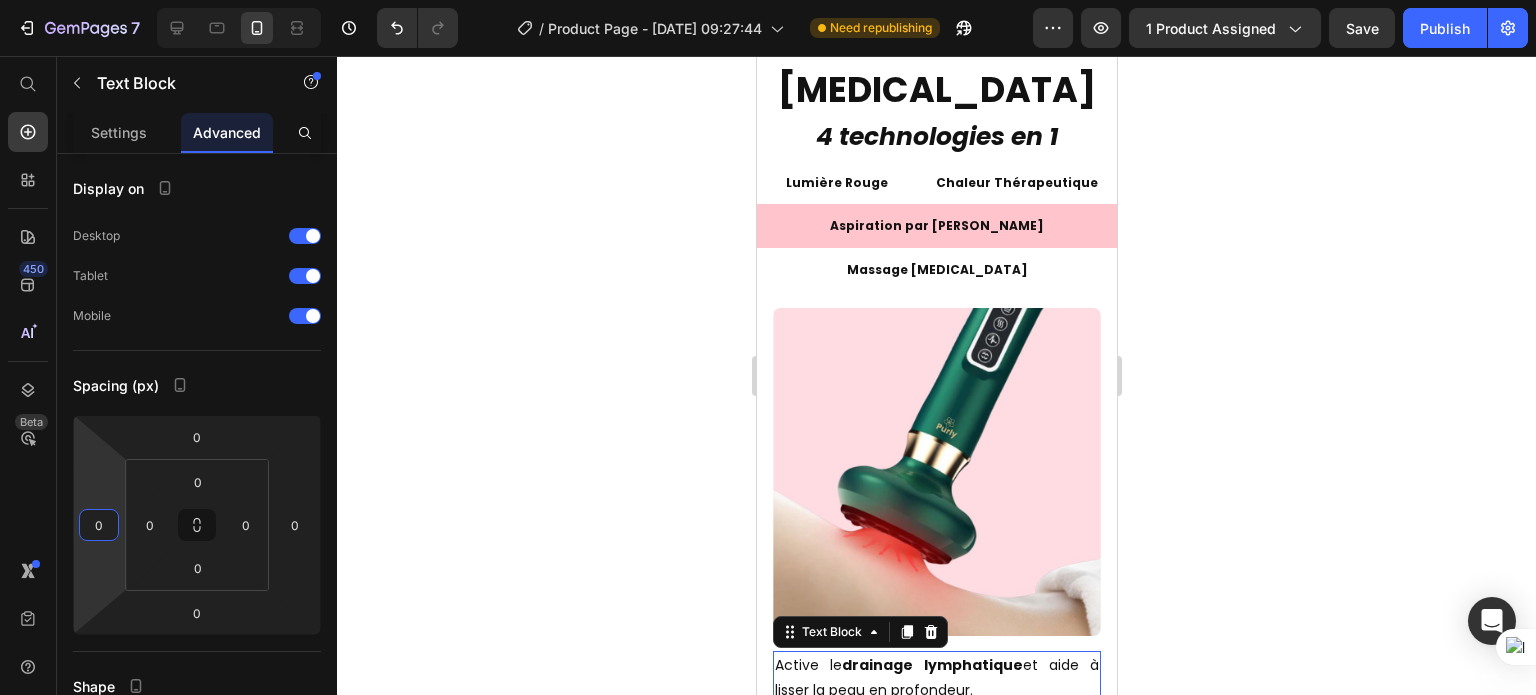 scroll, scrollTop: 3351, scrollLeft: 0, axis: vertical 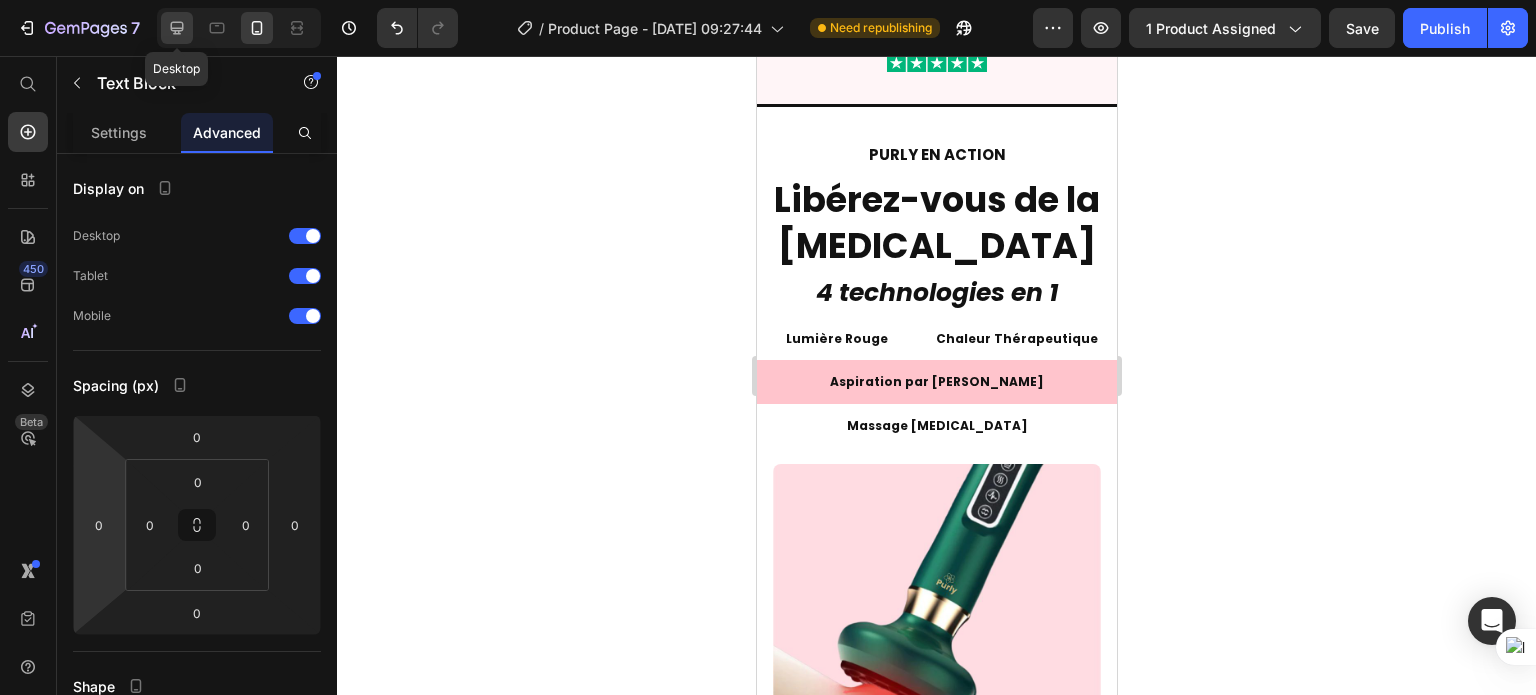 click 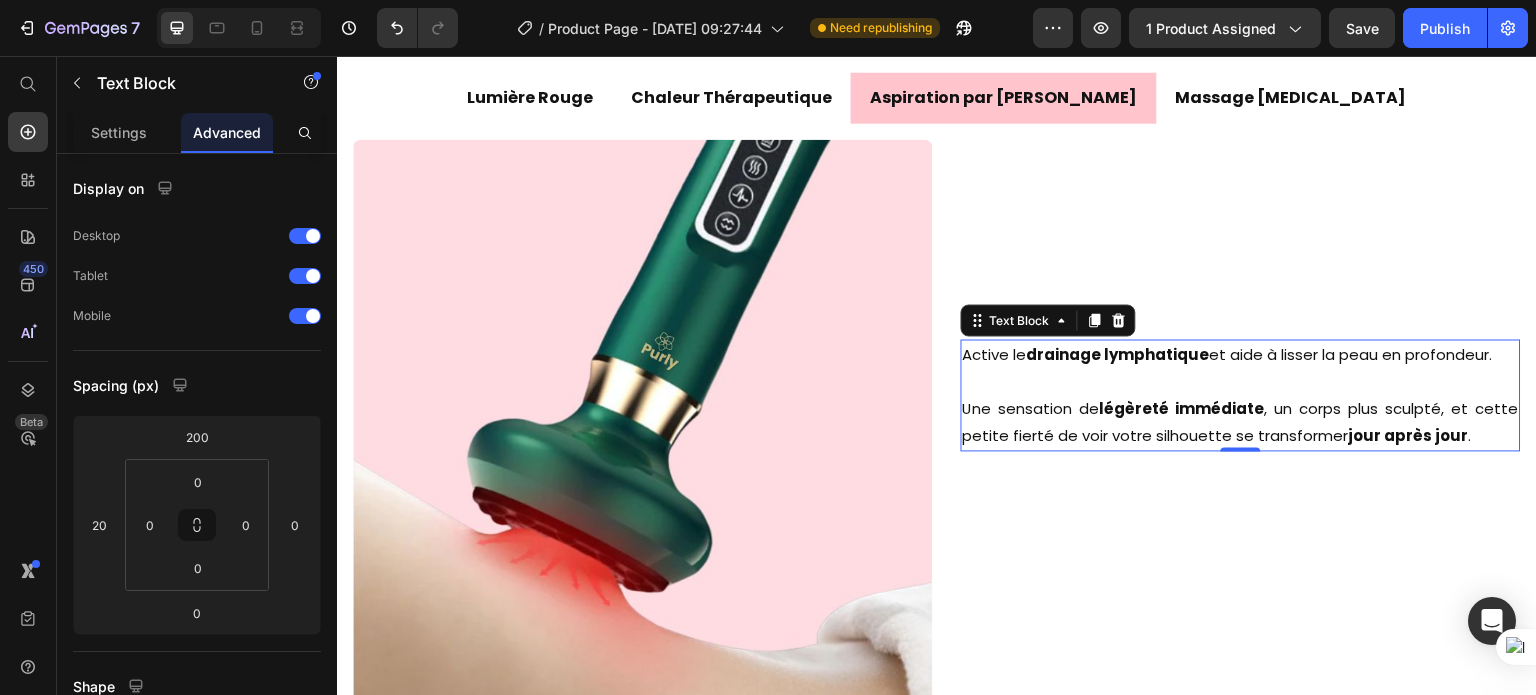 scroll, scrollTop: 2716, scrollLeft: 0, axis: vertical 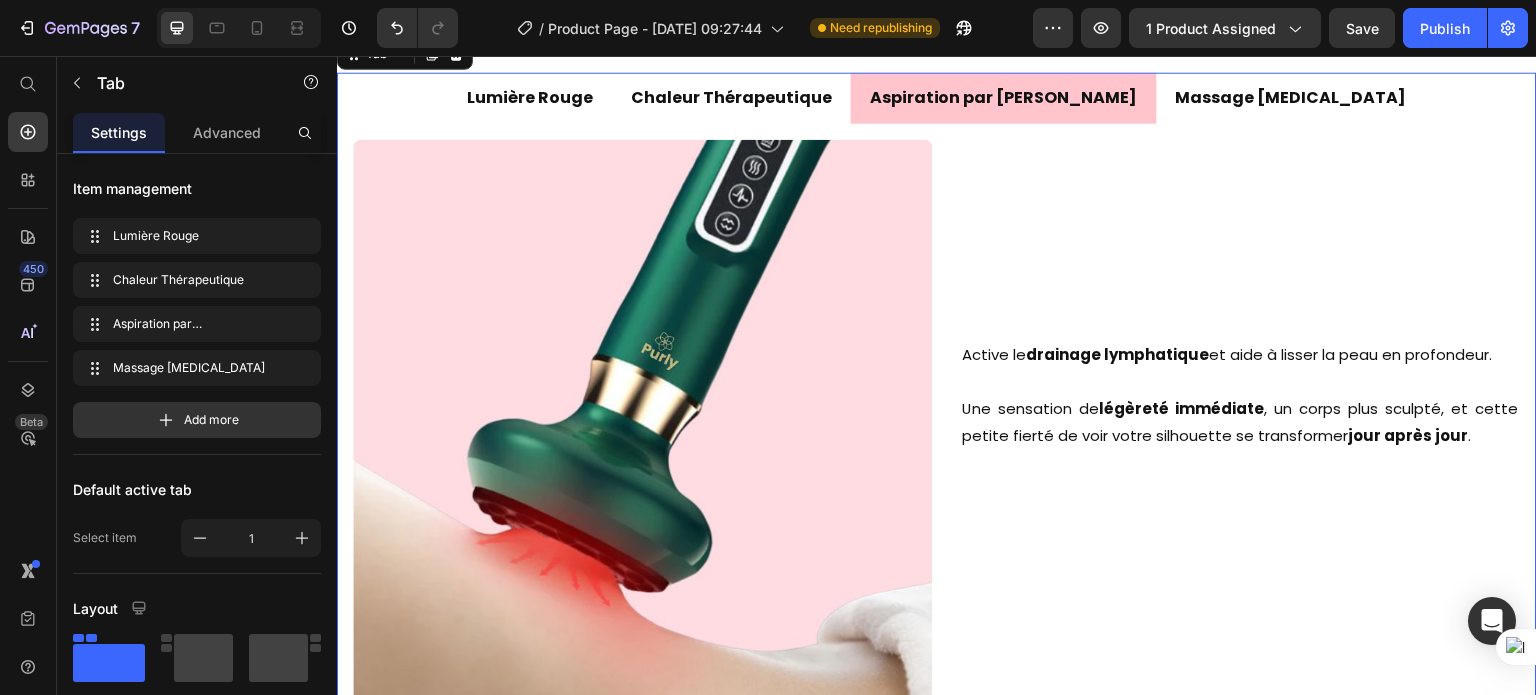 click on "Massage [MEDICAL_DATA]" at bounding box center (1291, 97) 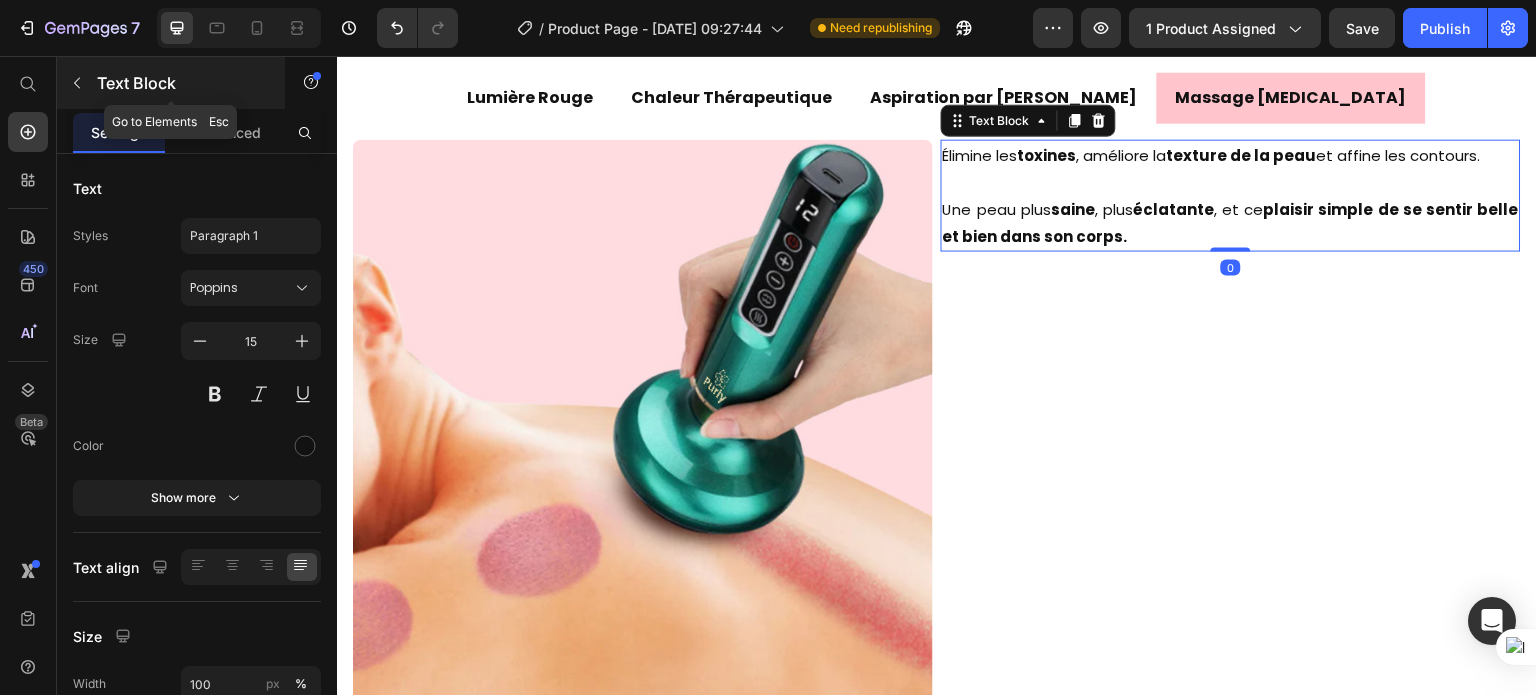 click on "Text Block" at bounding box center [171, 83] 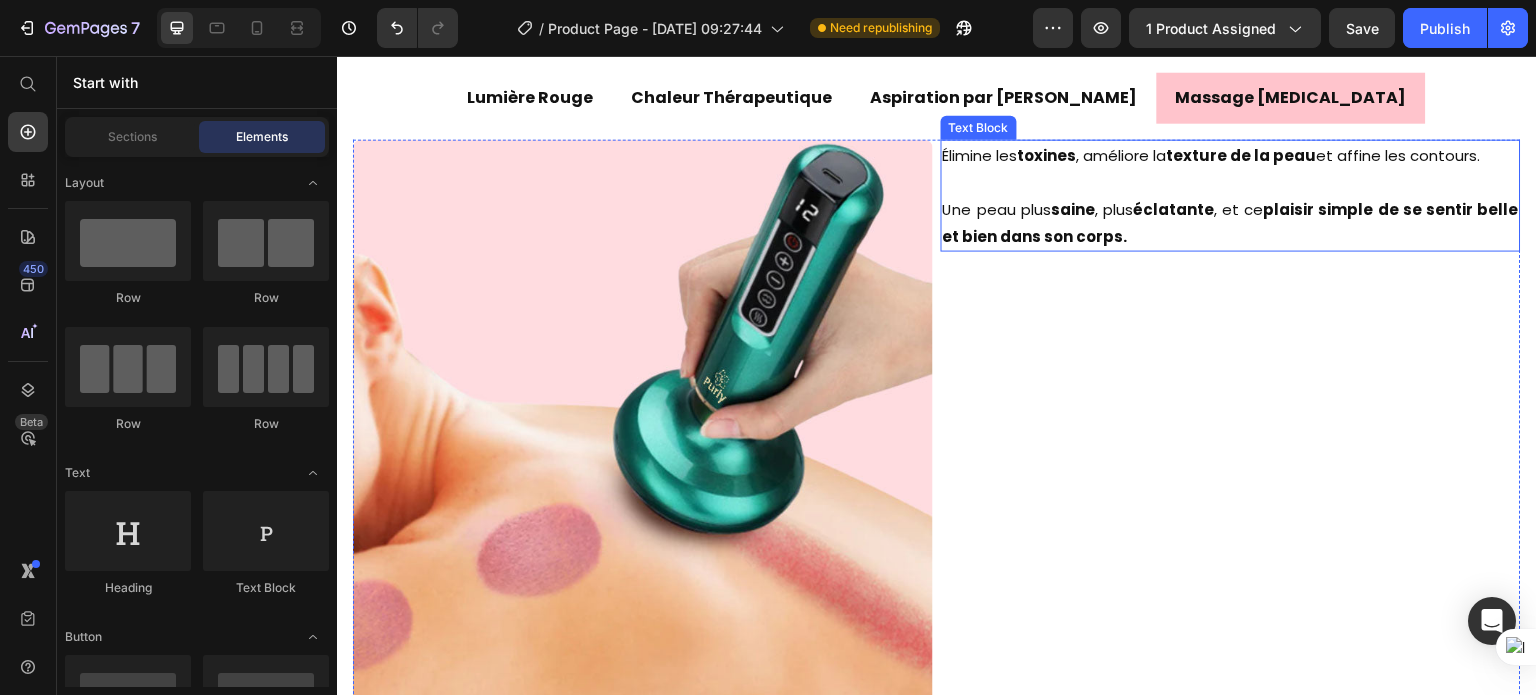 click on "éclatante" at bounding box center (1174, 208) 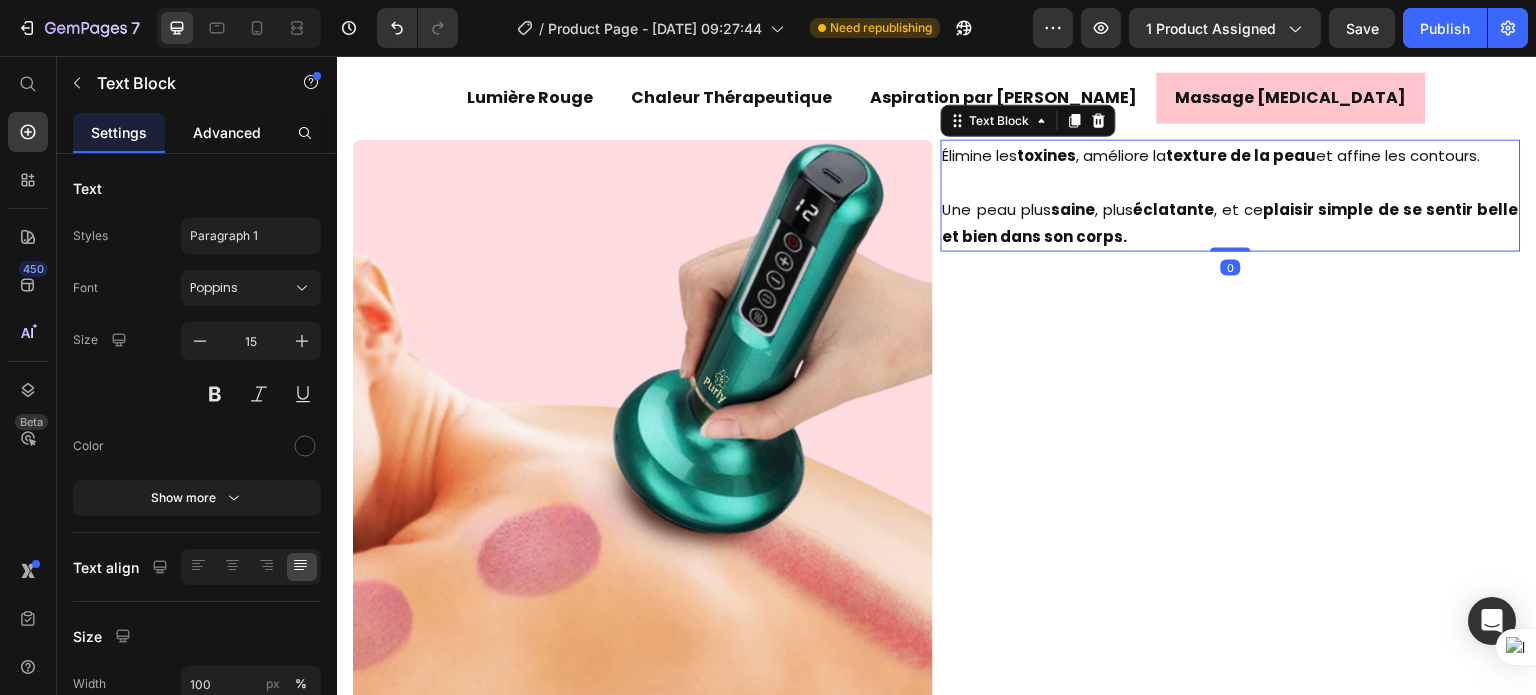 click on "Advanced" 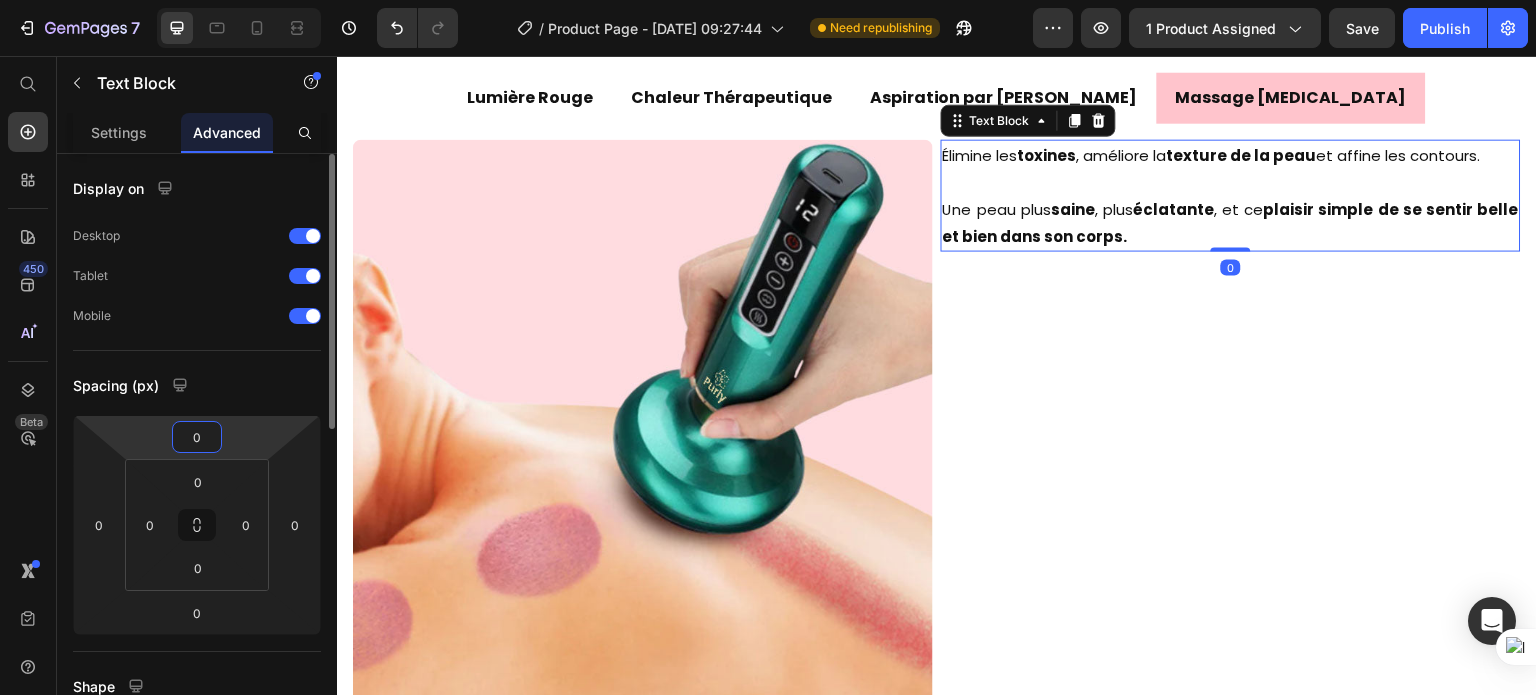 click on "0" at bounding box center (197, 437) 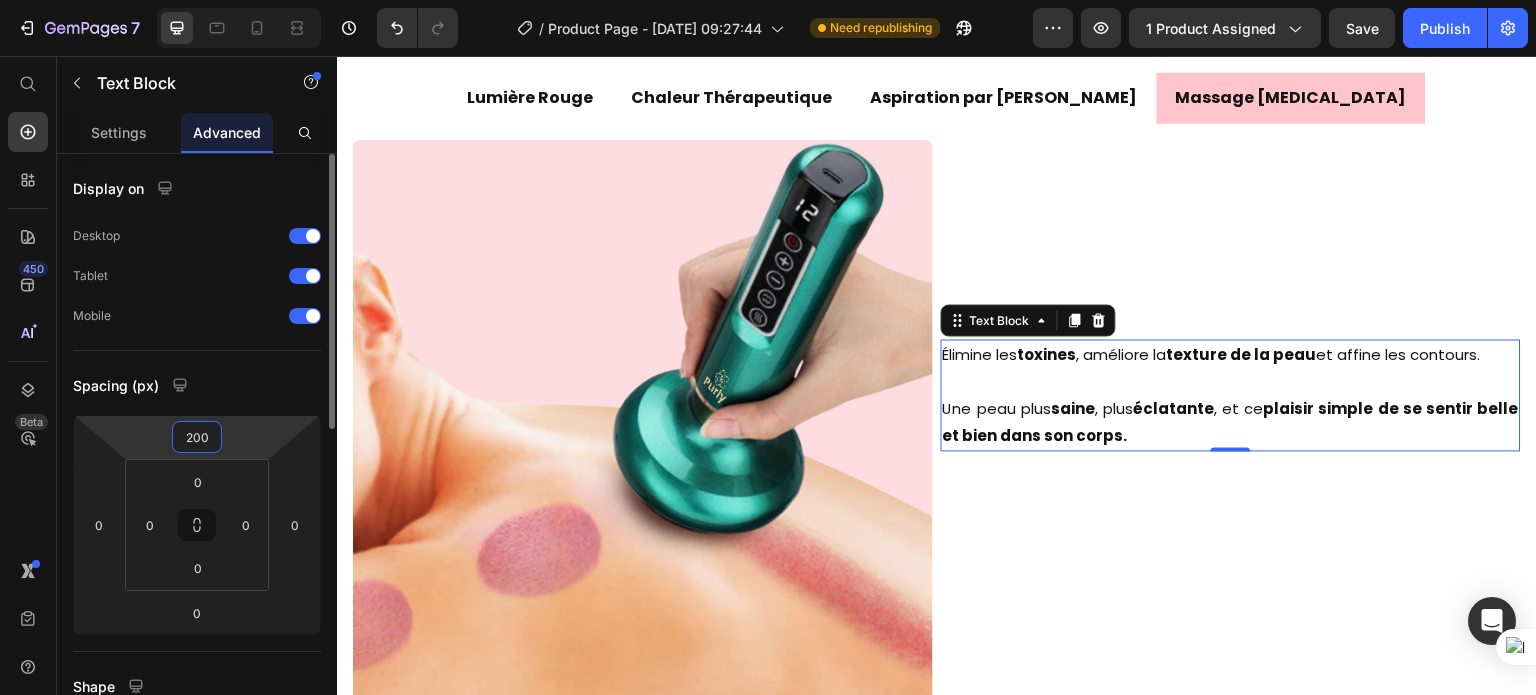 type on "200" 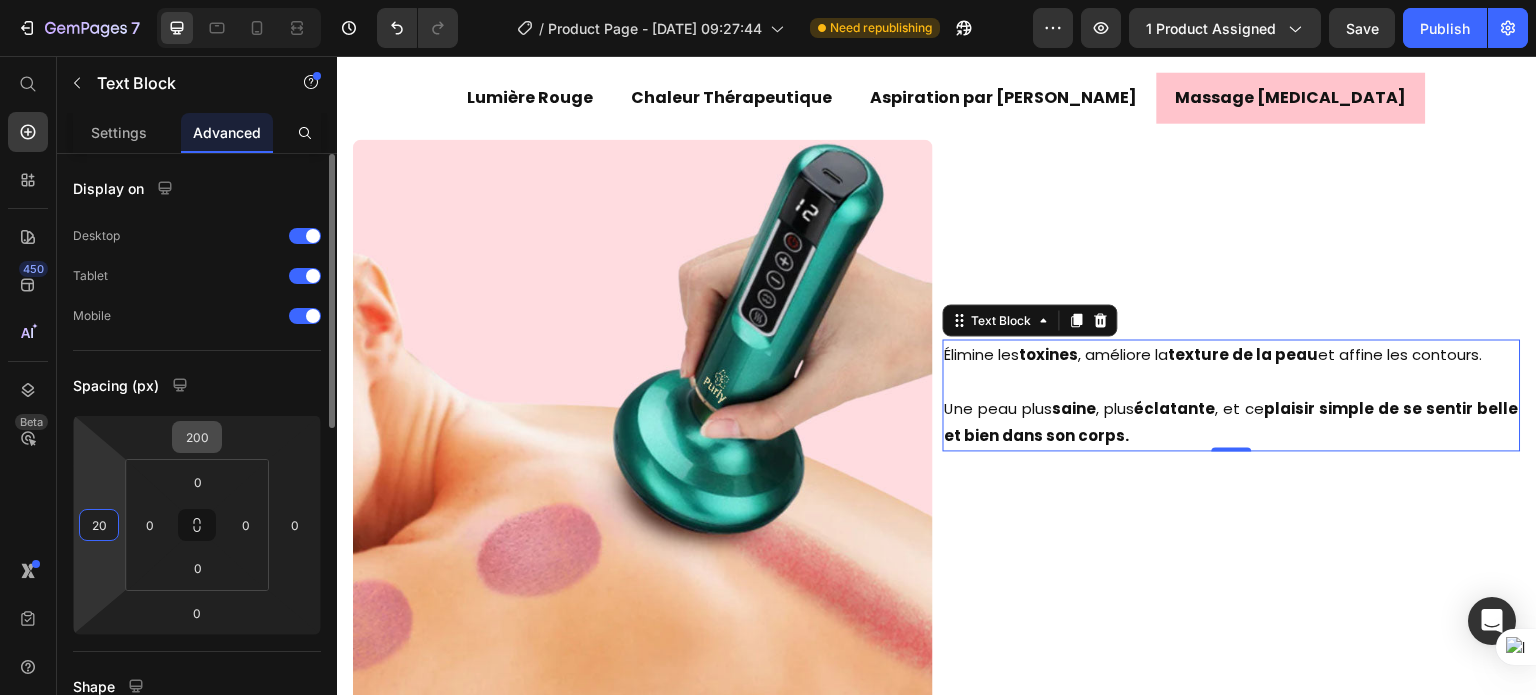 type on "20" 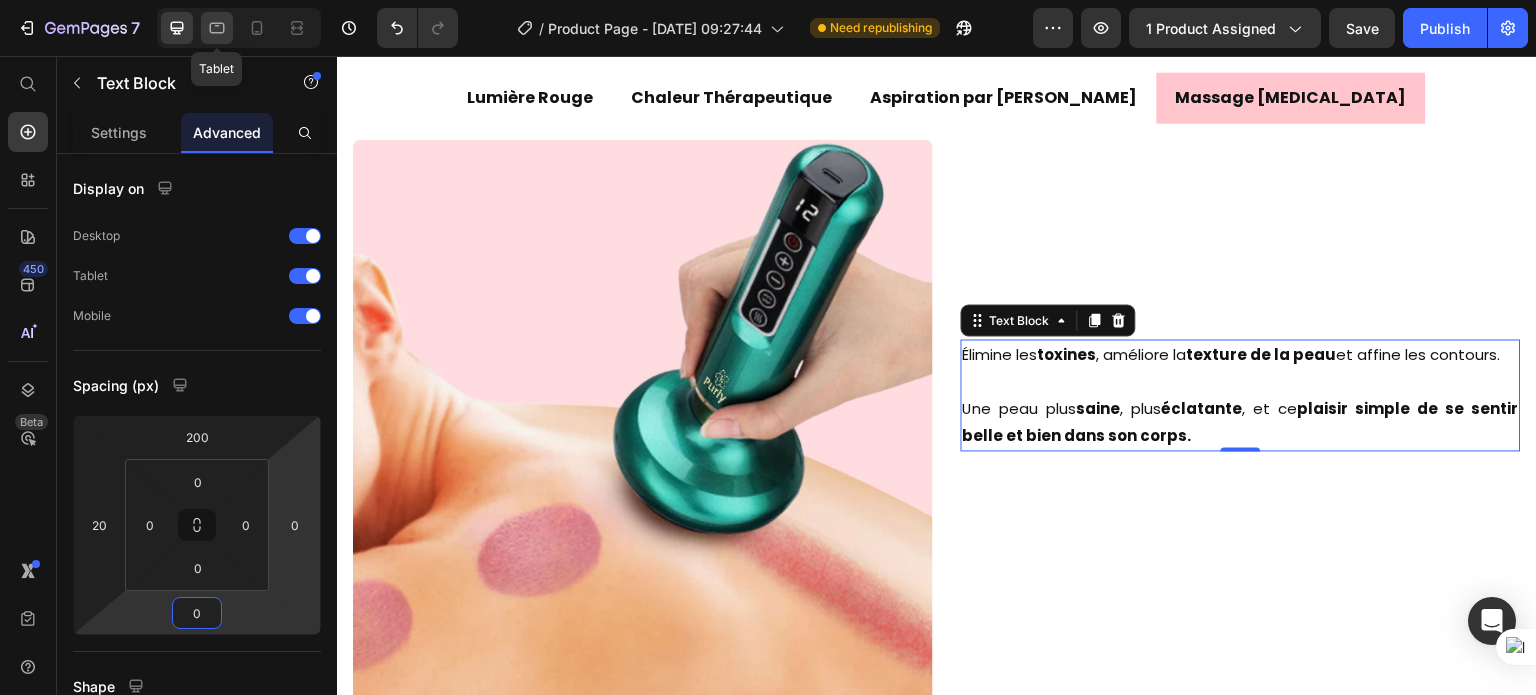 click 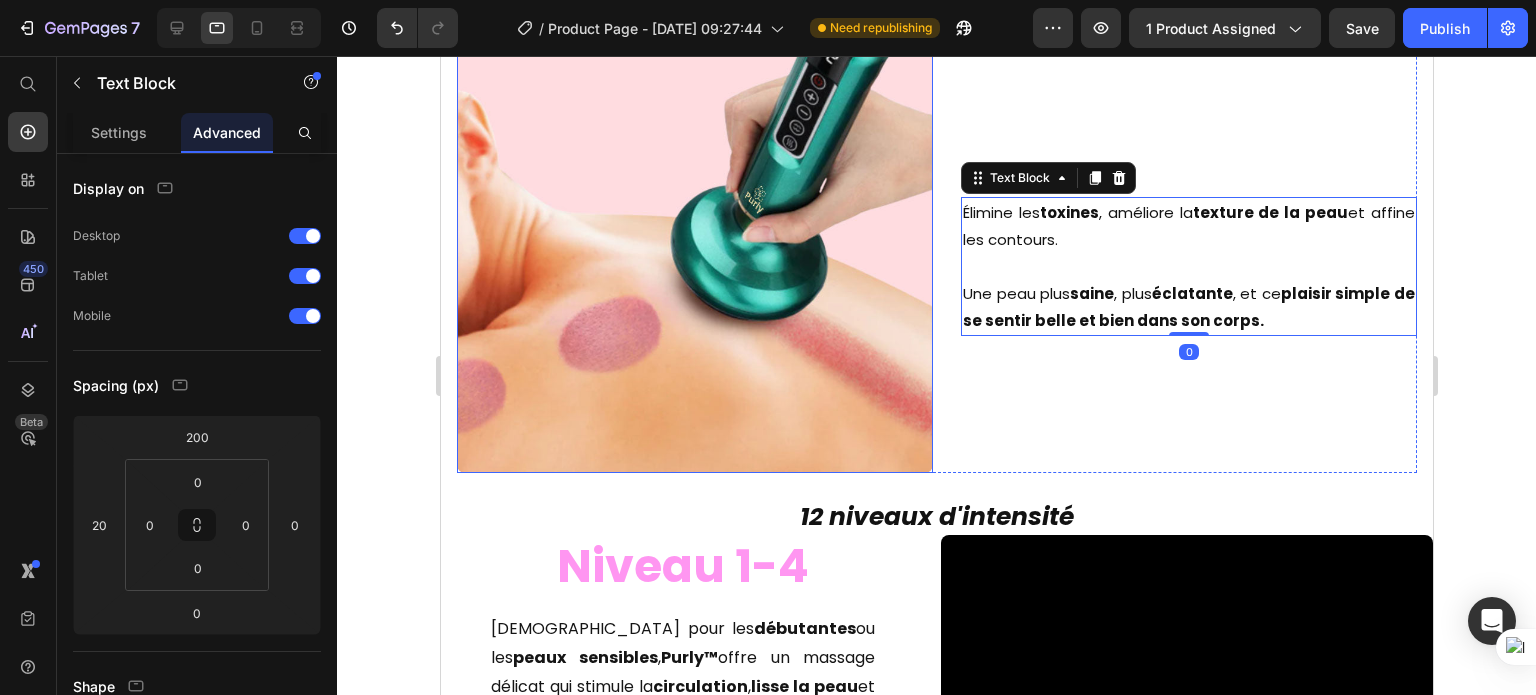 scroll, scrollTop: 3183, scrollLeft: 0, axis: vertical 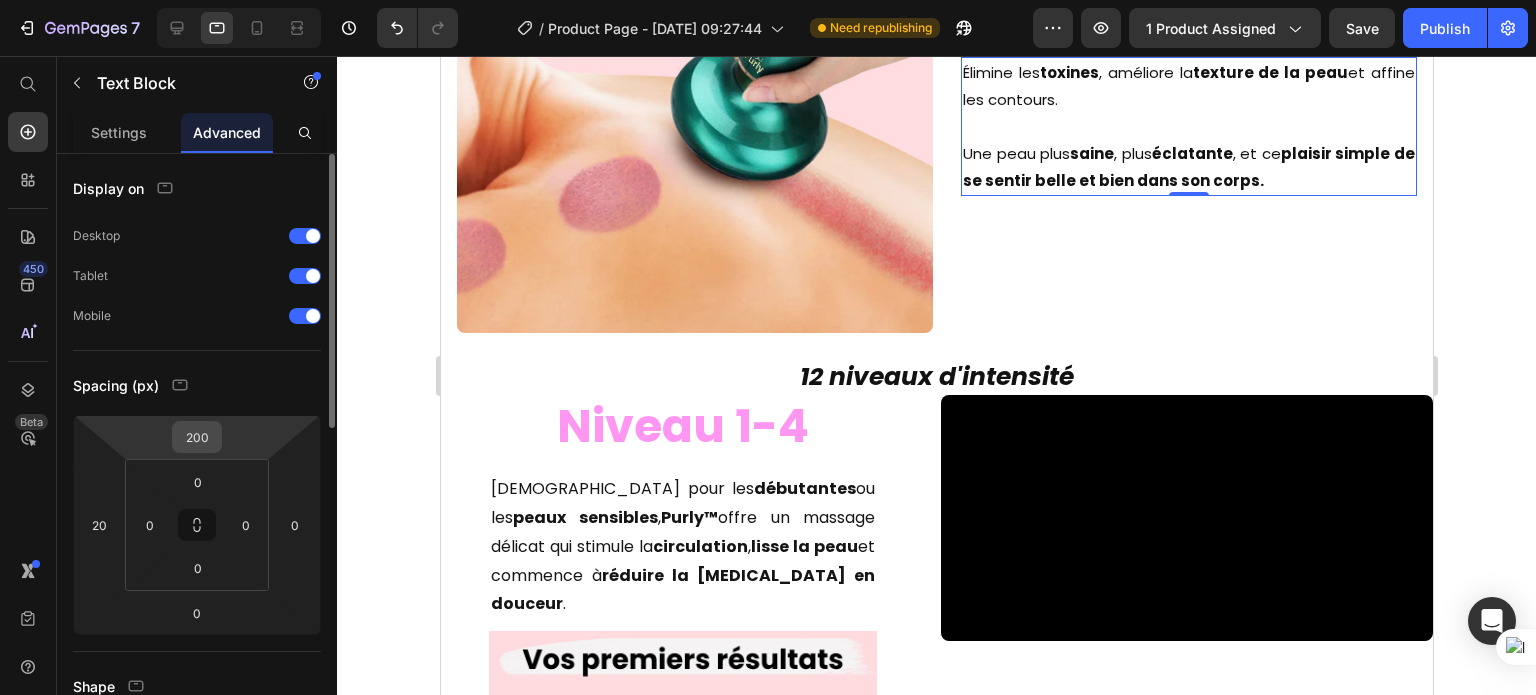 click on "200" at bounding box center (197, 437) 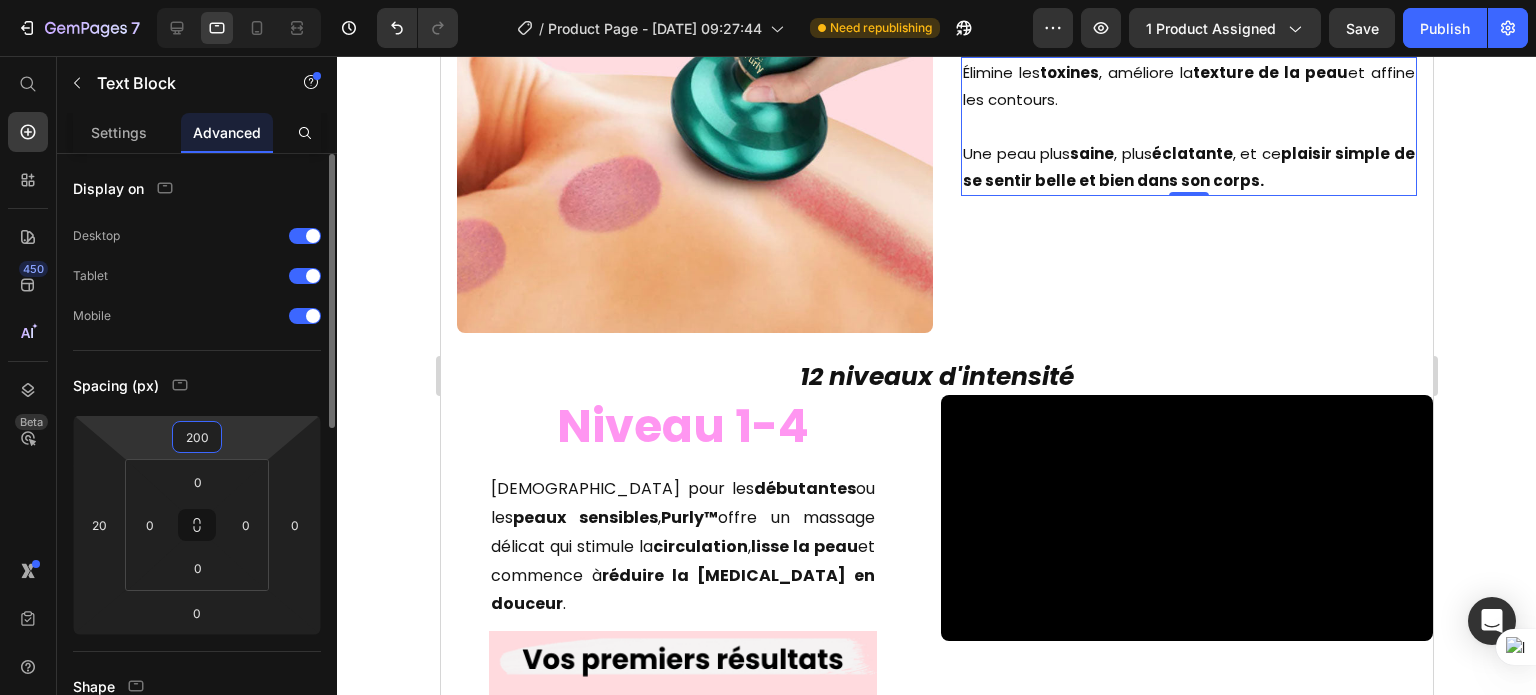 click on "200" at bounding box center (197, 437) 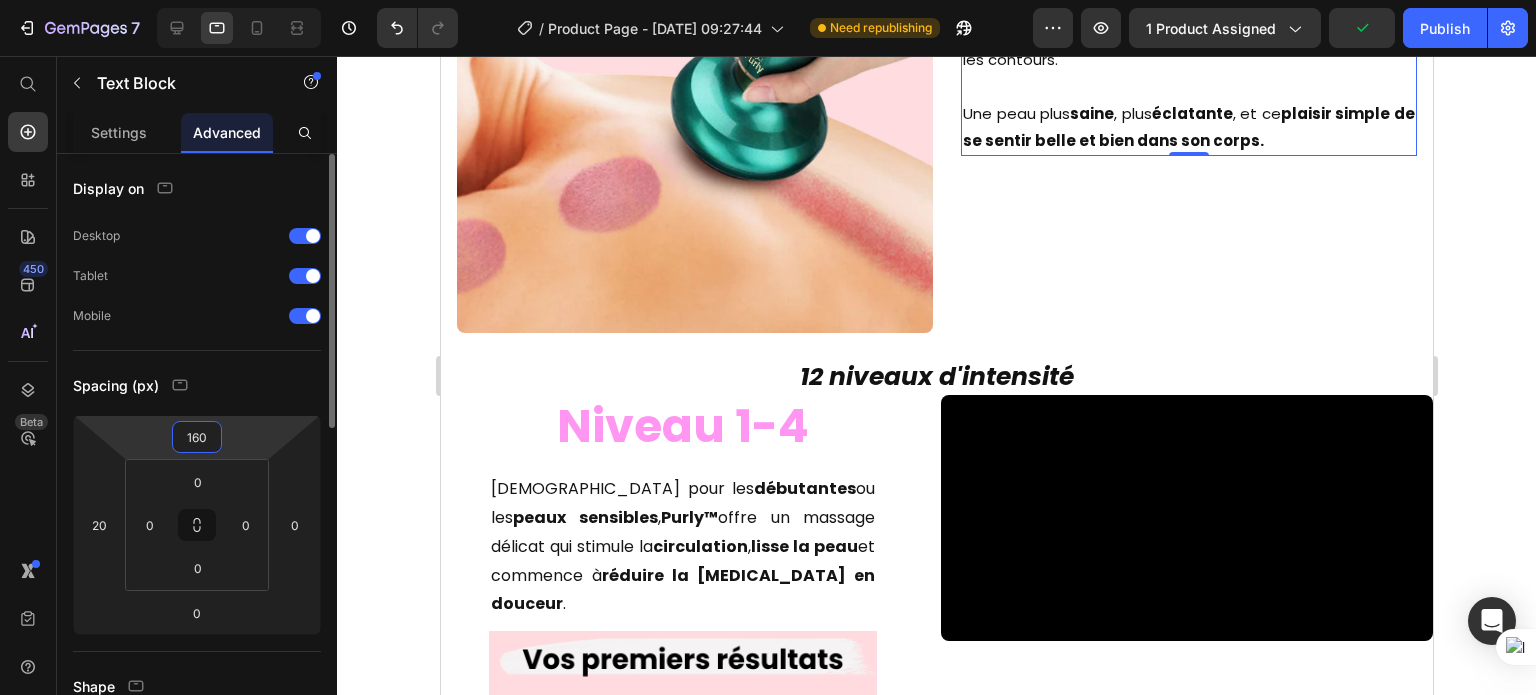 type on "160" 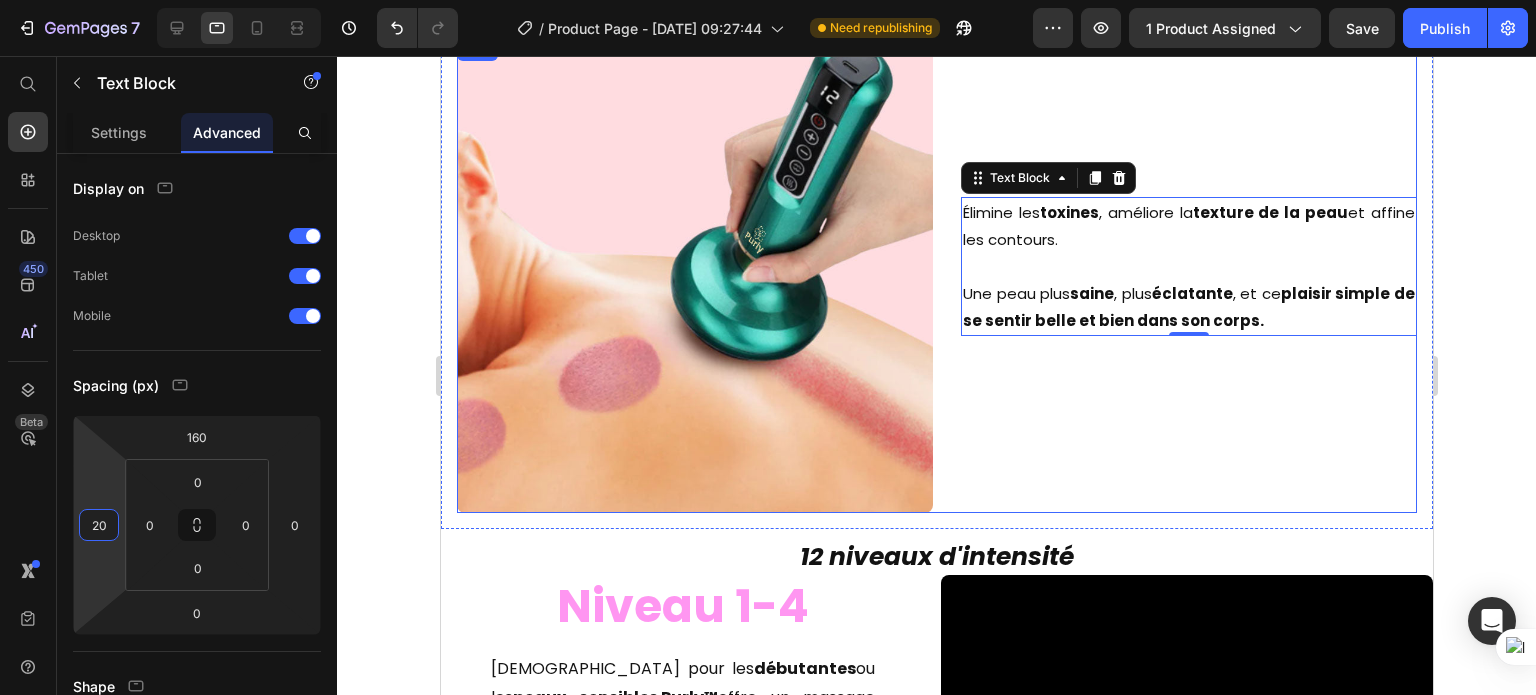 scroll, scrollTop: 2999, scrollLeft: 0, axis: vertical 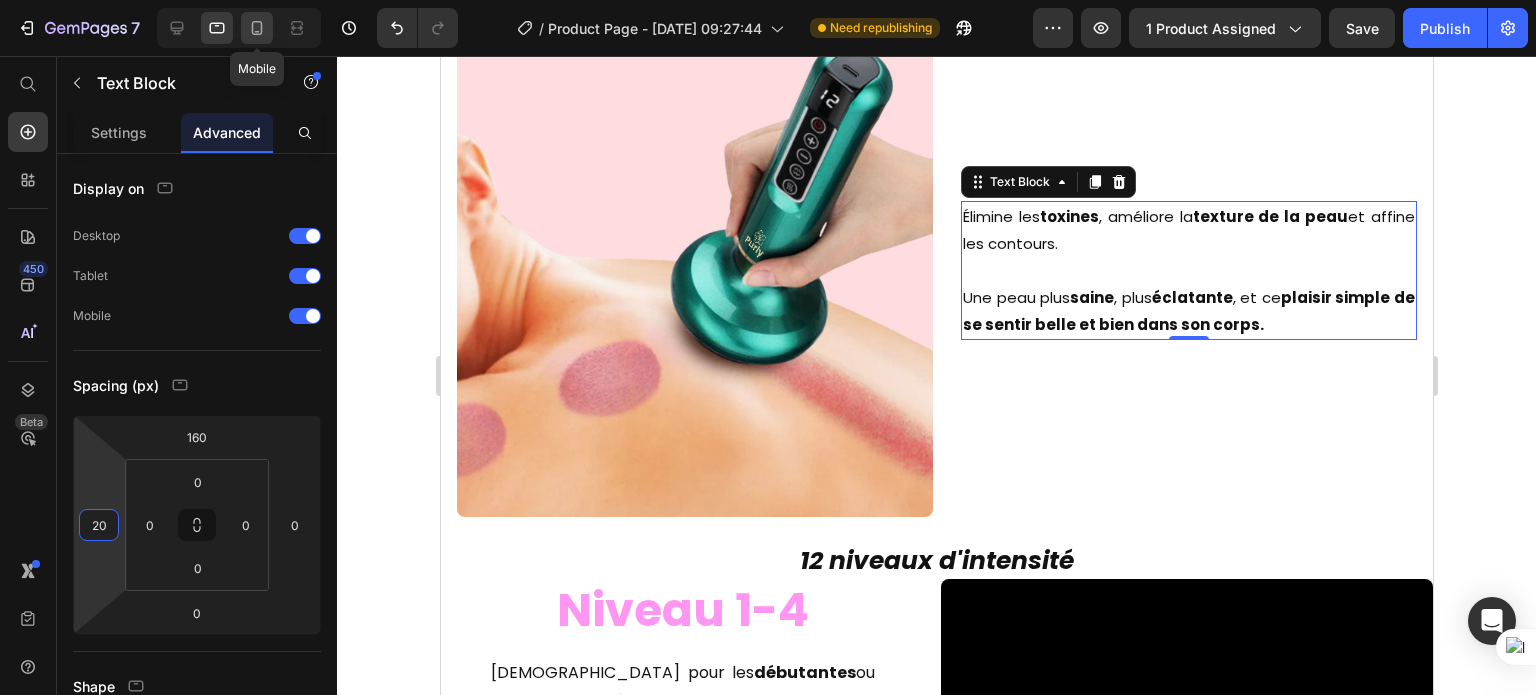 click 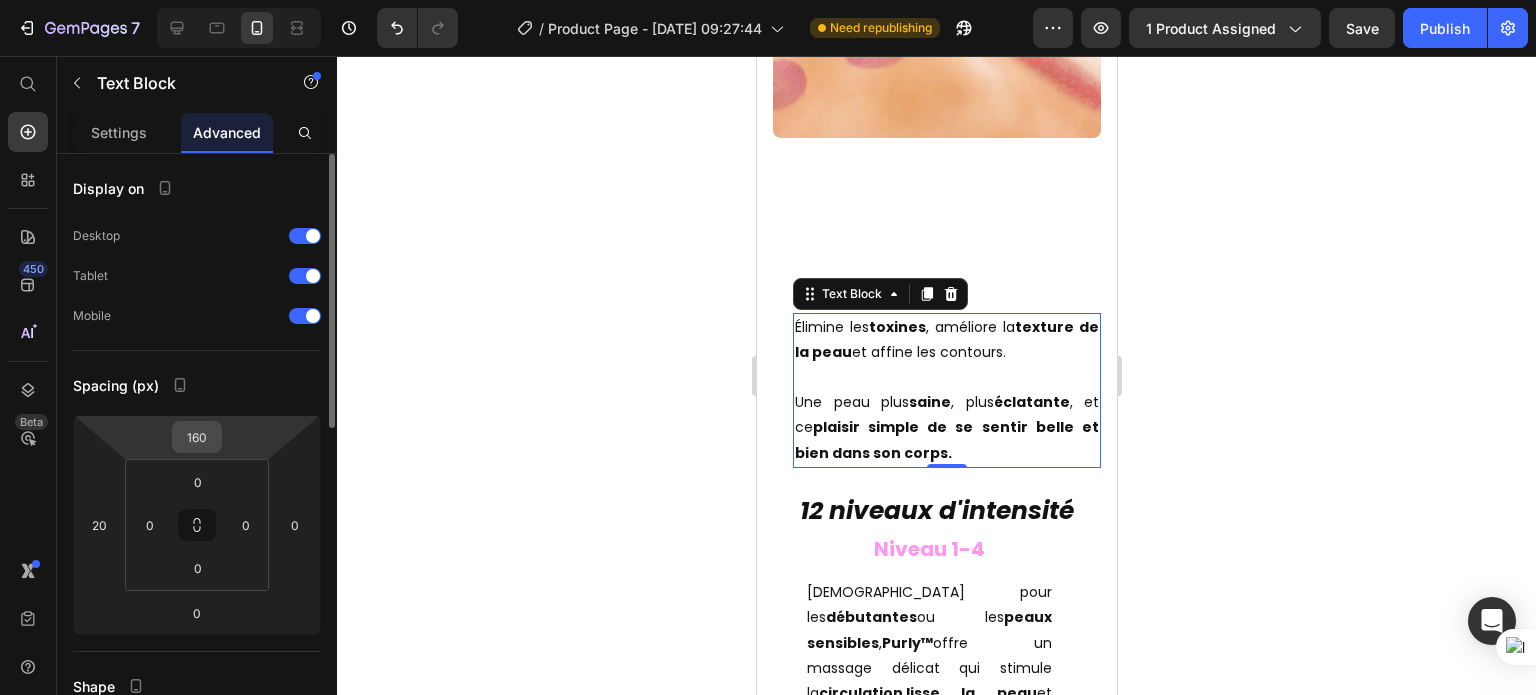 scroll, scrollTop: 4209, scrollLeft: 0, axis: vertical 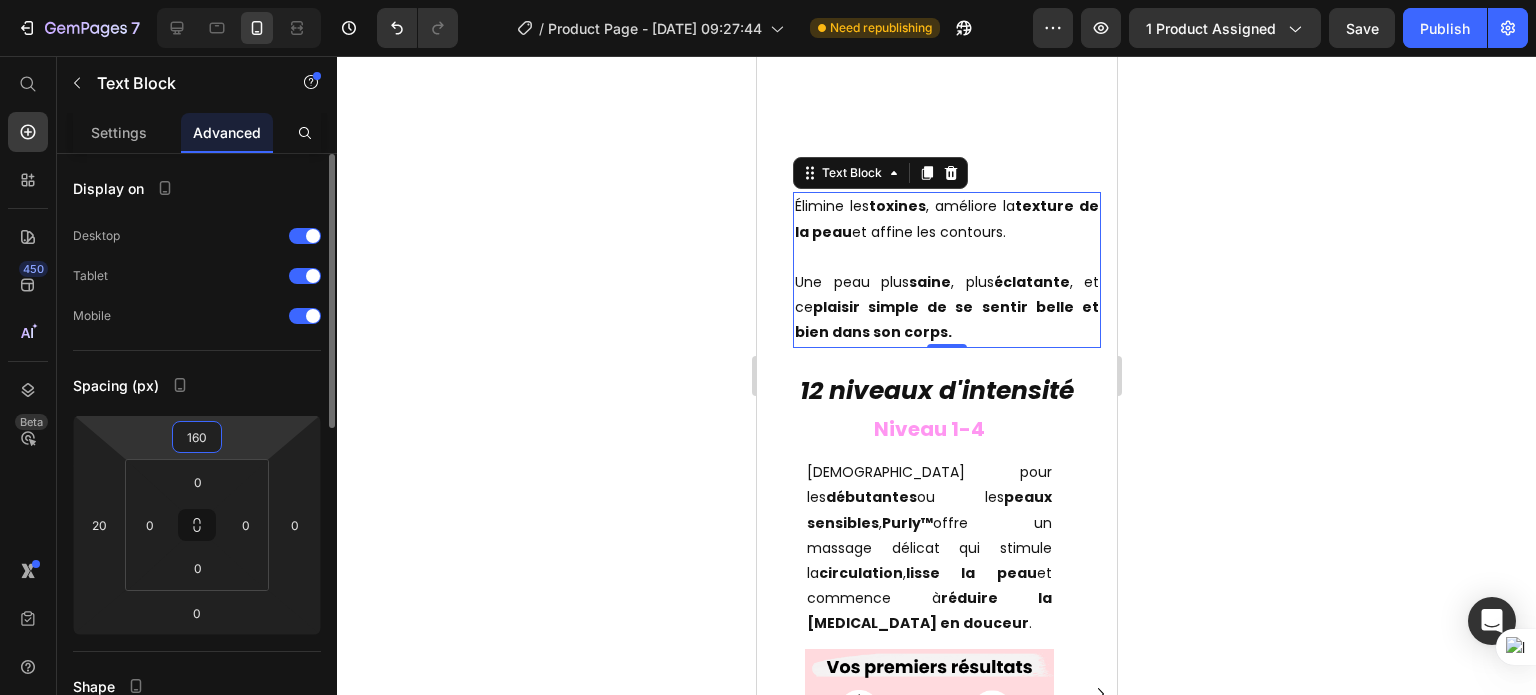 click on "160" at bounding box center [197, 437] 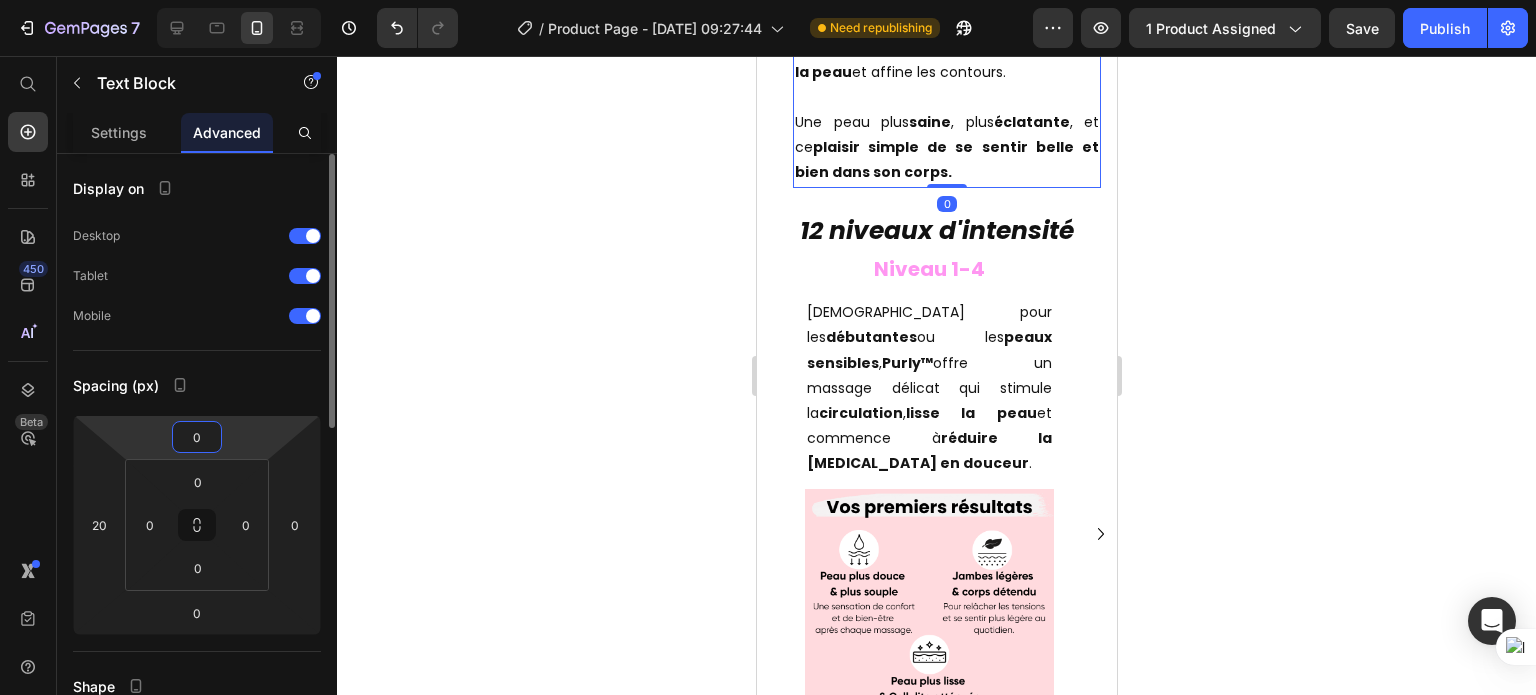 type on "0" 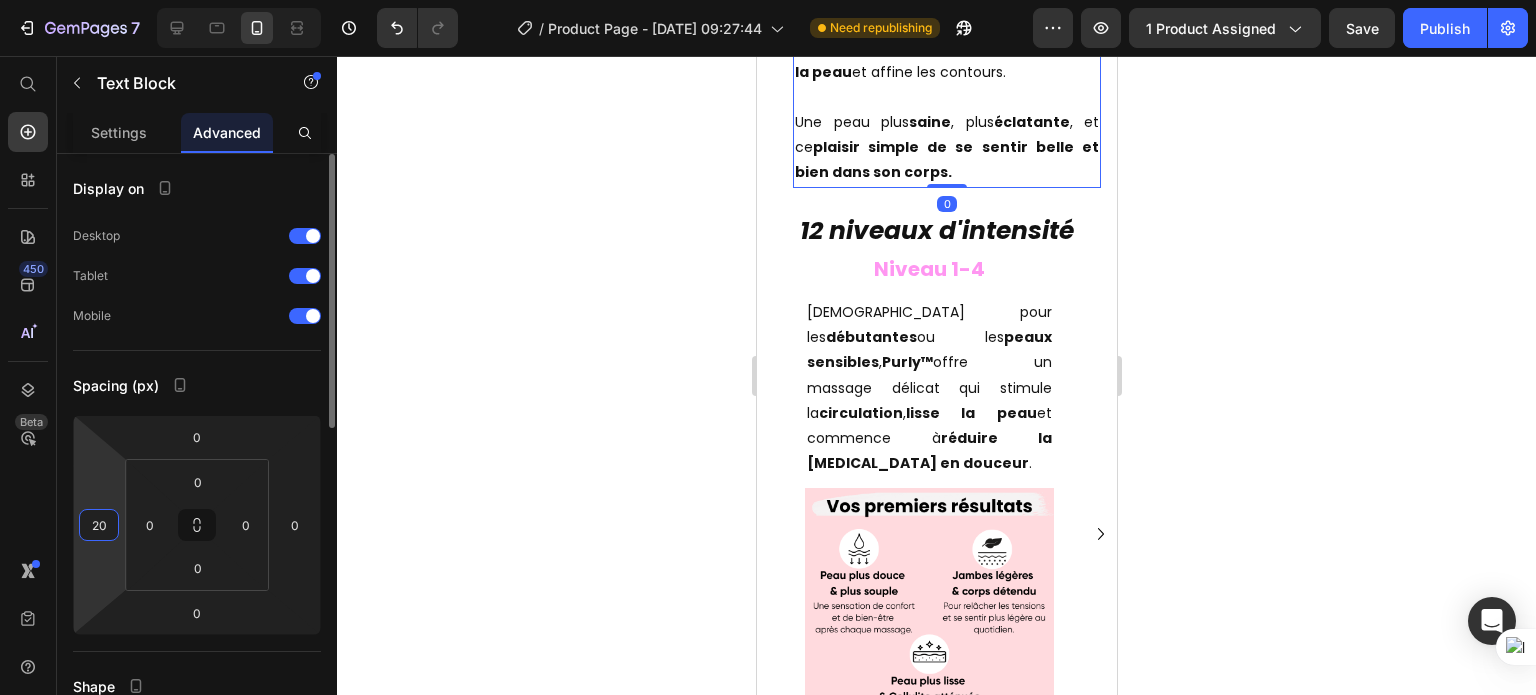 click on "20" at bounding box center (99, 525) 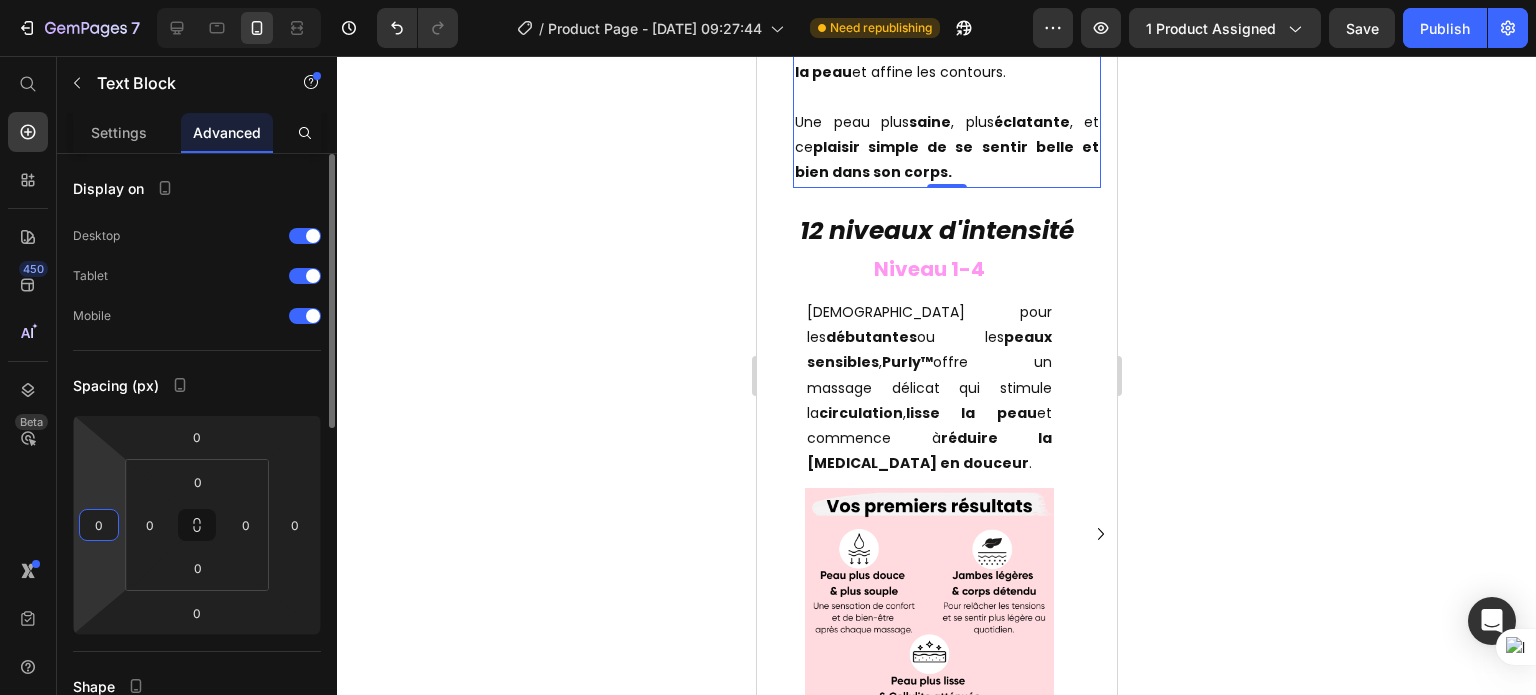 type on "0" 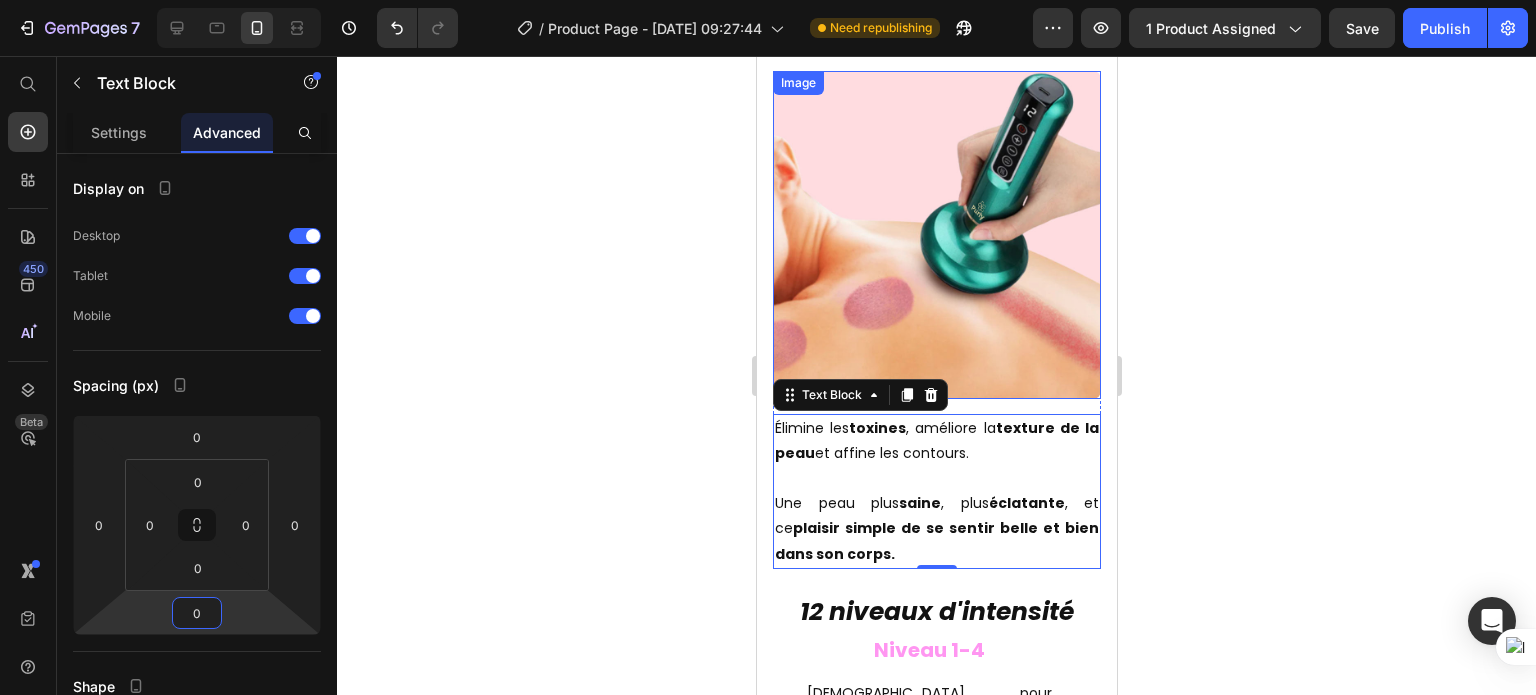 scroll, scrollTop: 3822, scrollLeft: 0, axis: vertical 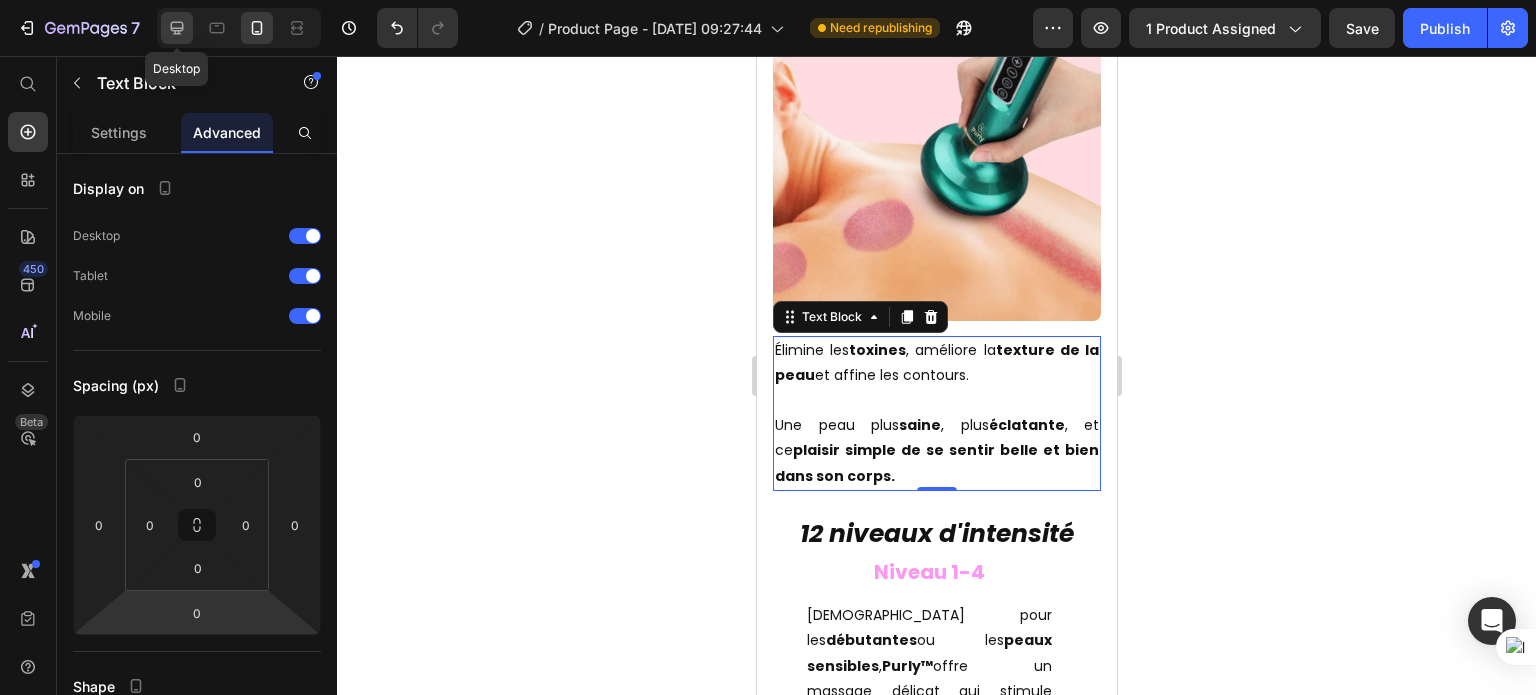 click 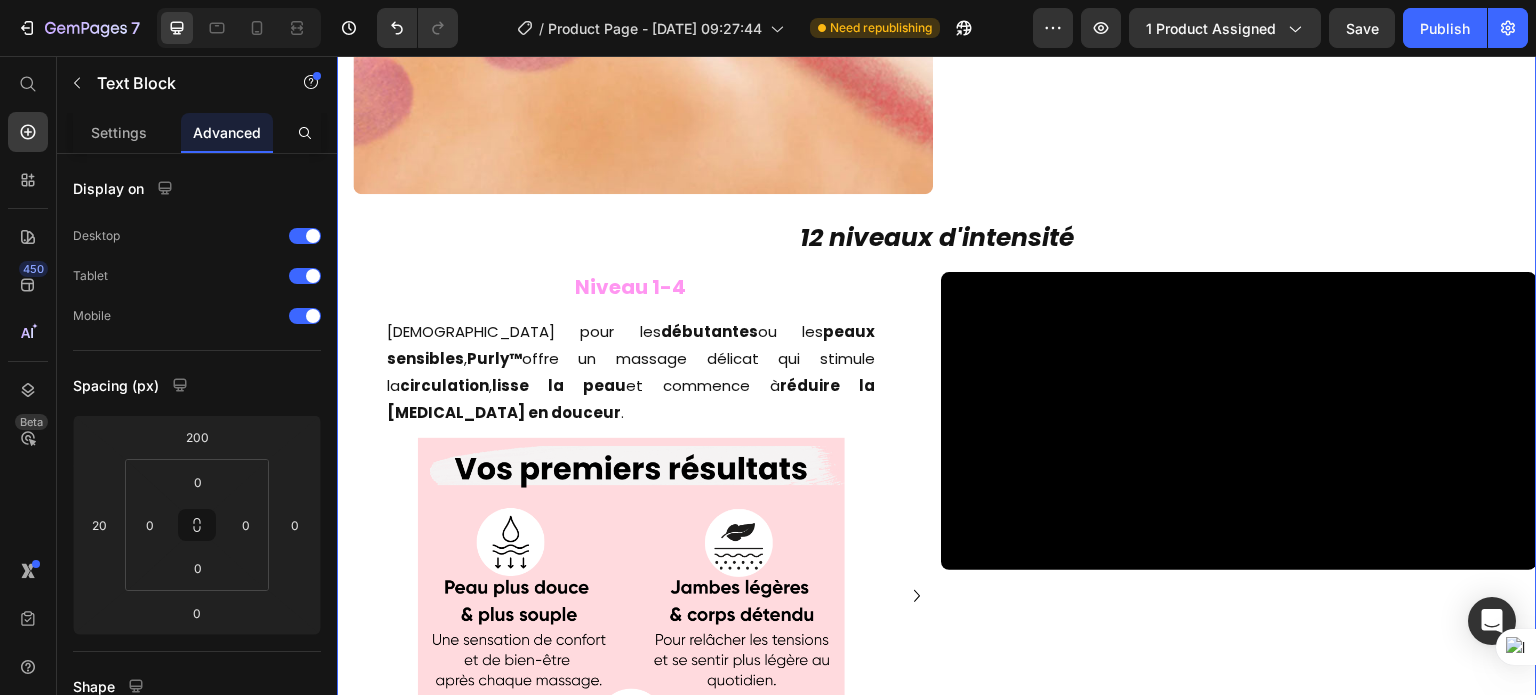 scroll, scrollTop: 3433, scrollLeft: 0, axis: vertical 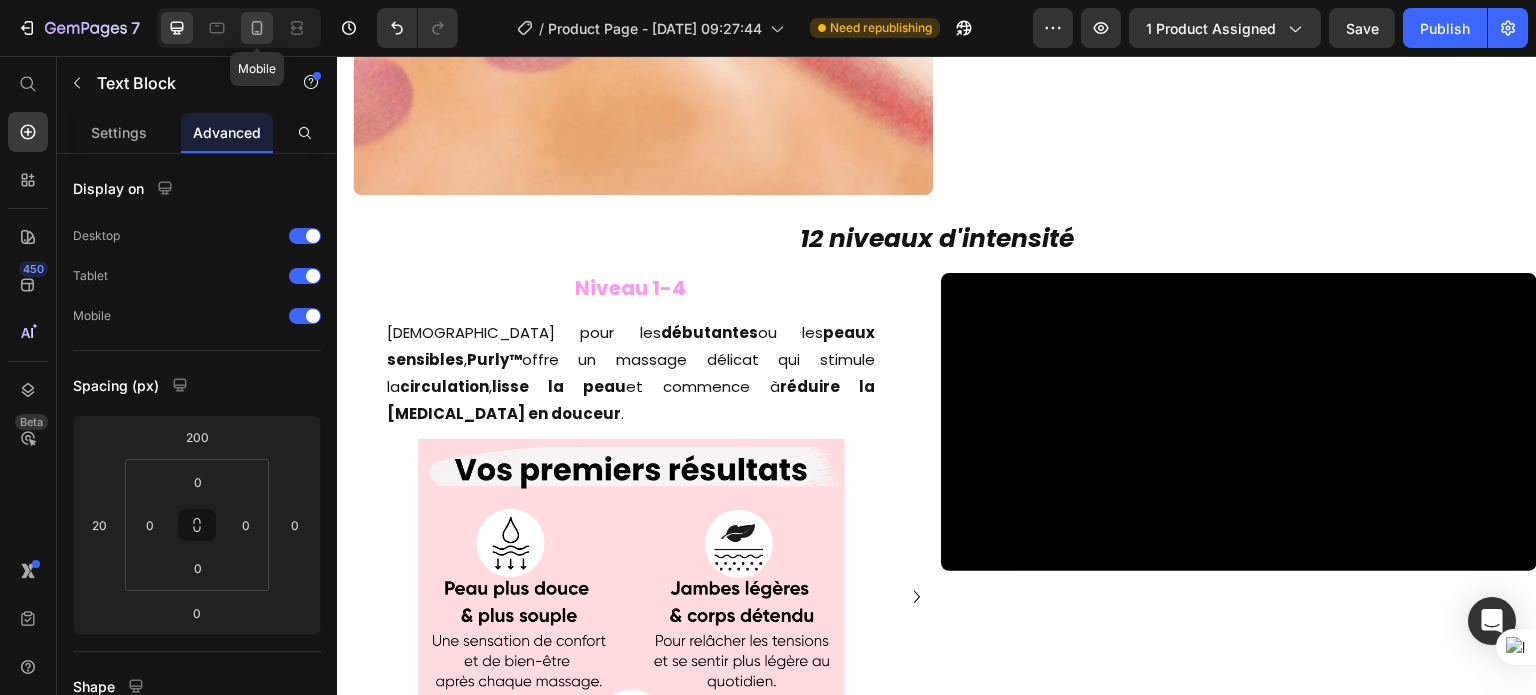 click 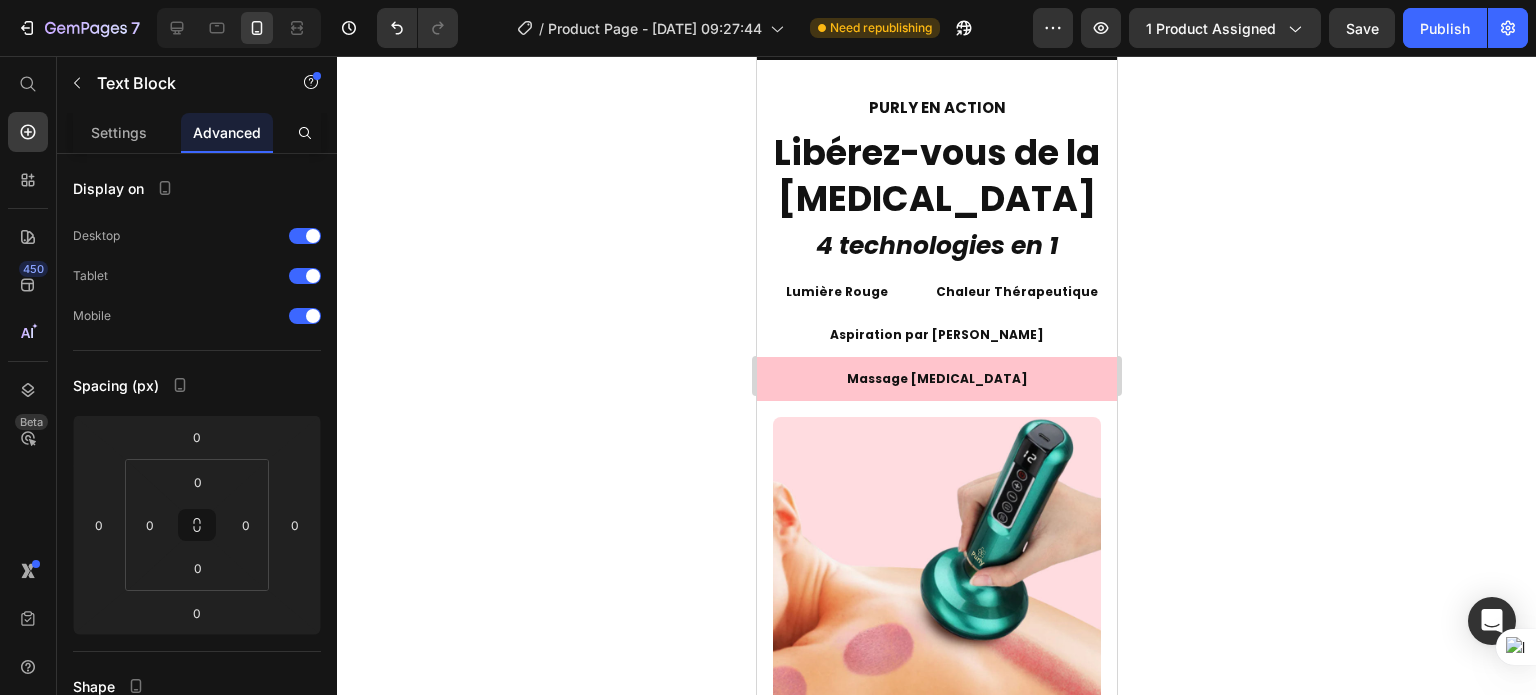 scroll, scrollTop: 3391, scrollLeft: 0, axis: vertical 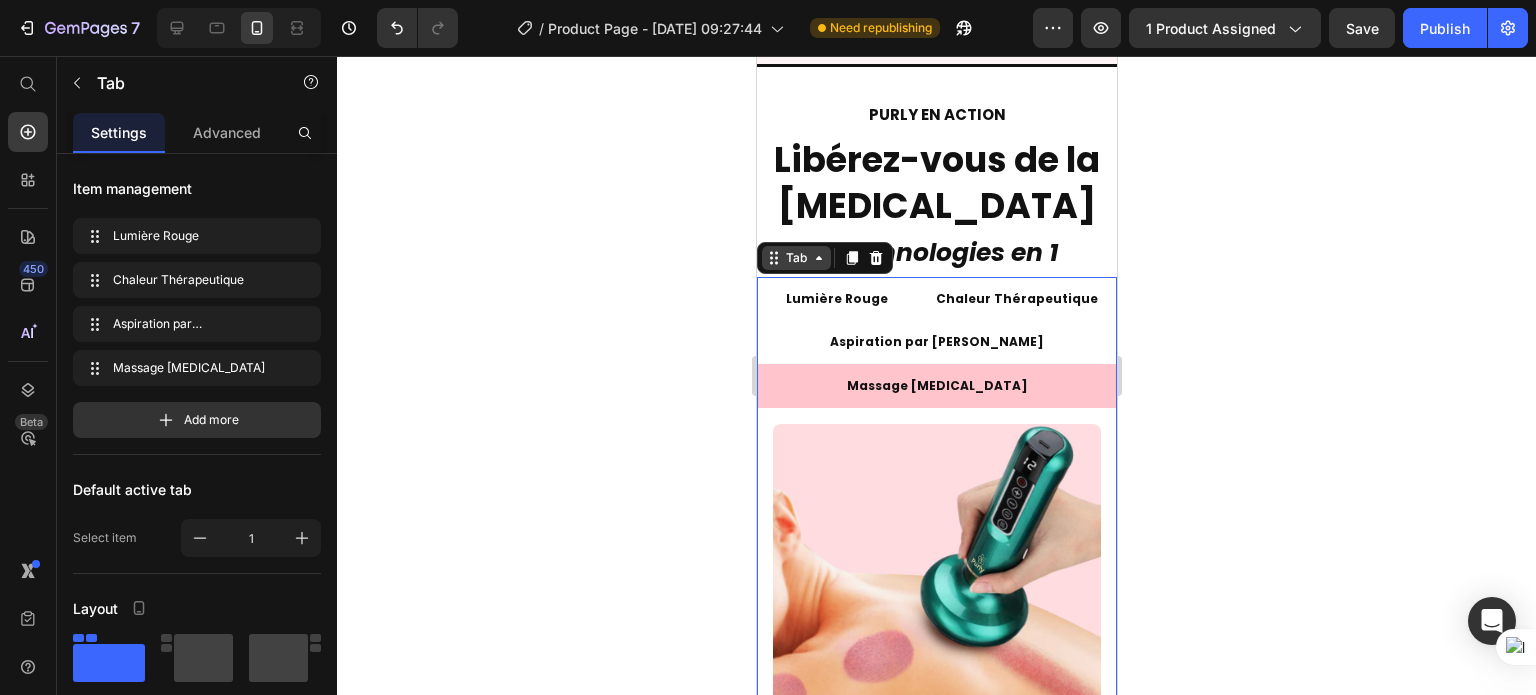 click on "Tab" at bounding box center (795, 258) 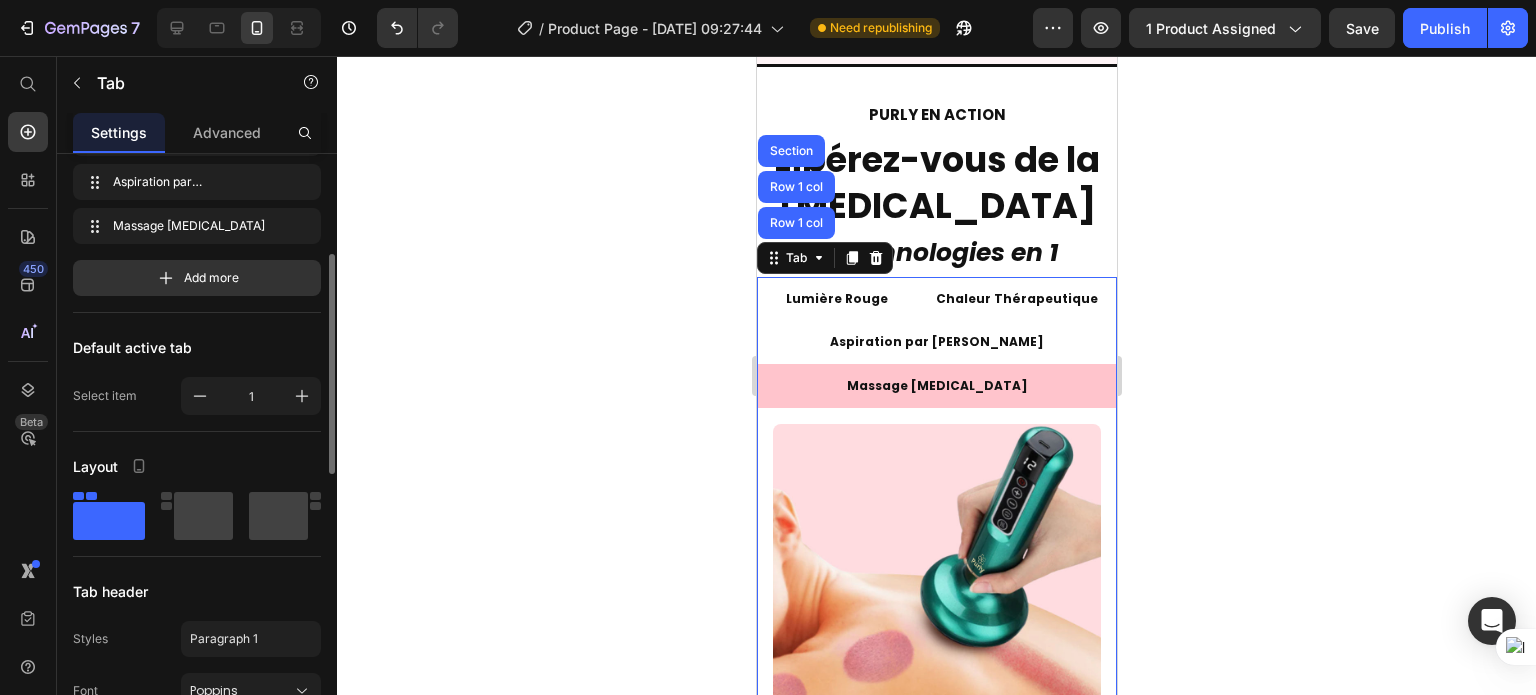 scroll, scrollTop: 178, scrollLeft: 0, axis: vertical 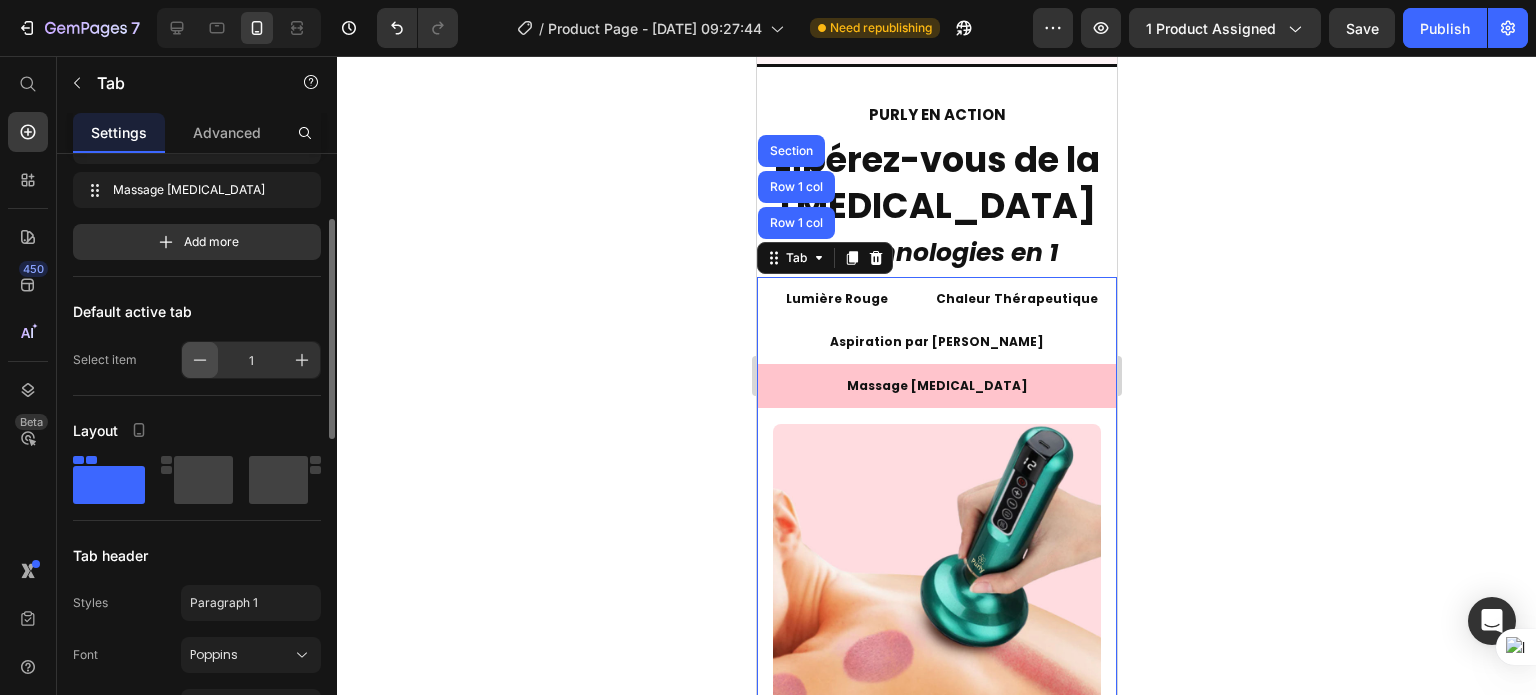 click 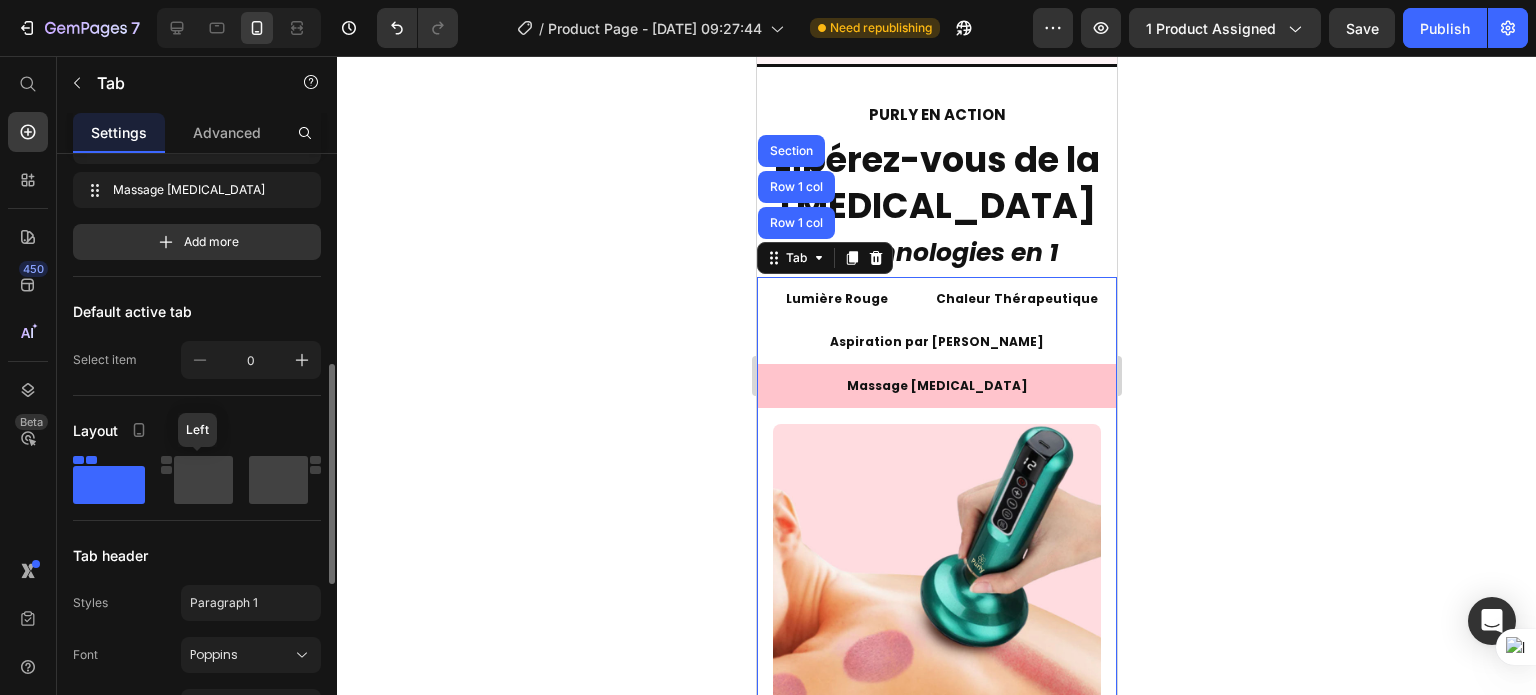 scroll, scrollTop: 296, scrollLeft: 0, axis: vertical 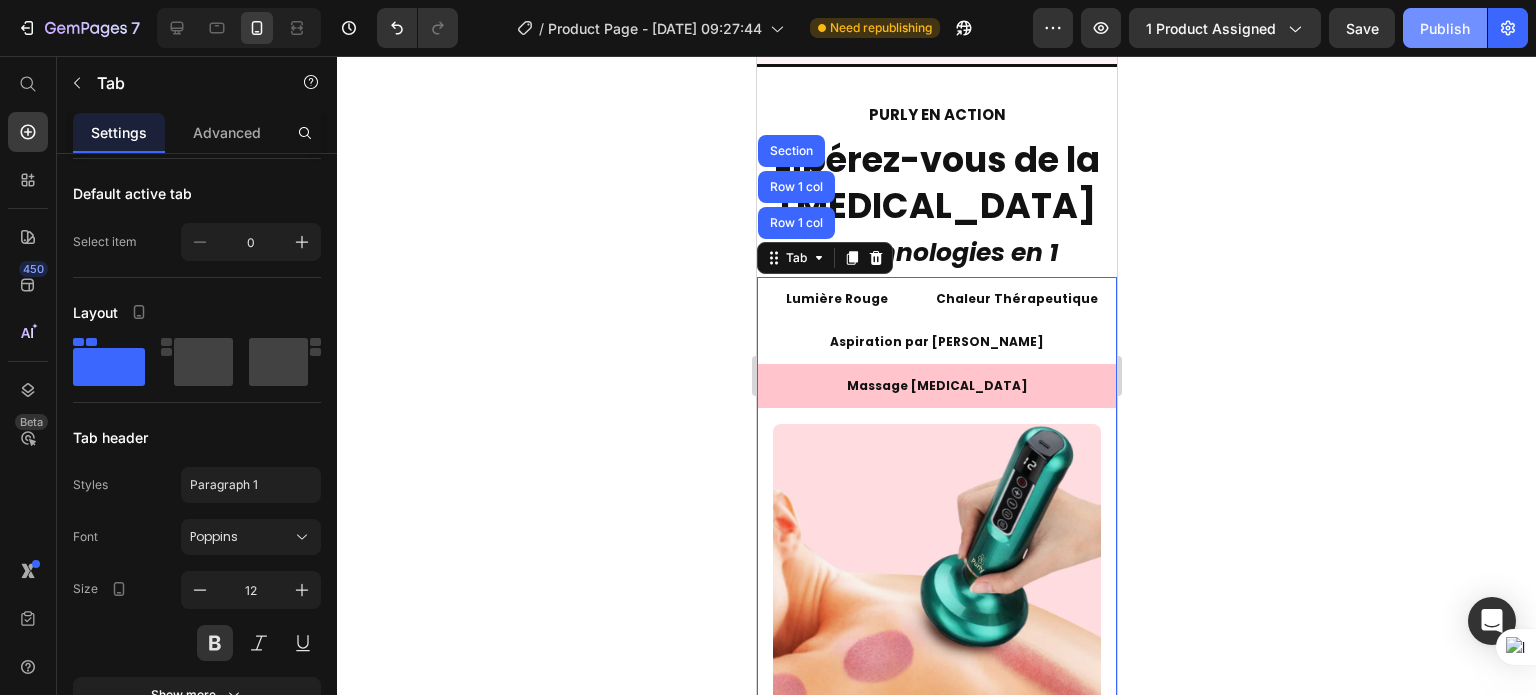 click on "Publish" at bounding box center (1445, 28) 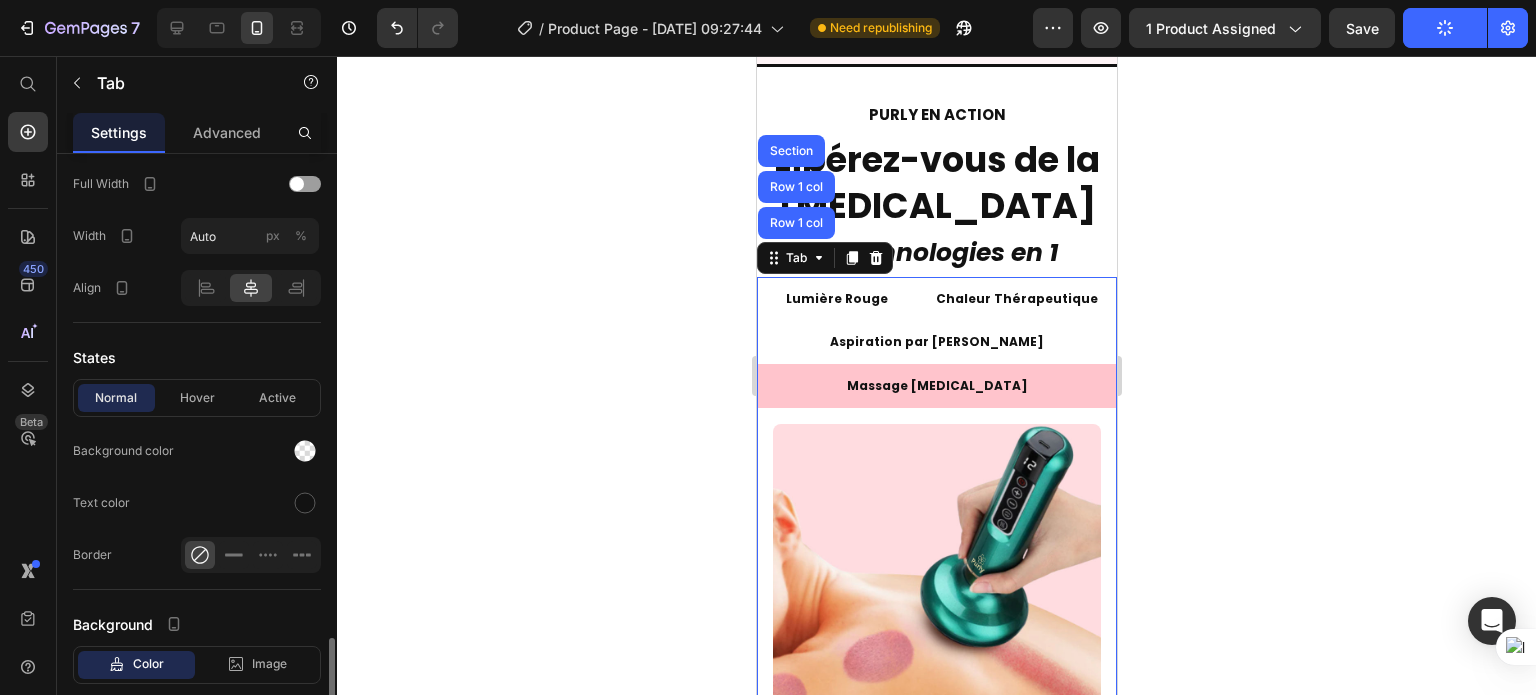 scroll, scrollTop: 1023, scrollLeft: 0, axis: vertical 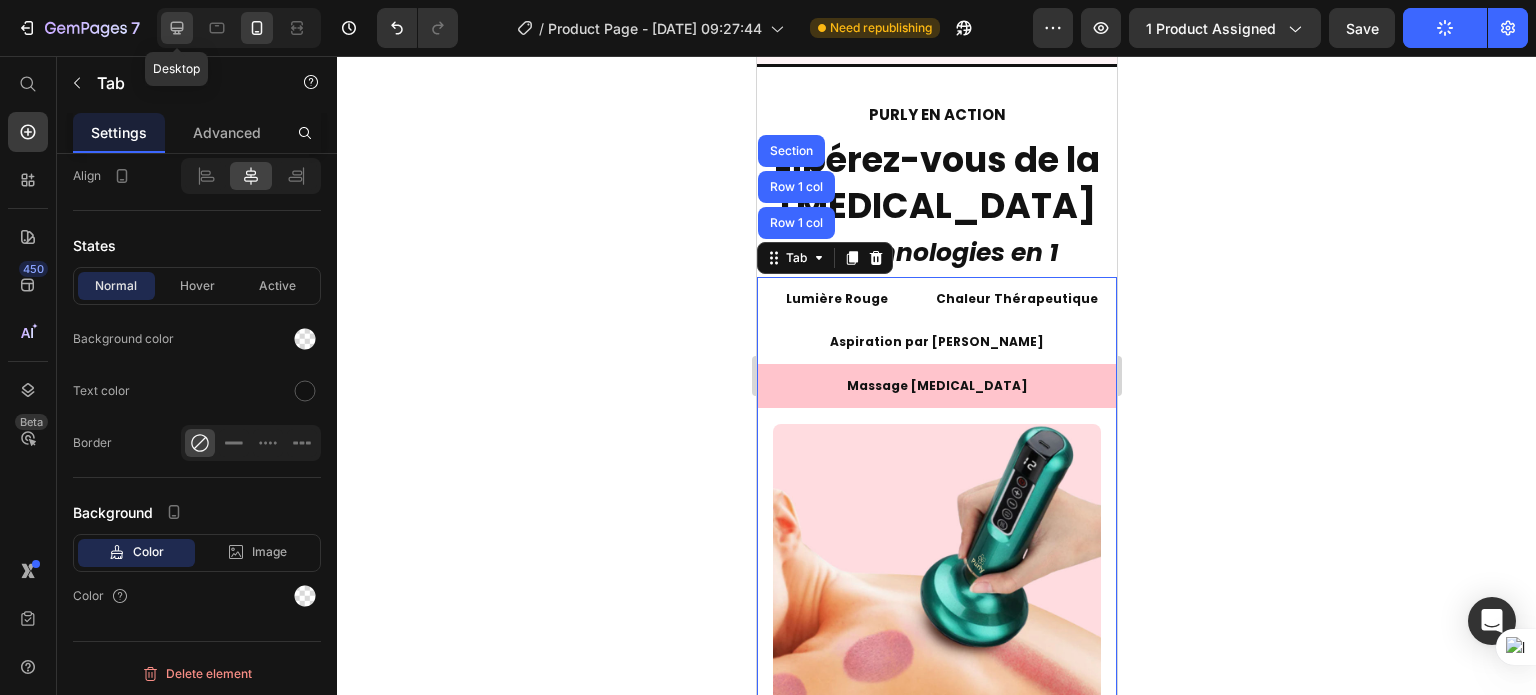 click 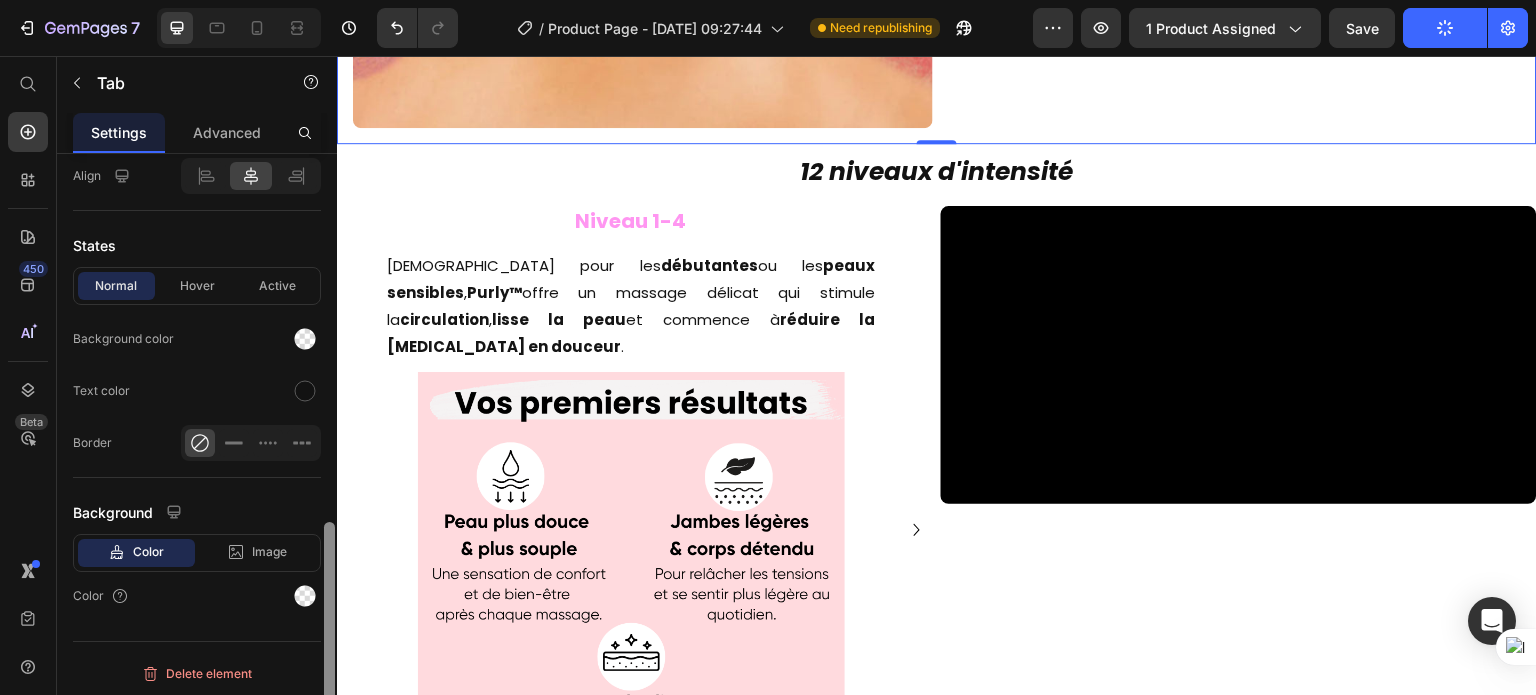 scroll, scrollTop: 2877, scrollLeft: 0, axis: vertical 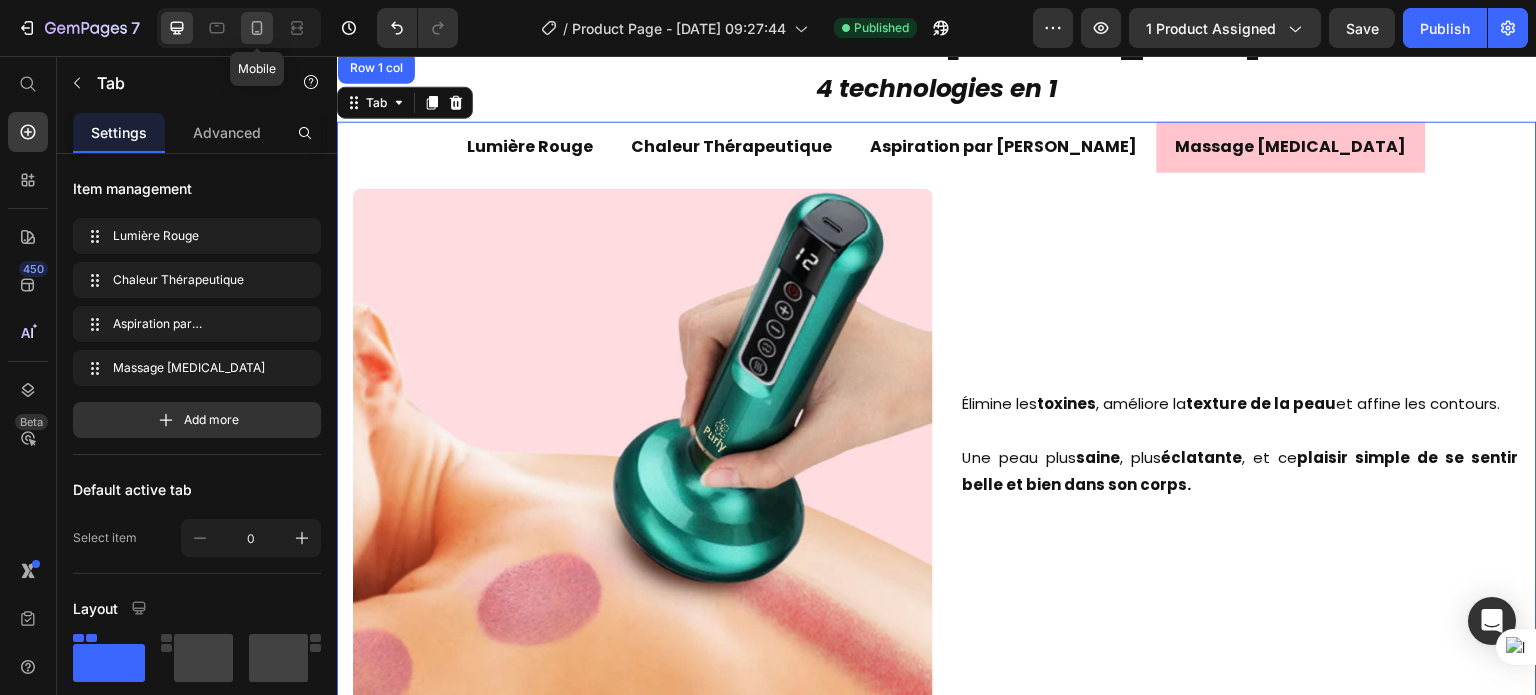 click 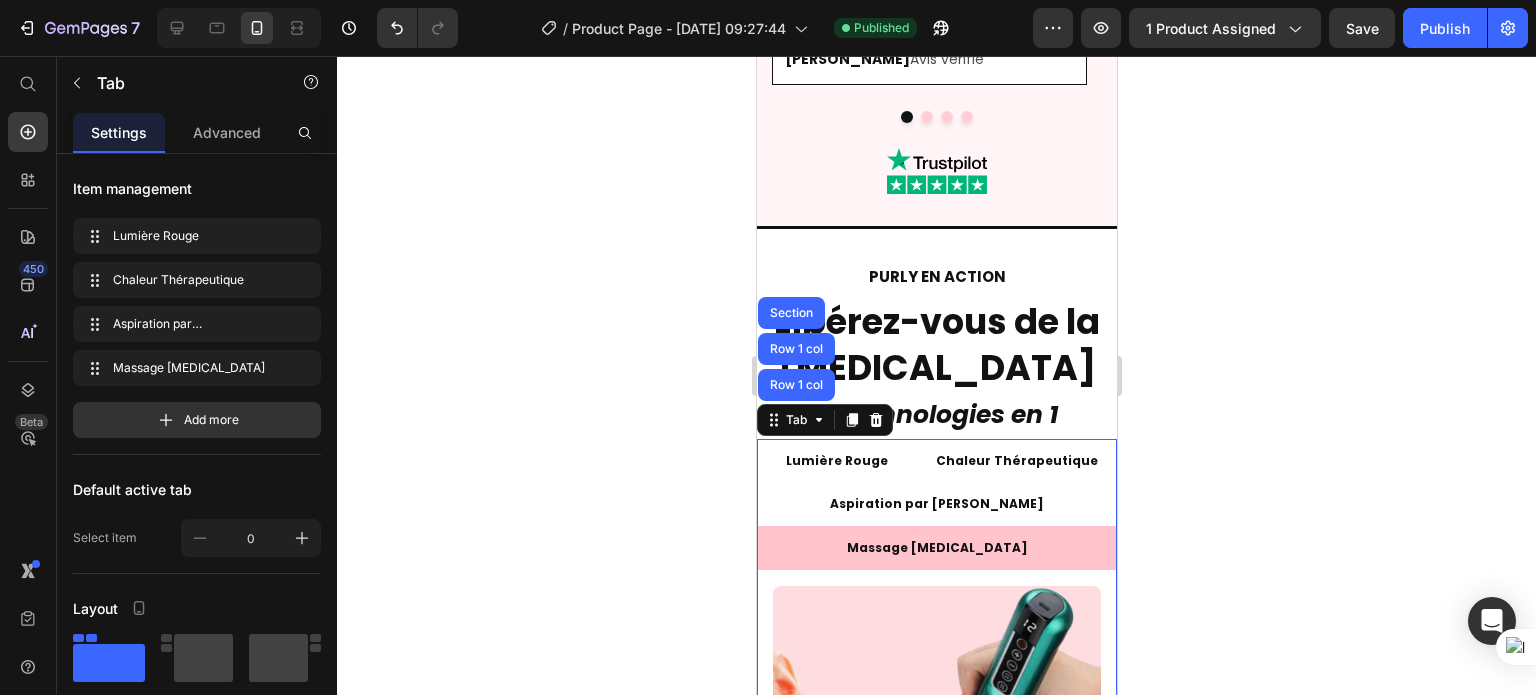 scroll, scrollTop: 3595, scrollLeft: 0, axis: vertical 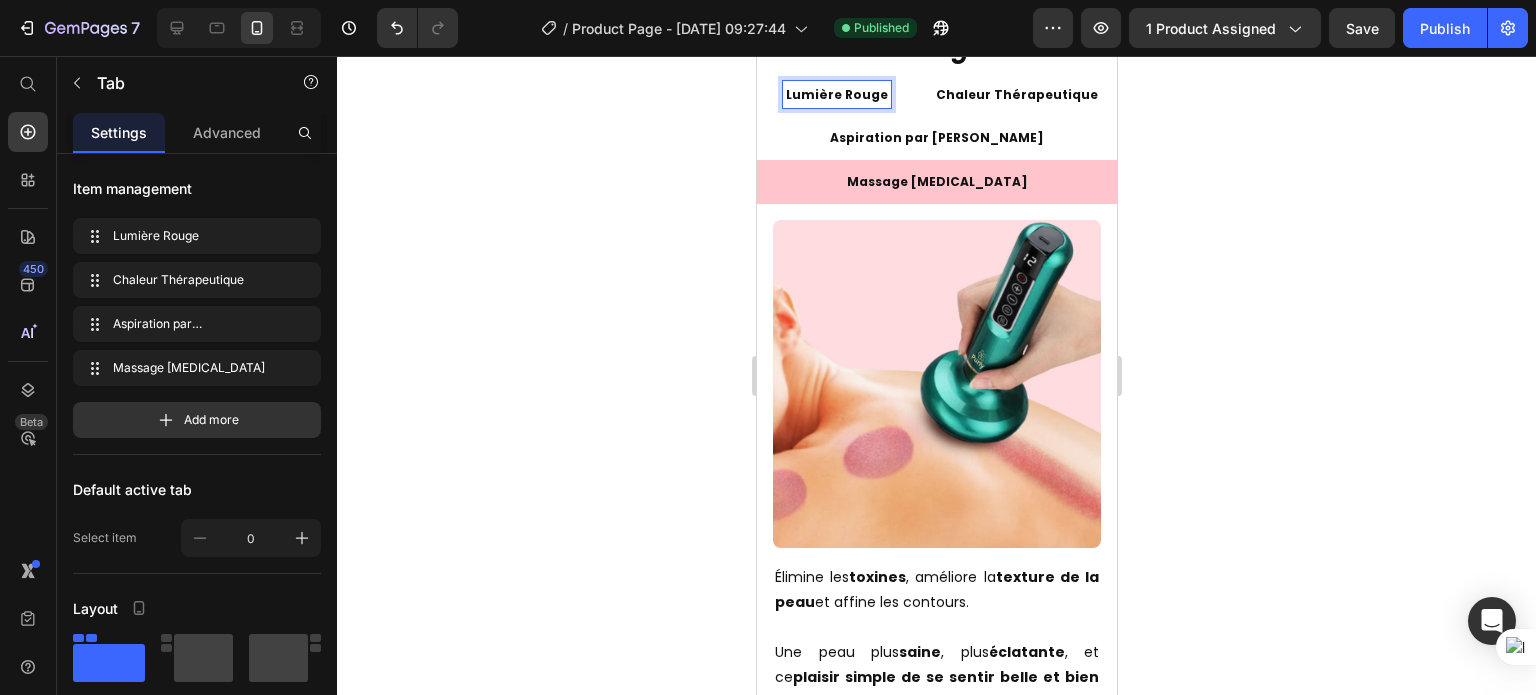 click on "Lumière Rouge" at bounding box center [836, 95] 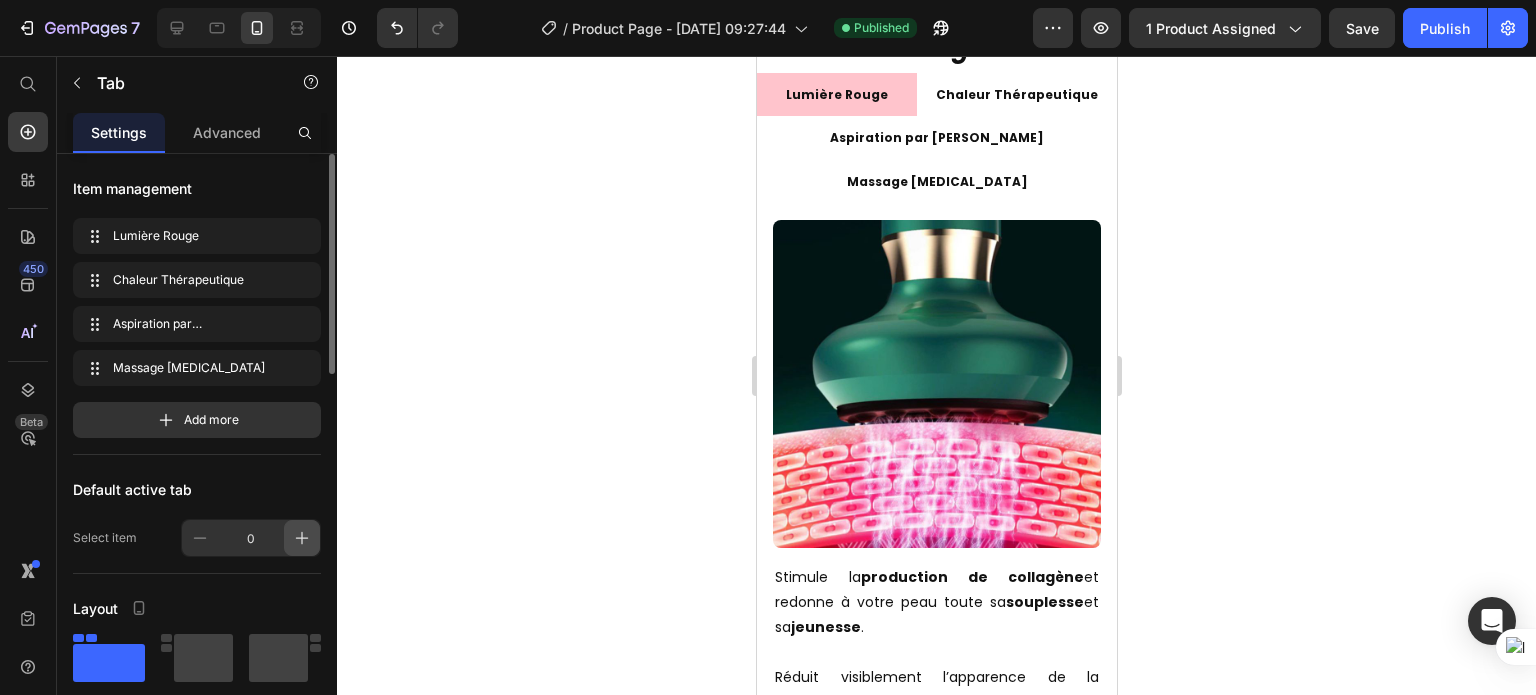 click 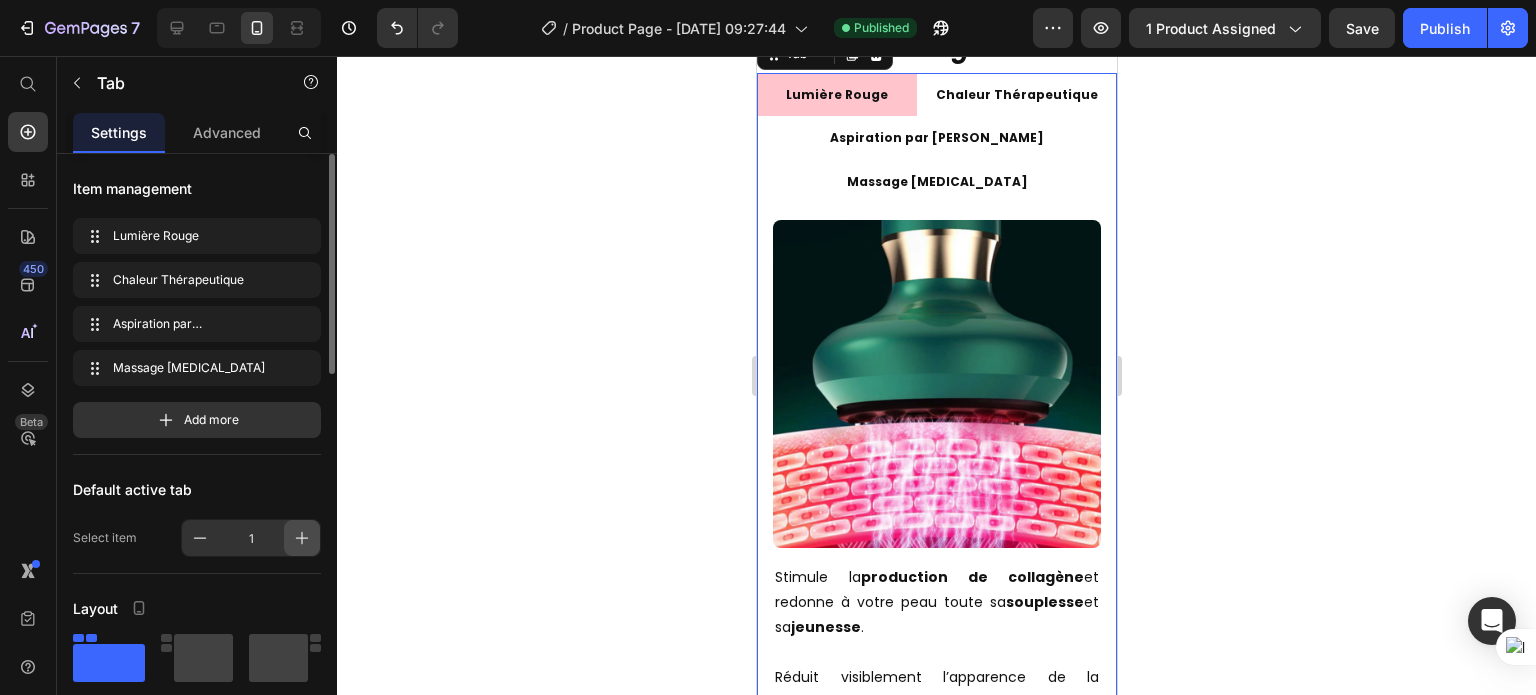 click 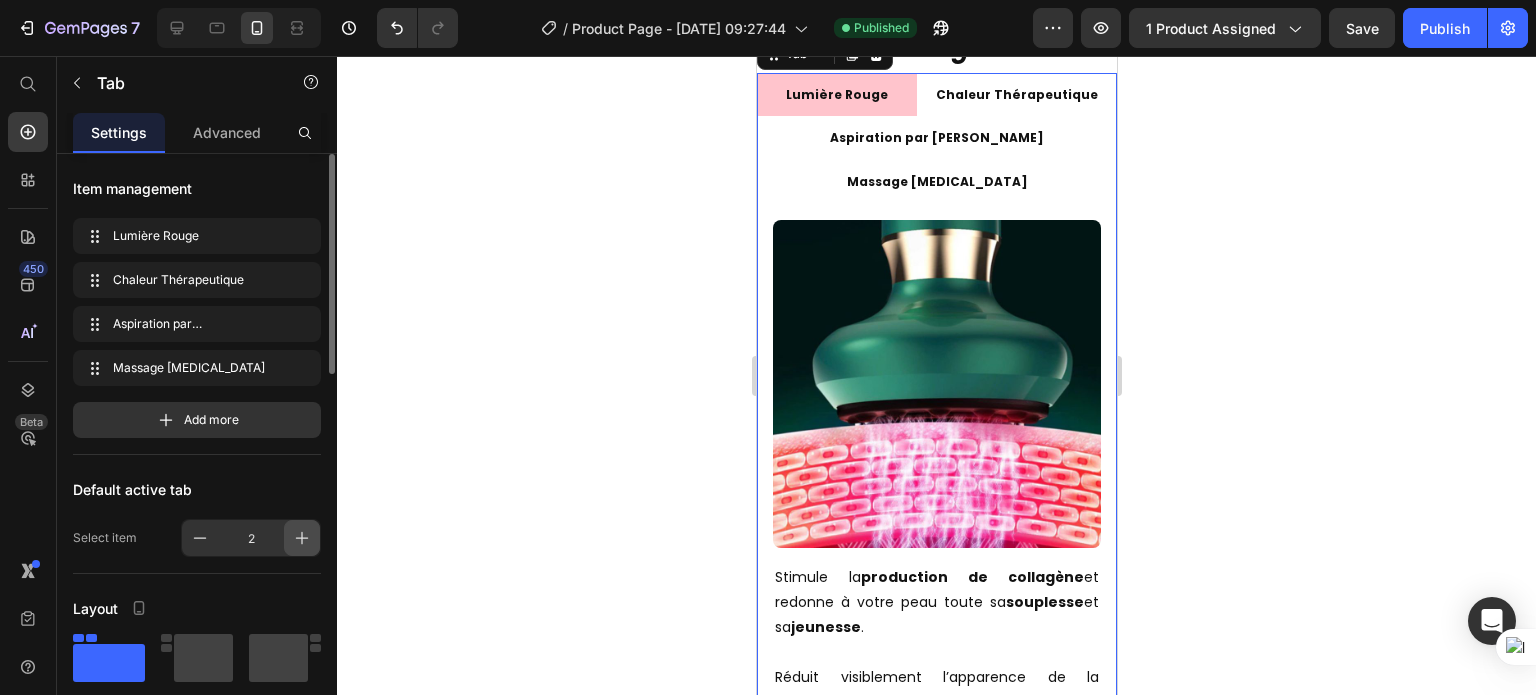 click 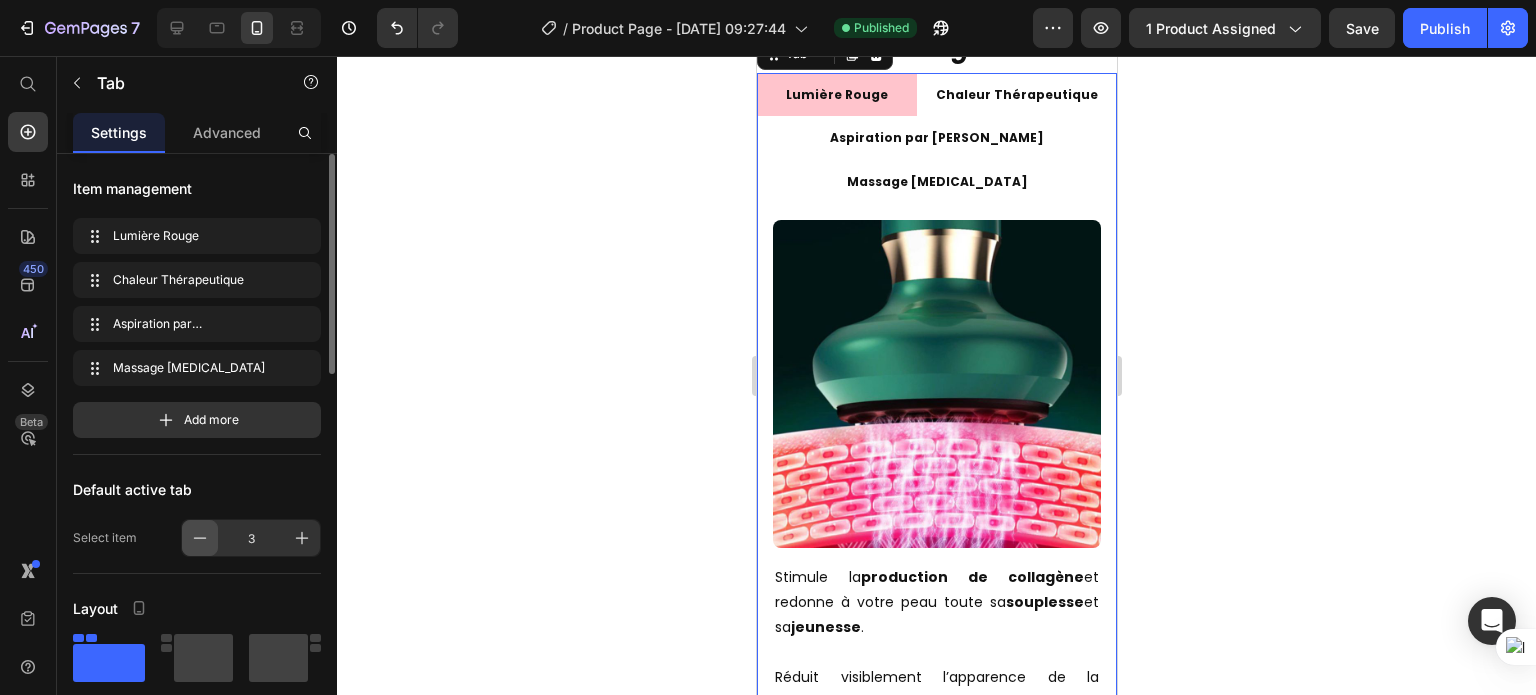 click 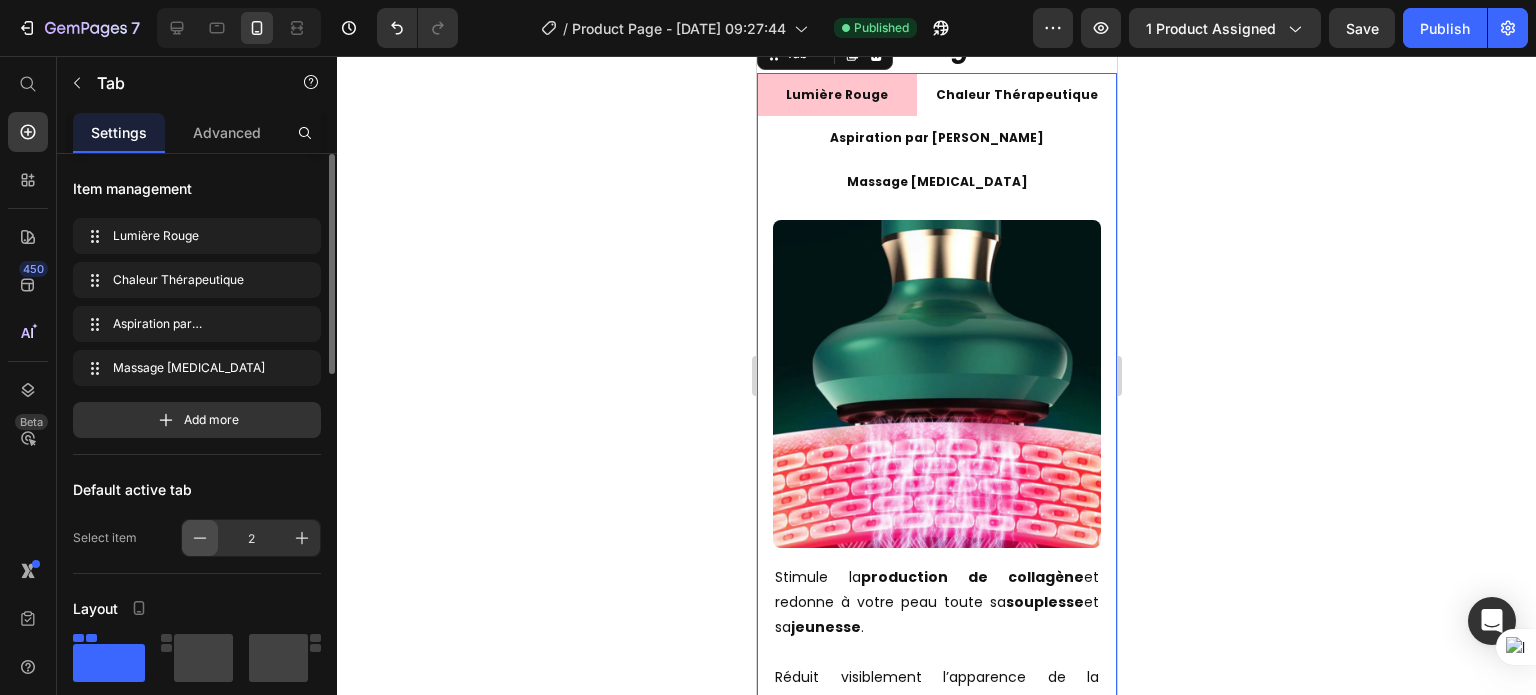 click 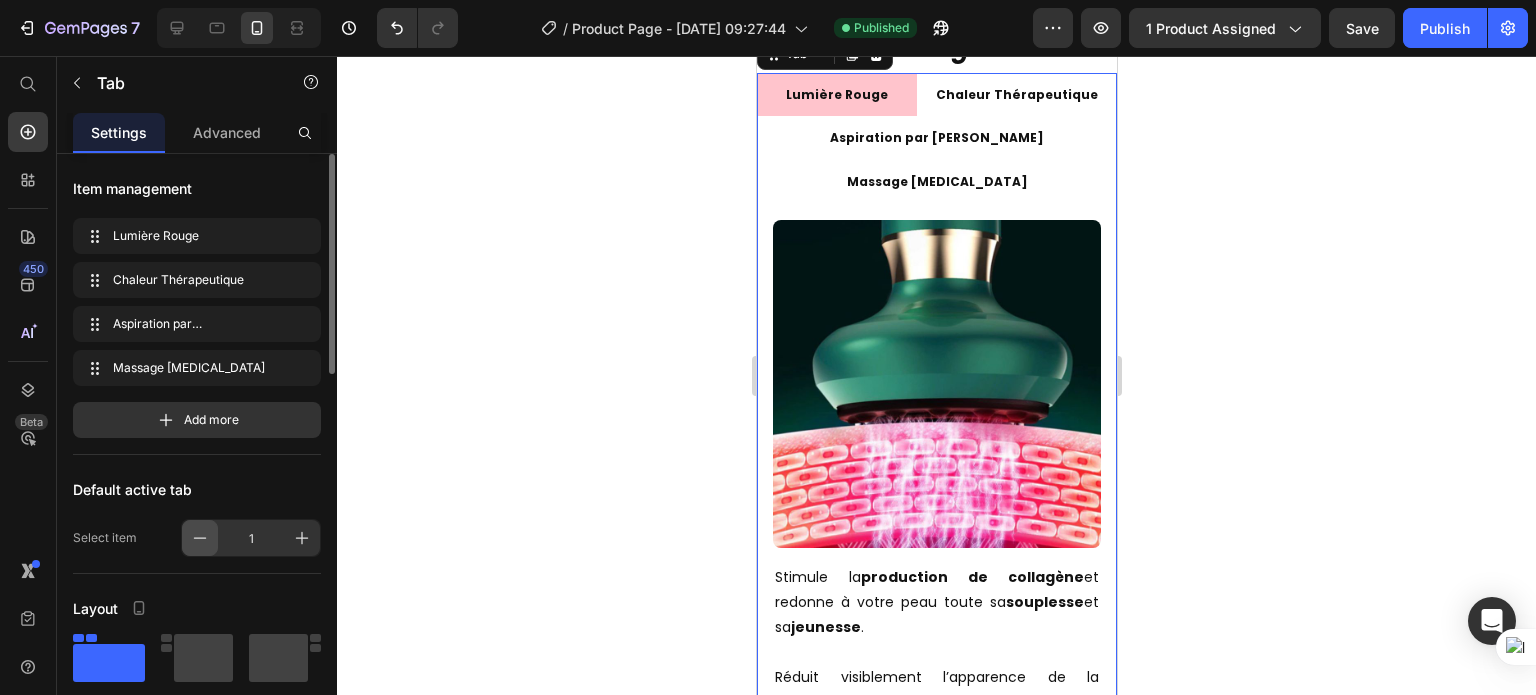 click 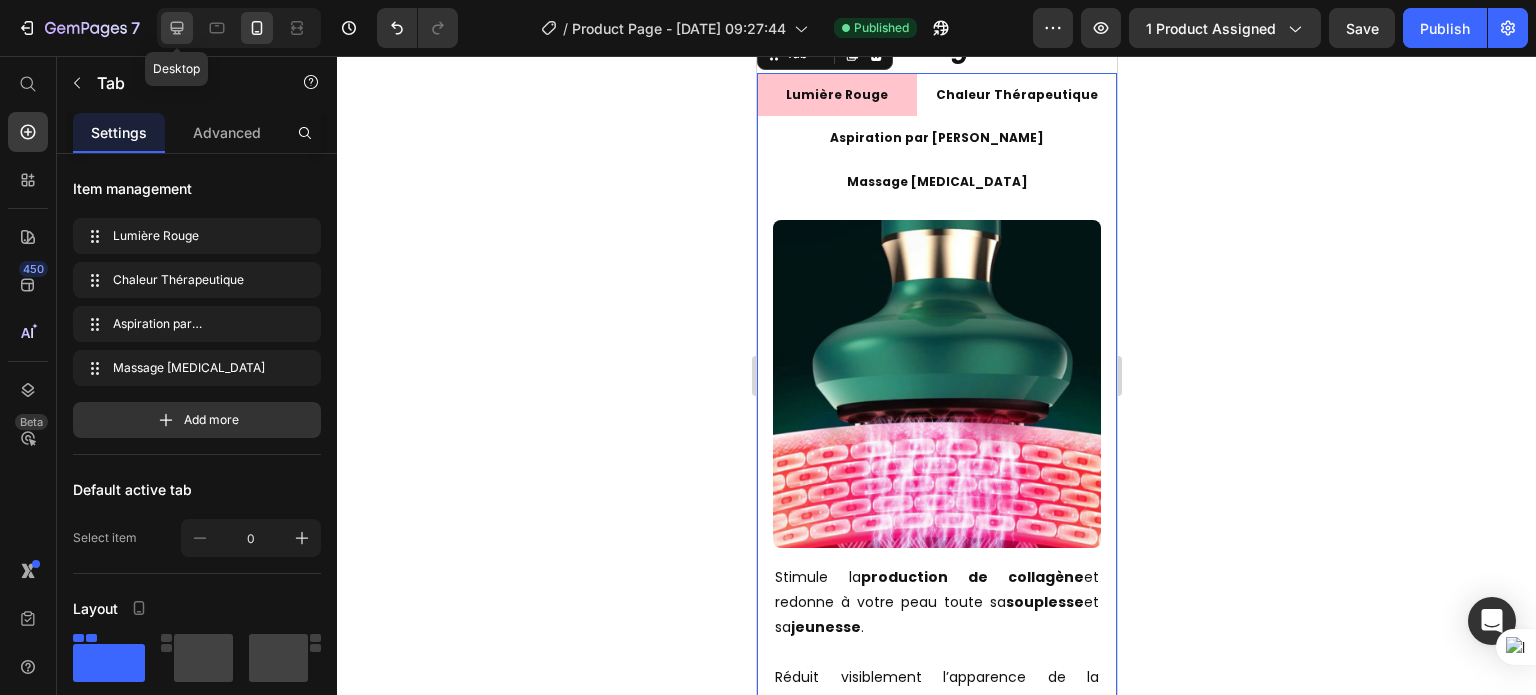 click 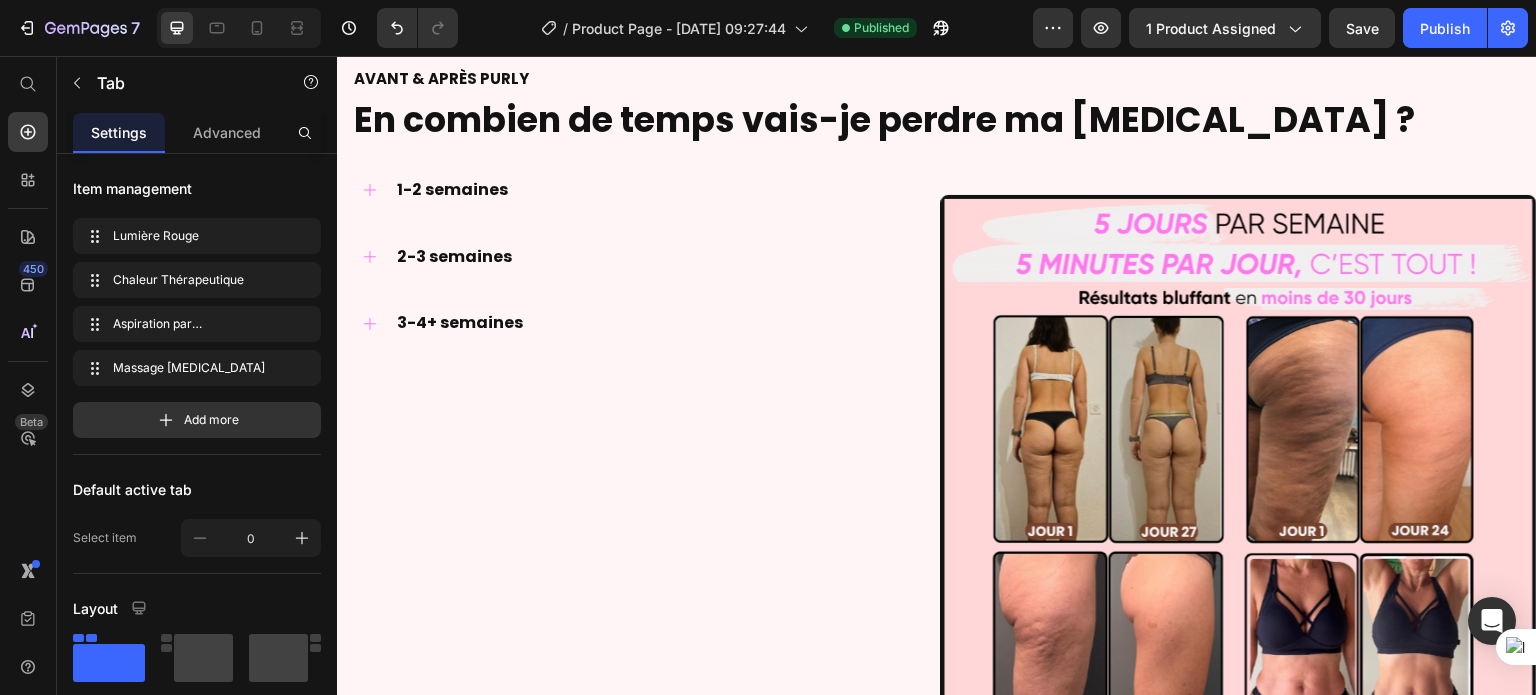 scroll, scrollTop: 5989, scrollLeft: 0, axis: vertical 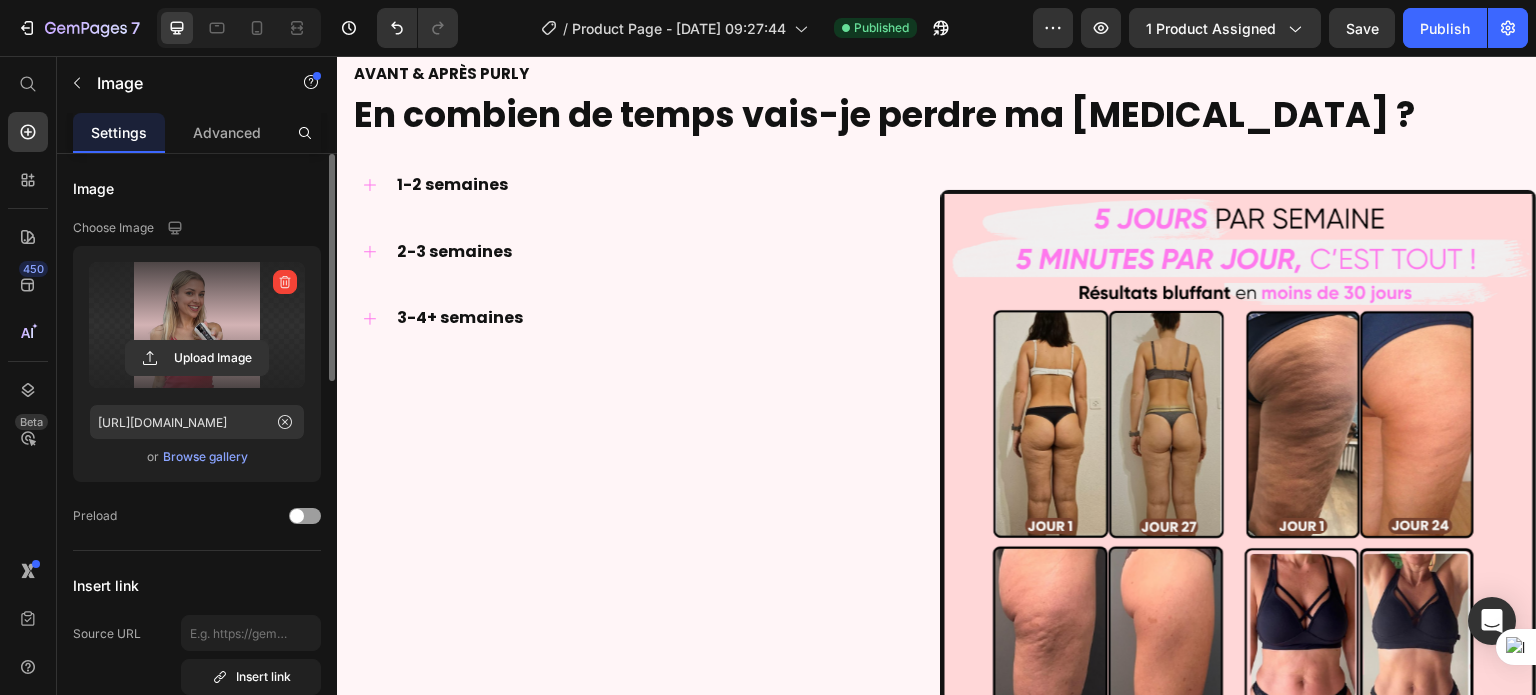click at bounding box center [197, 325] 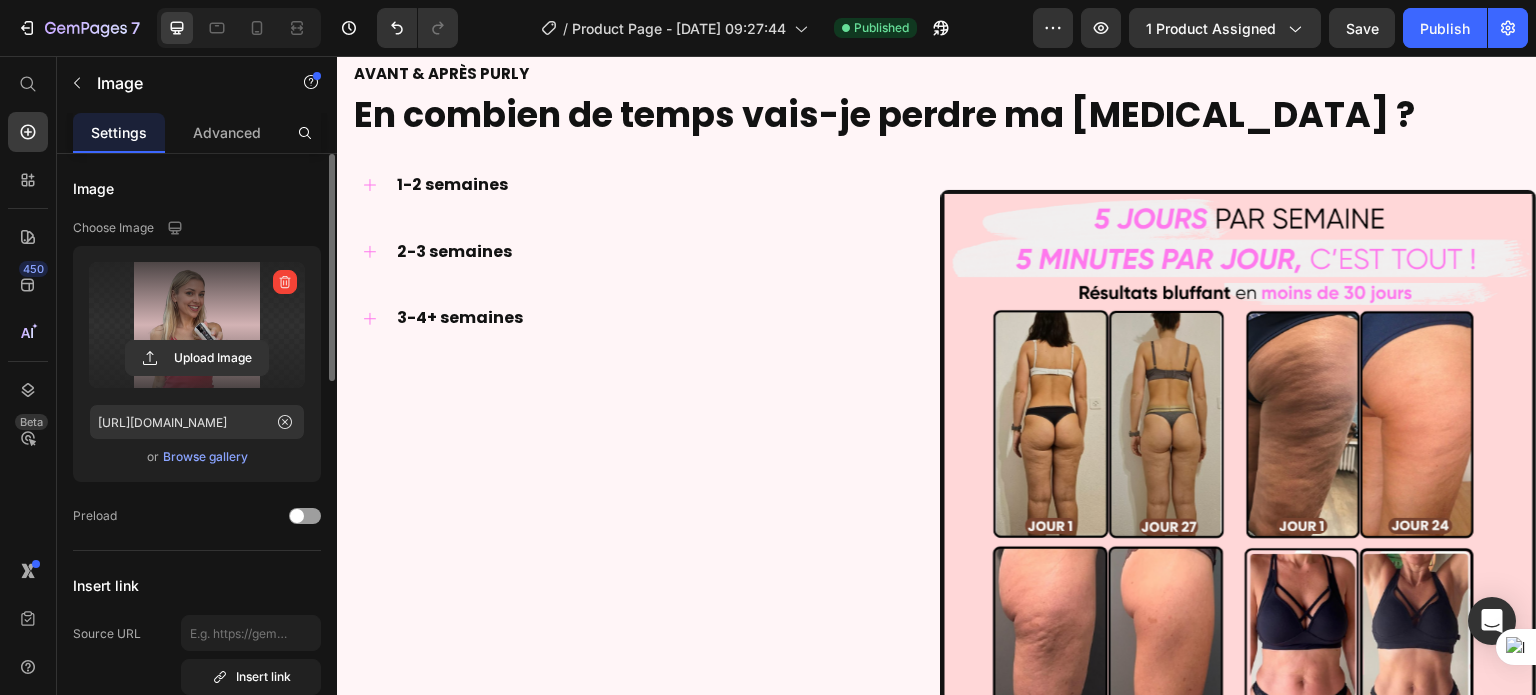 click at bounding box center (197, 325) 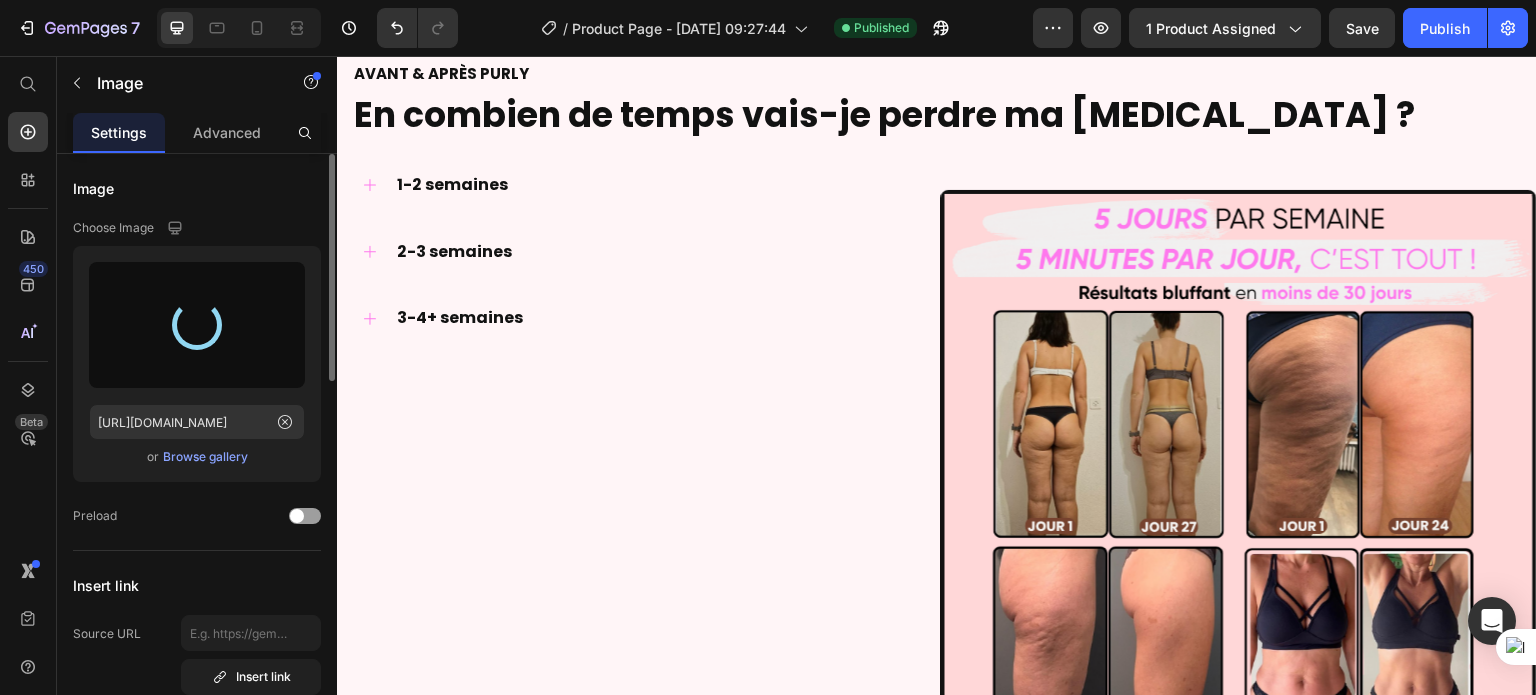 type on "[URL][DOMAIN_NAME]" 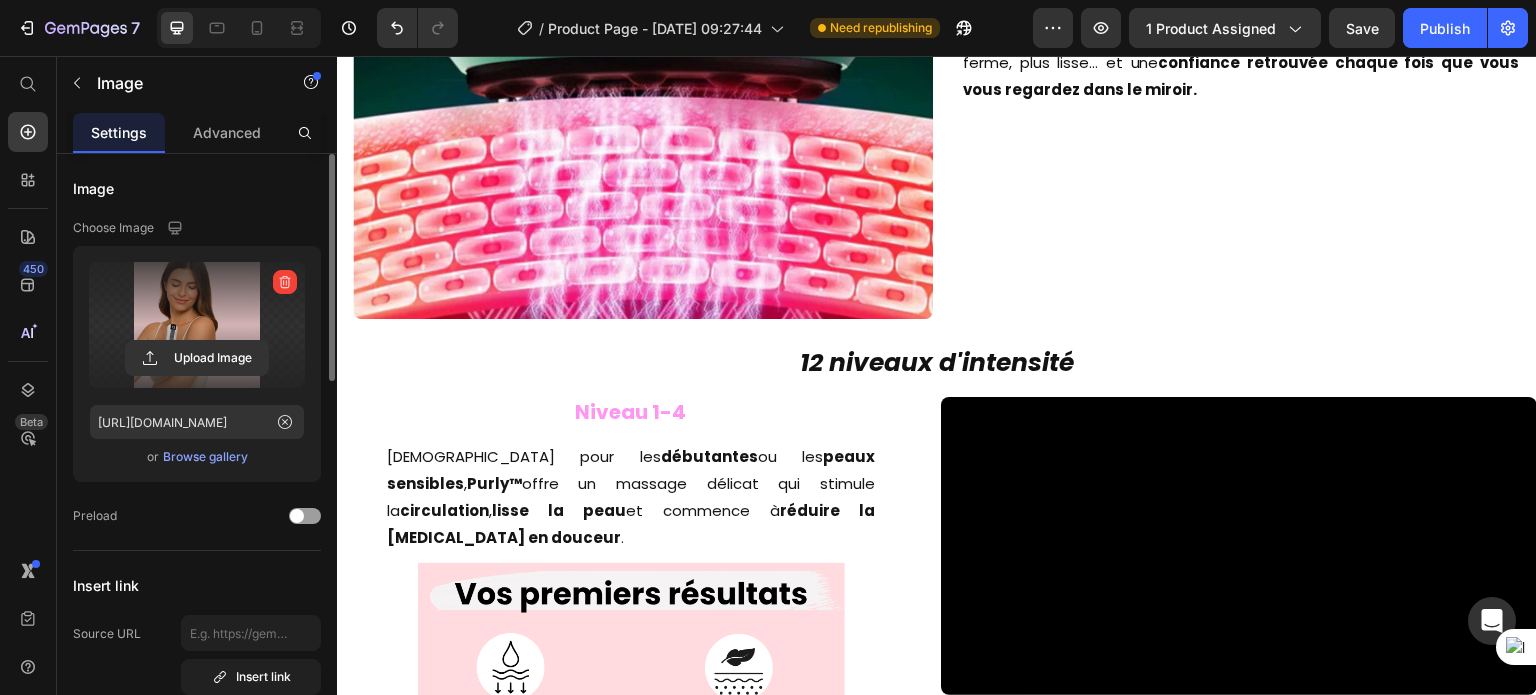 scroll, scrollTop: 3304, scrollLeft: 0, axis: vertical 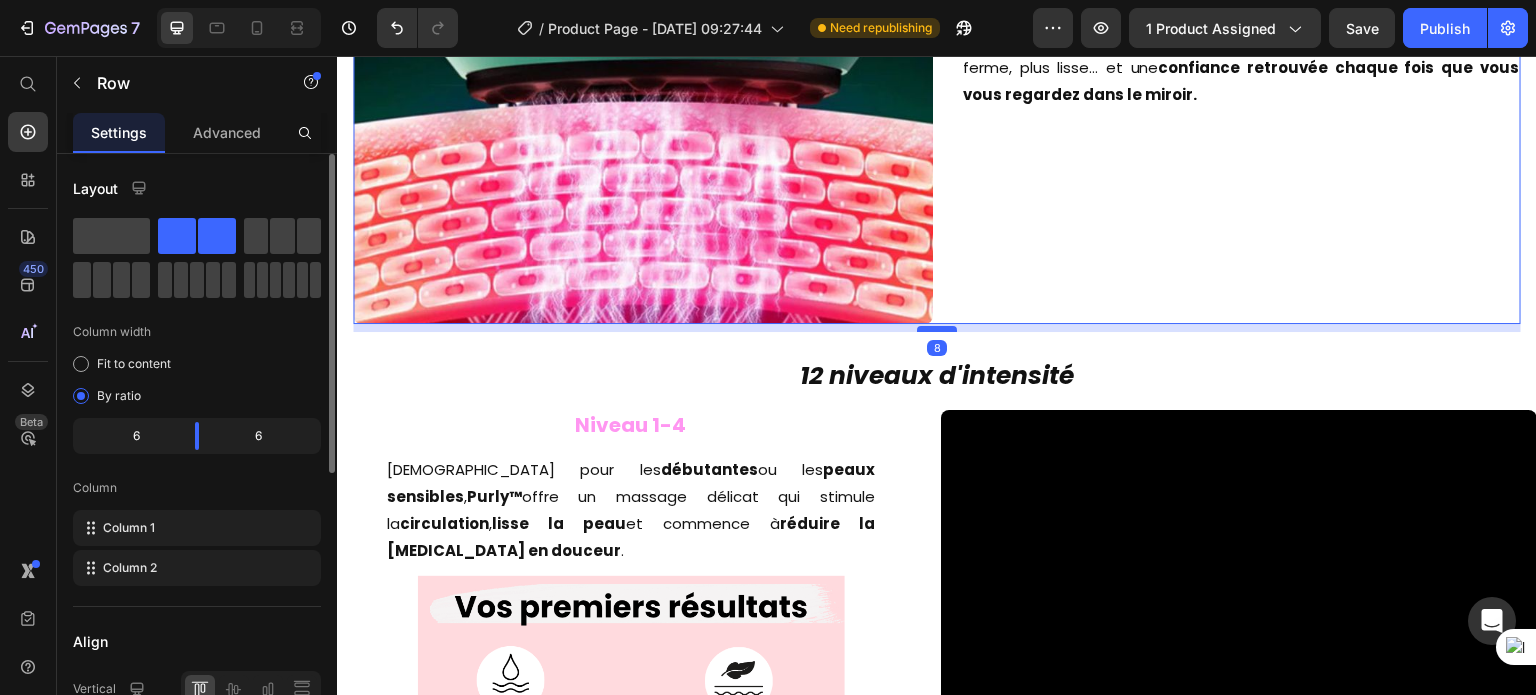 click at bounding box center (937, 329) 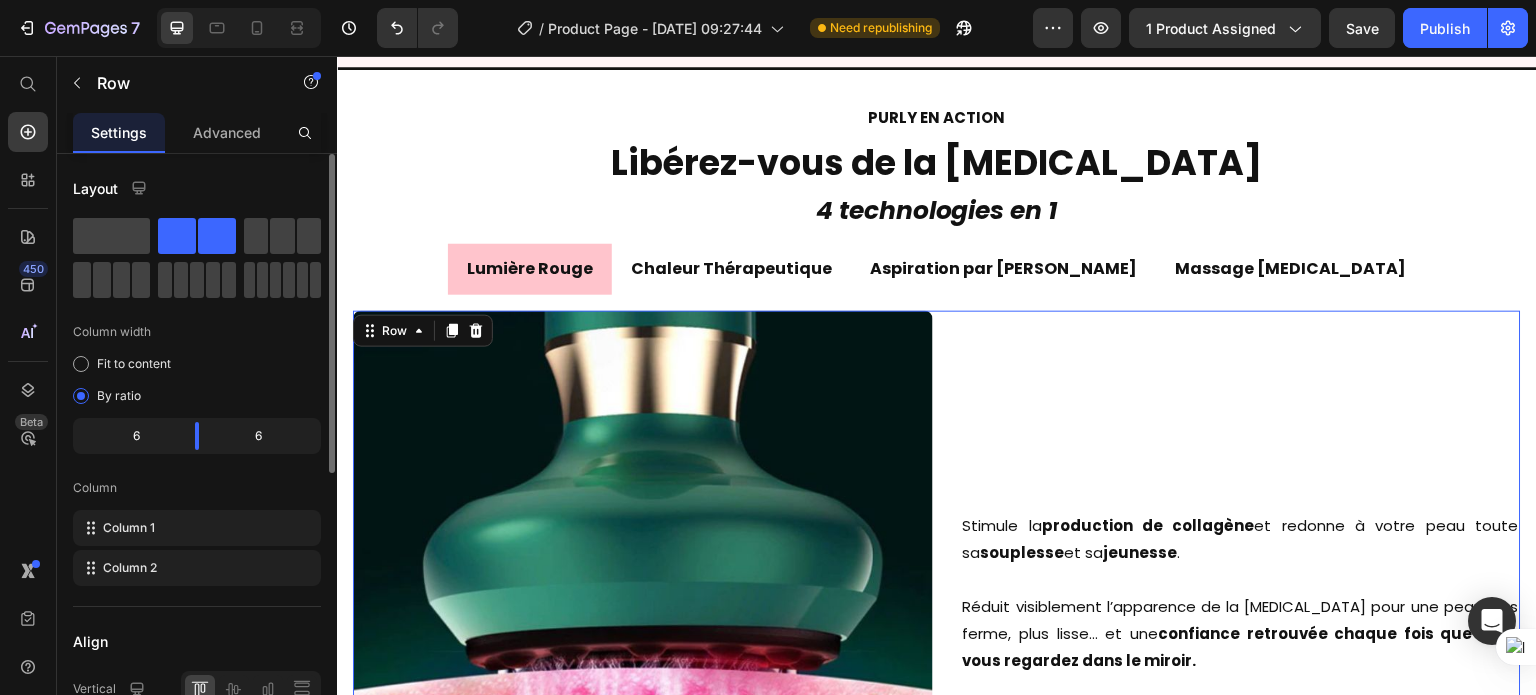 scroll, scrollTop: 3011, scrollLeft: 0, axis: vertical 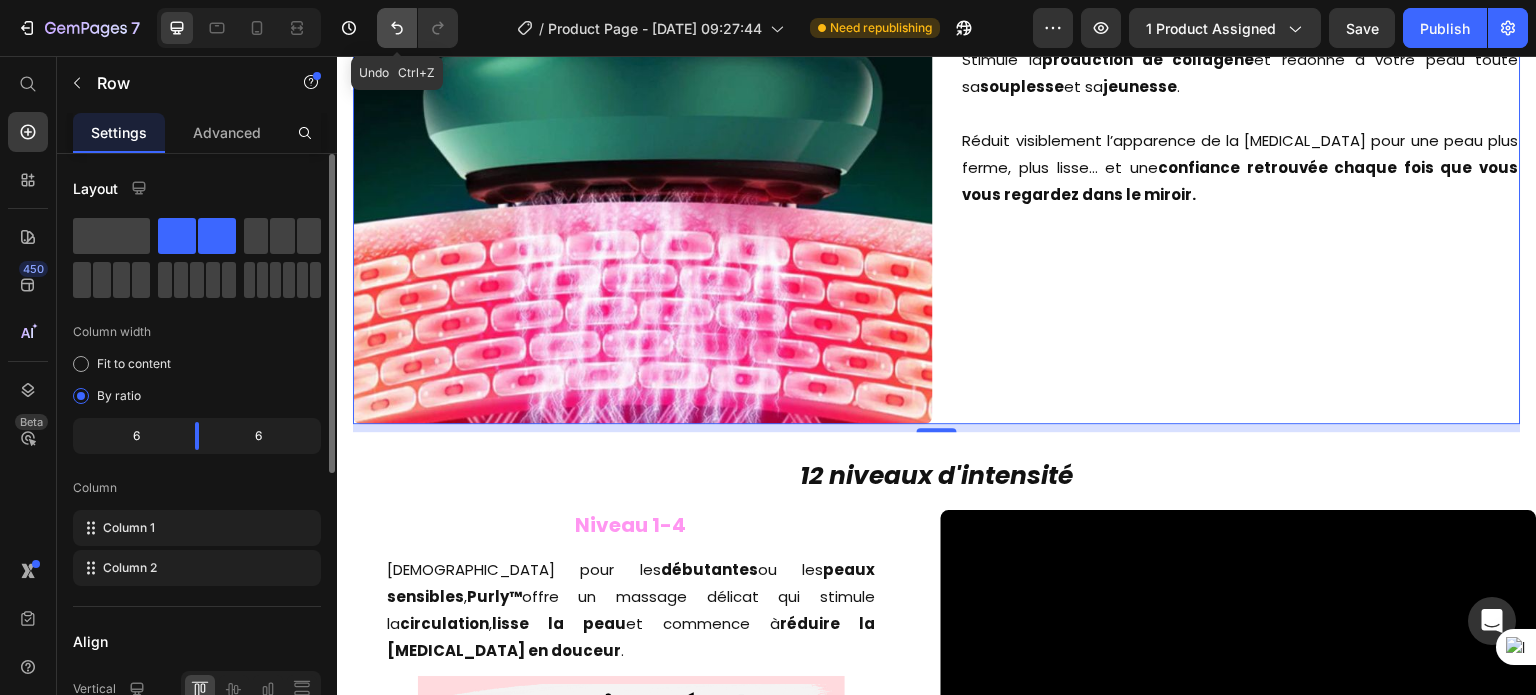 click 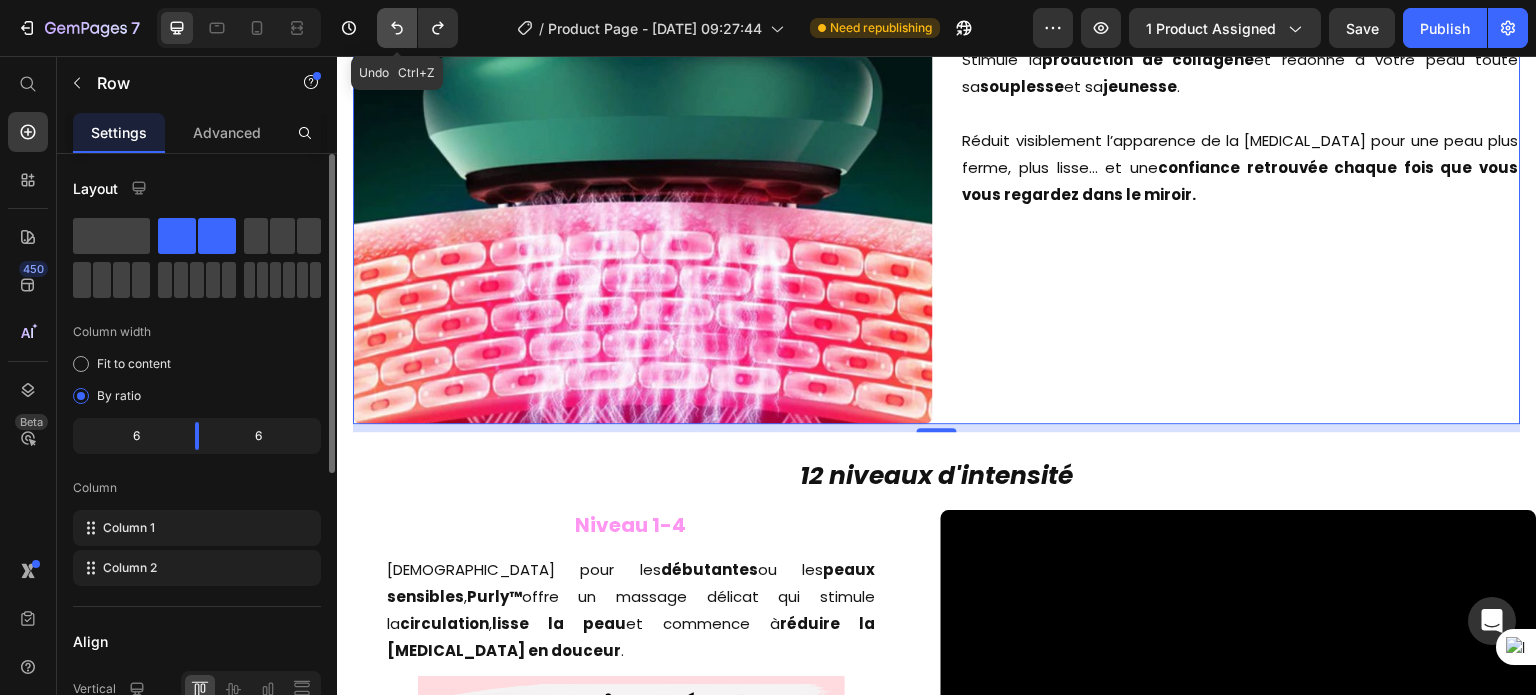 click 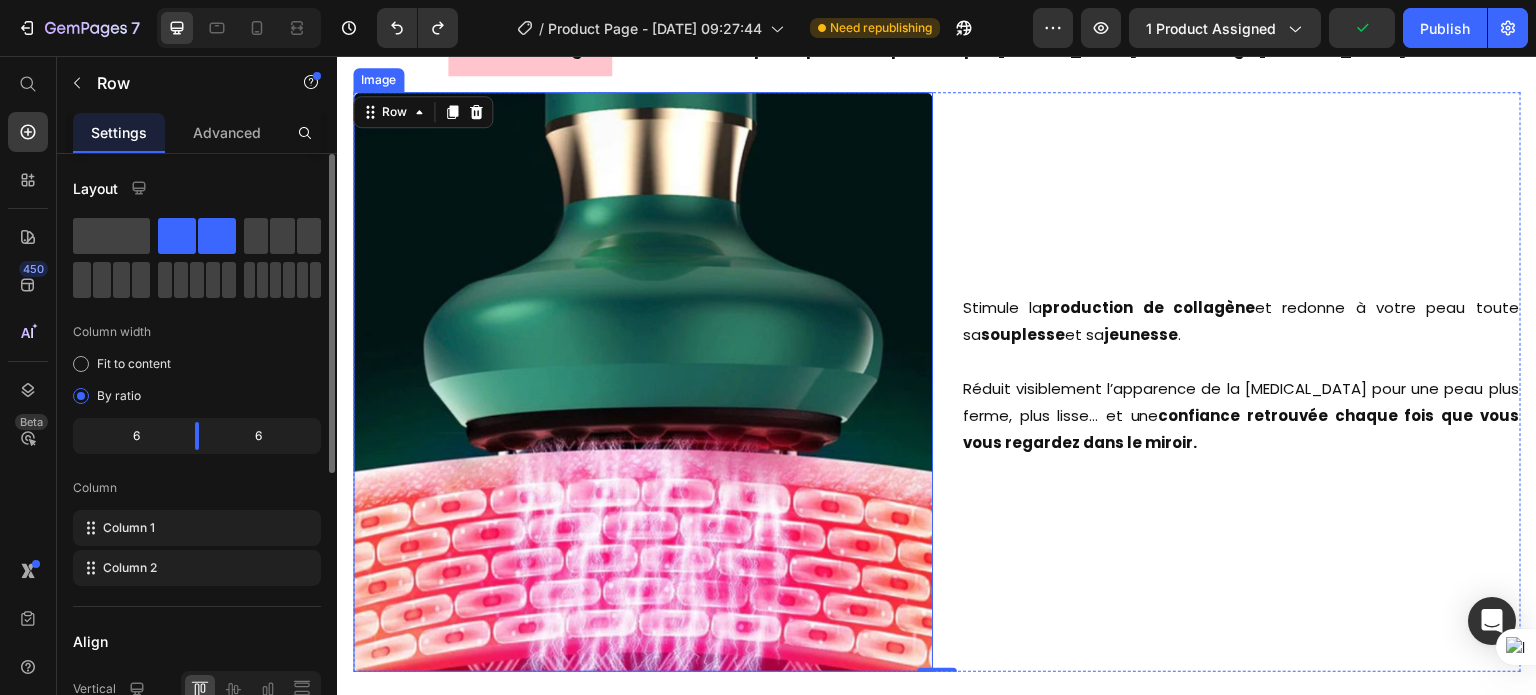 scroll, scrollTop: 3464, scrollLeft: 0, axis: vertical 